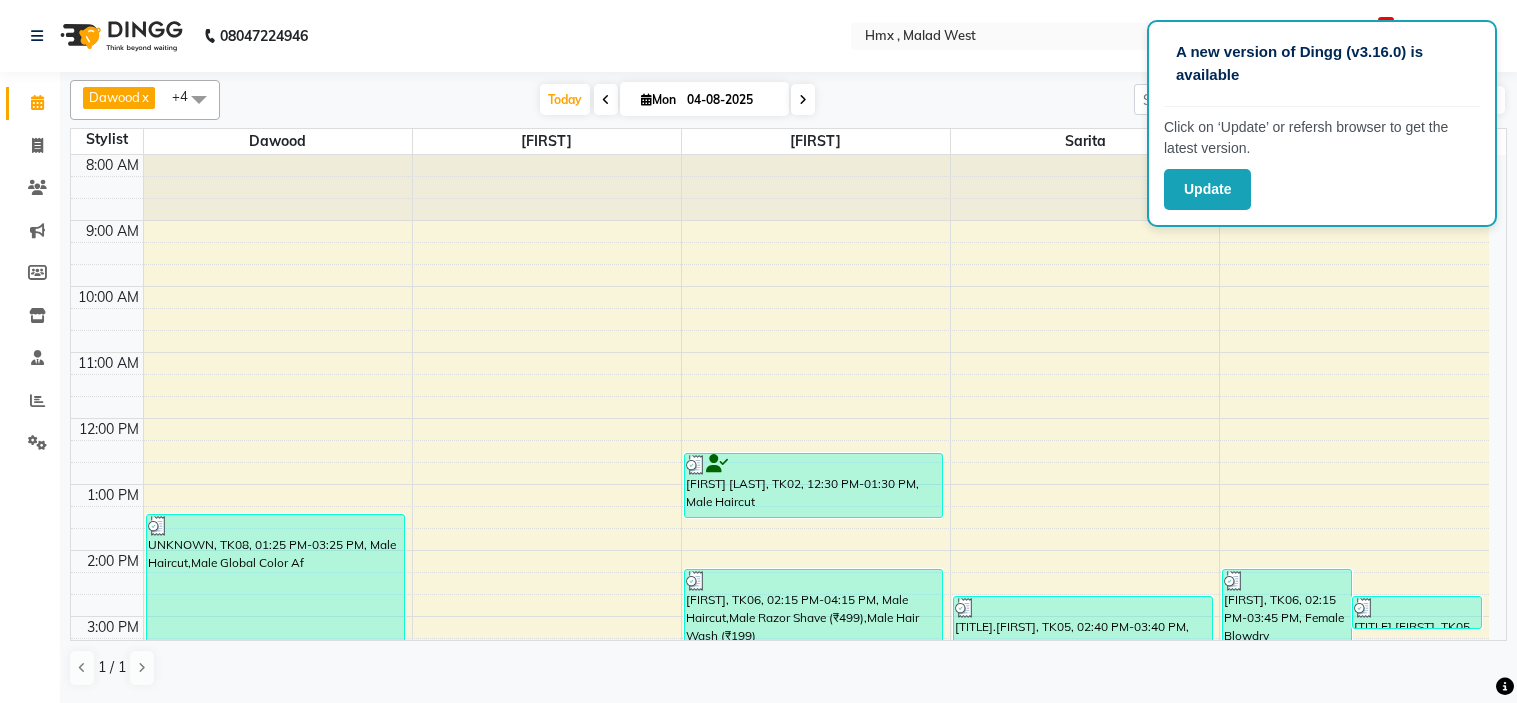 scroll, scrollTop: 0, scrollLeft: 0, axis: both 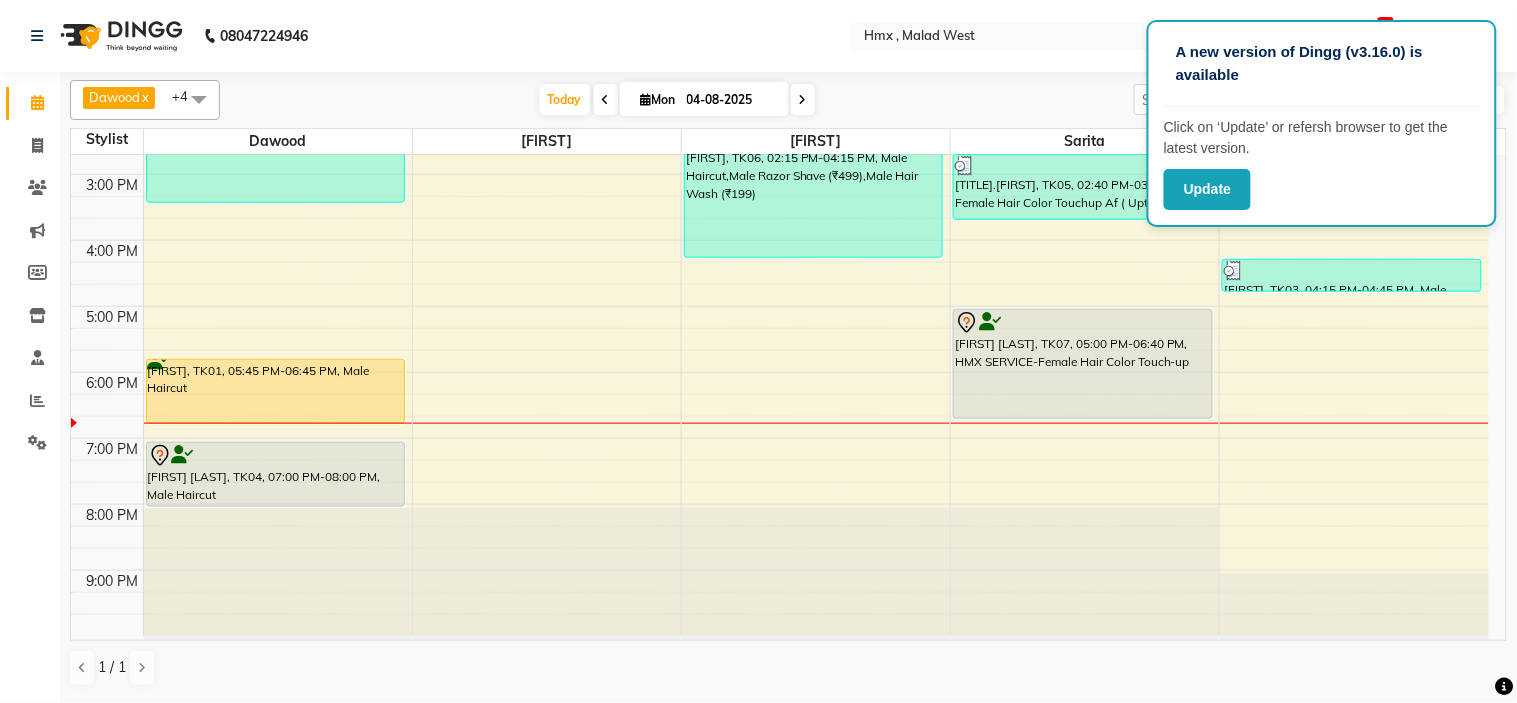 click at bounding box center [816, -287] 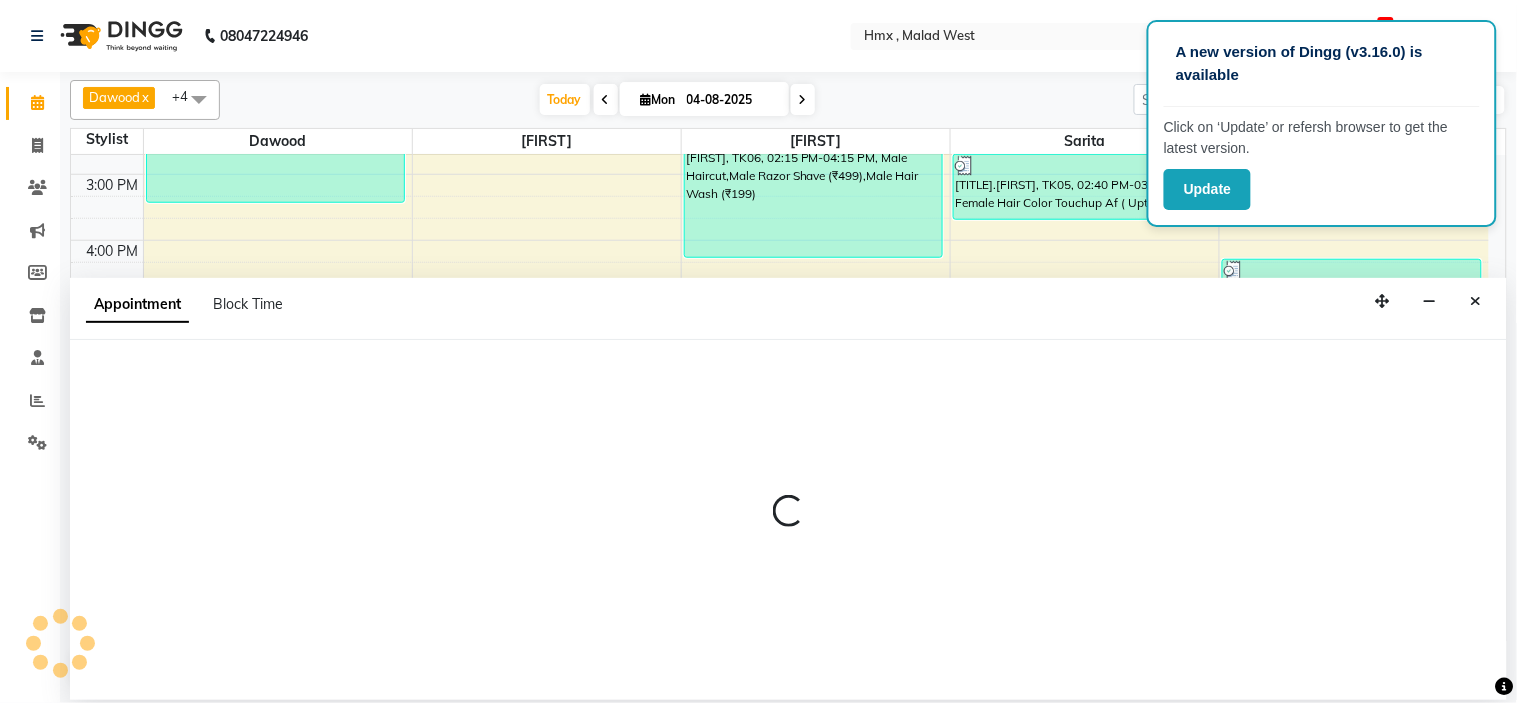 select on "39110" 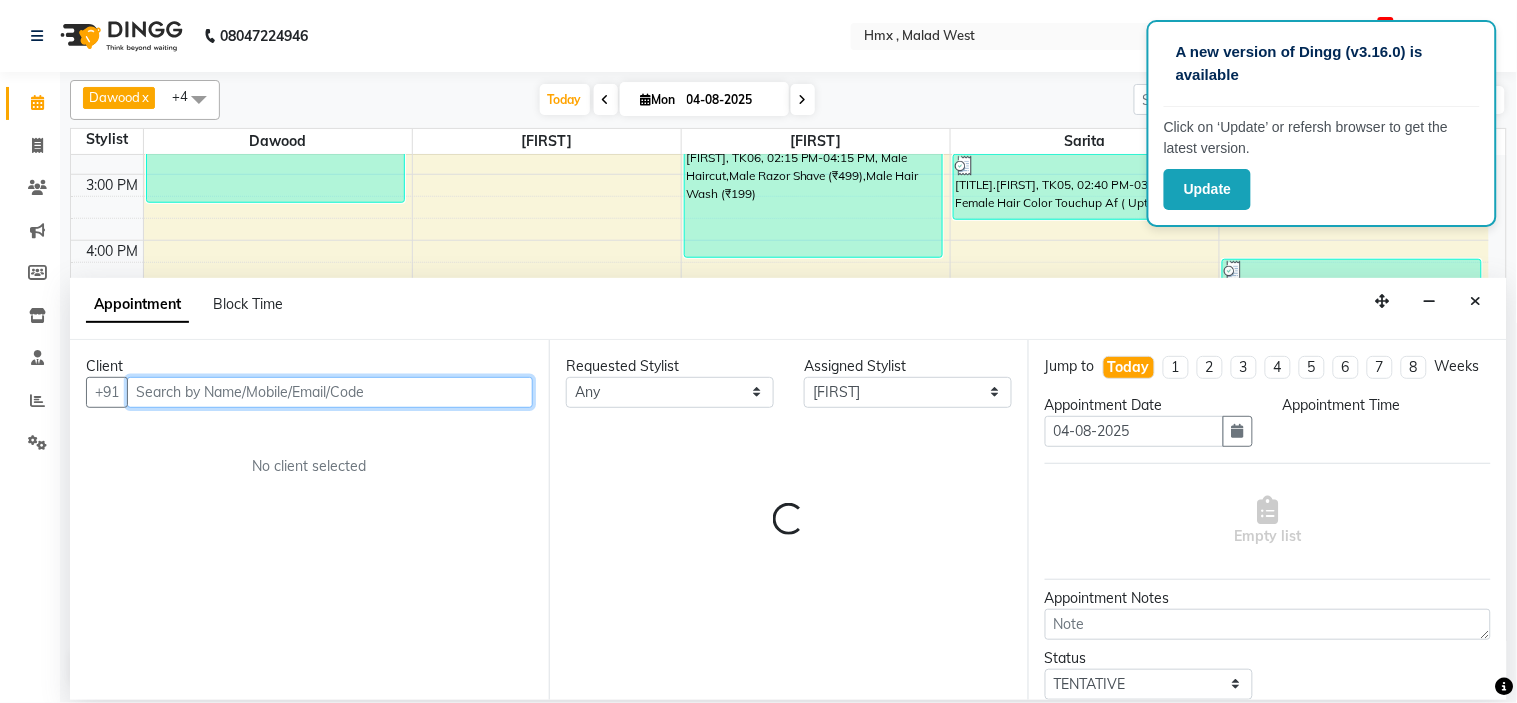 select on "1200" 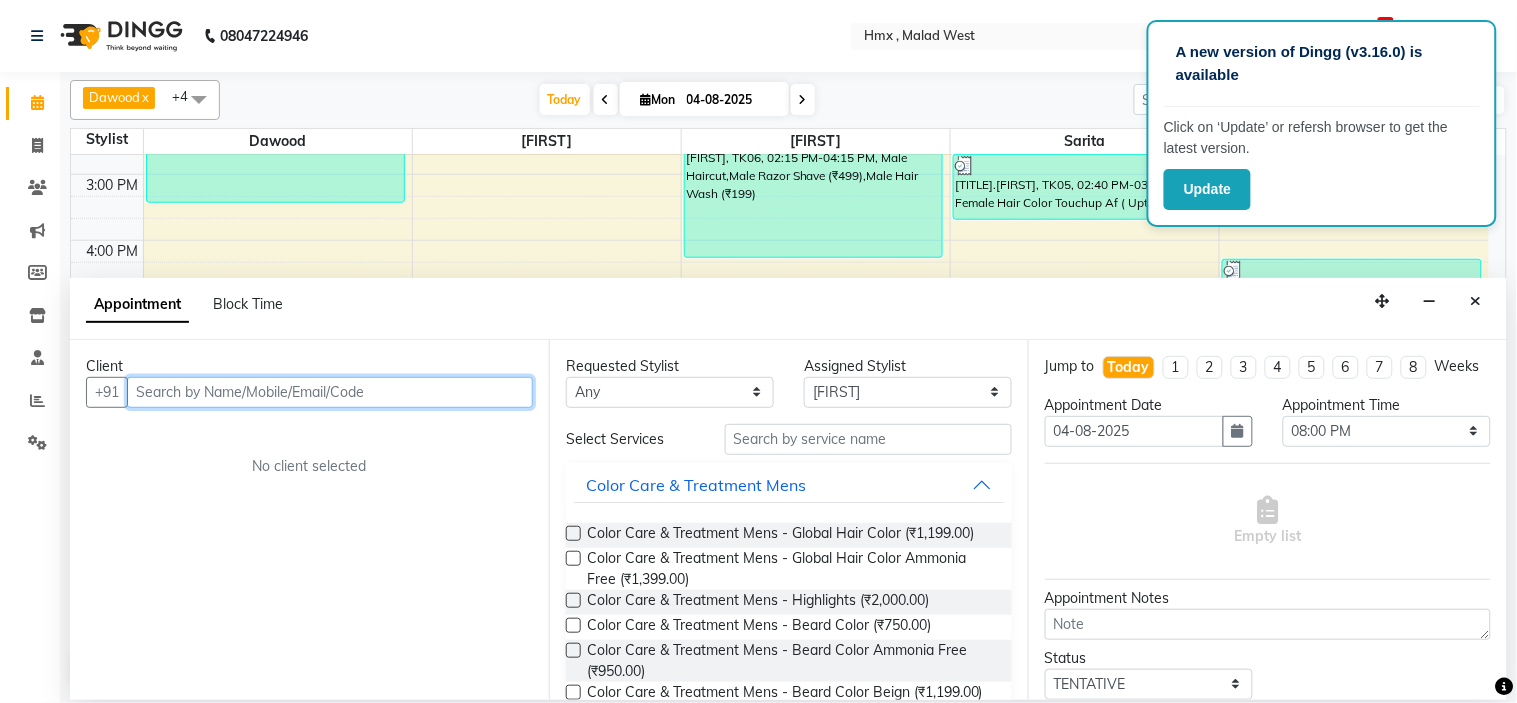 click at bounding box center [330, 392] 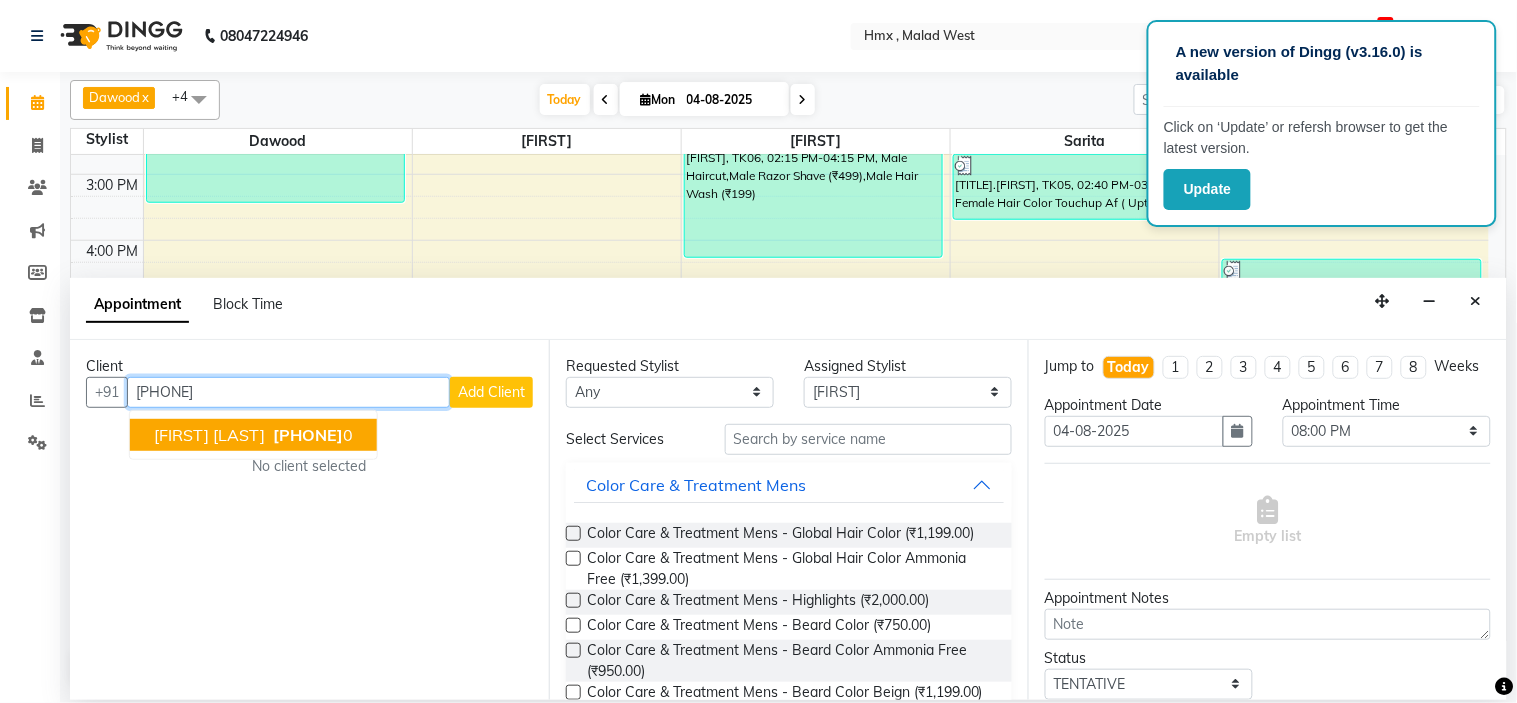 click on "[PHONE]" at bounding box center (308, 435) 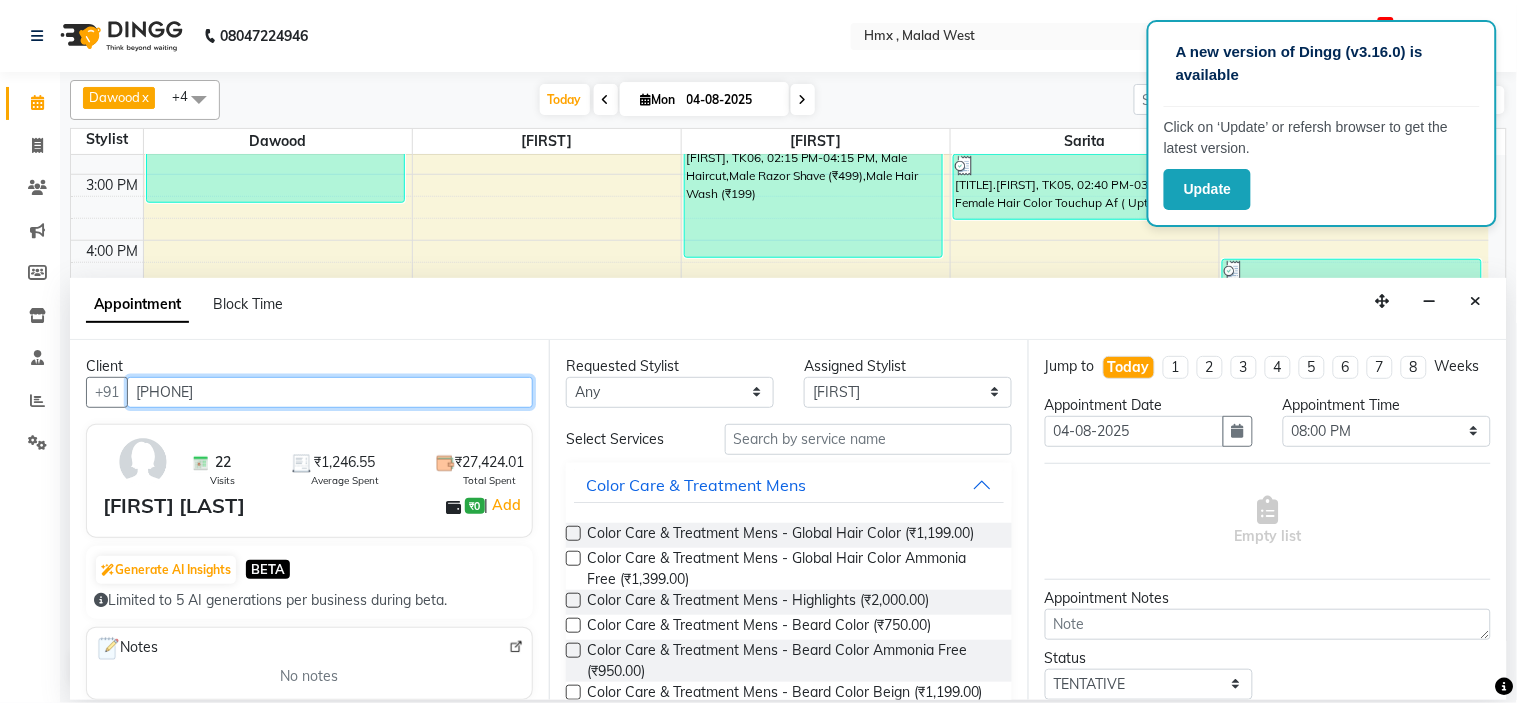 type on "[PHONE]" 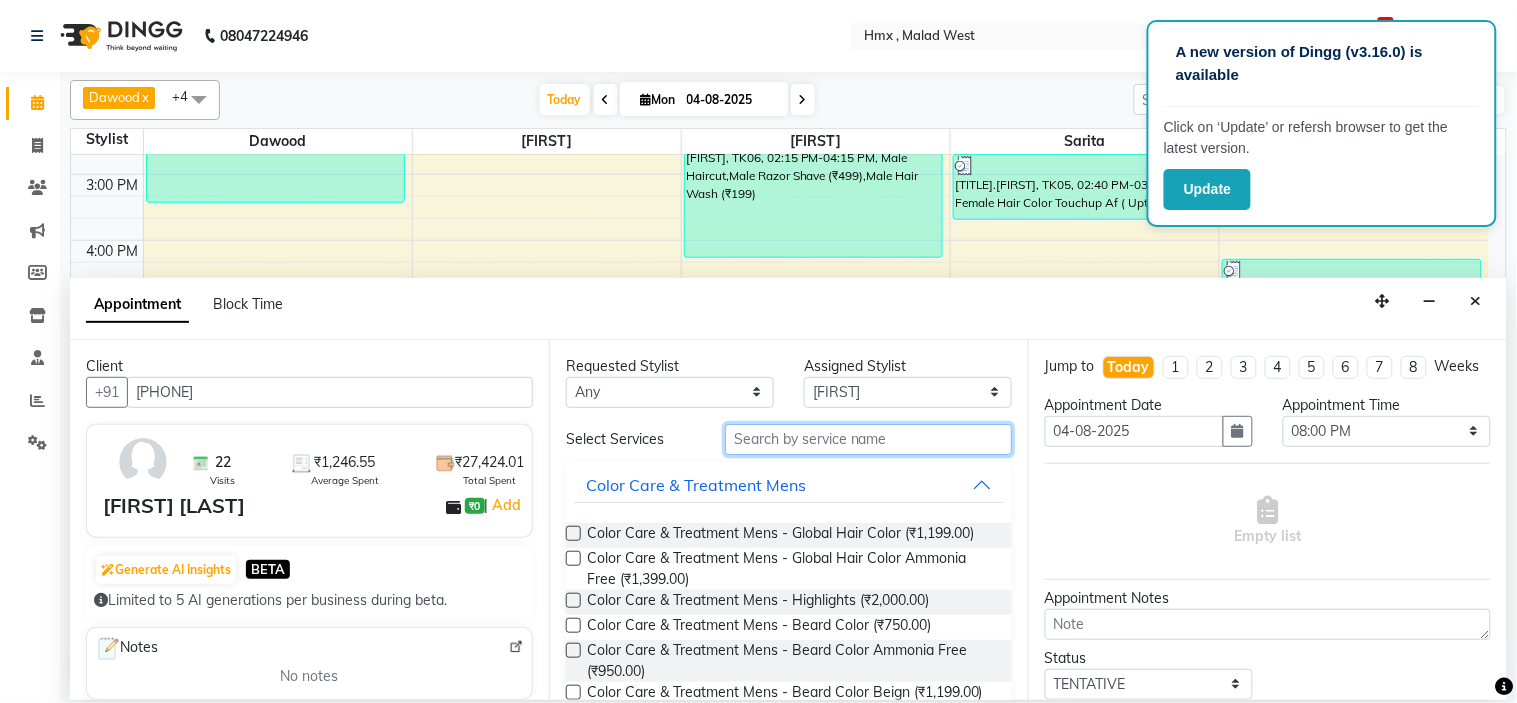 click at bounding box center [868, 439] 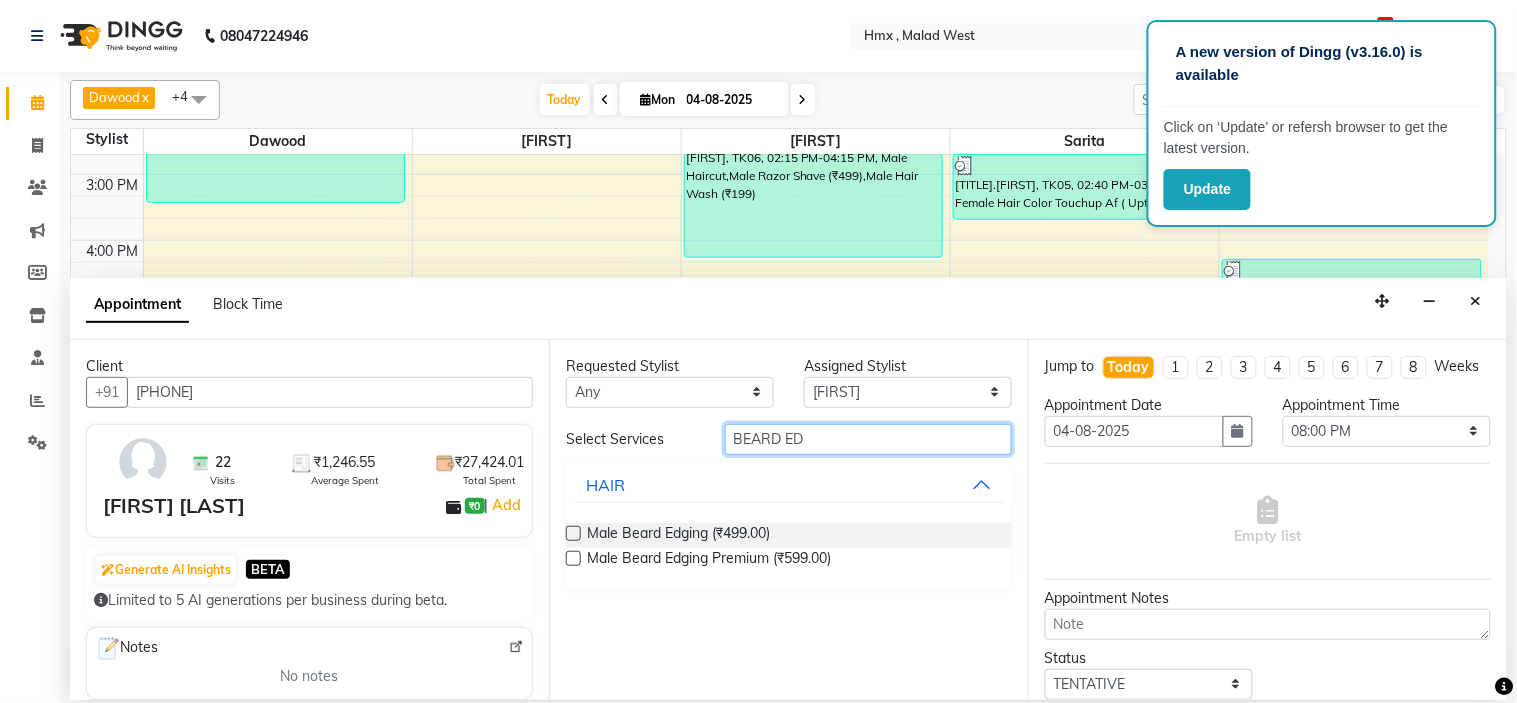 type on "BEARD ED" 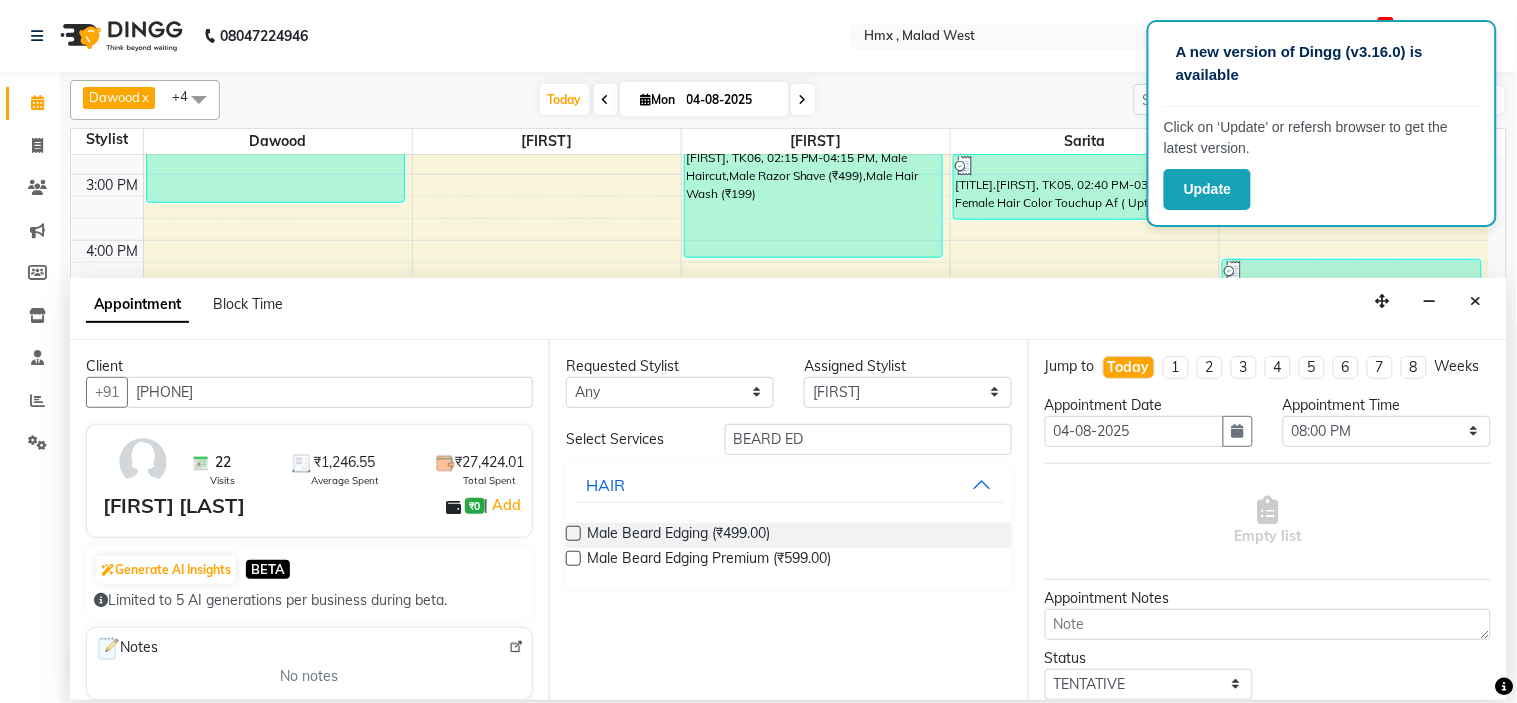 click at bounding box center [573, 533] 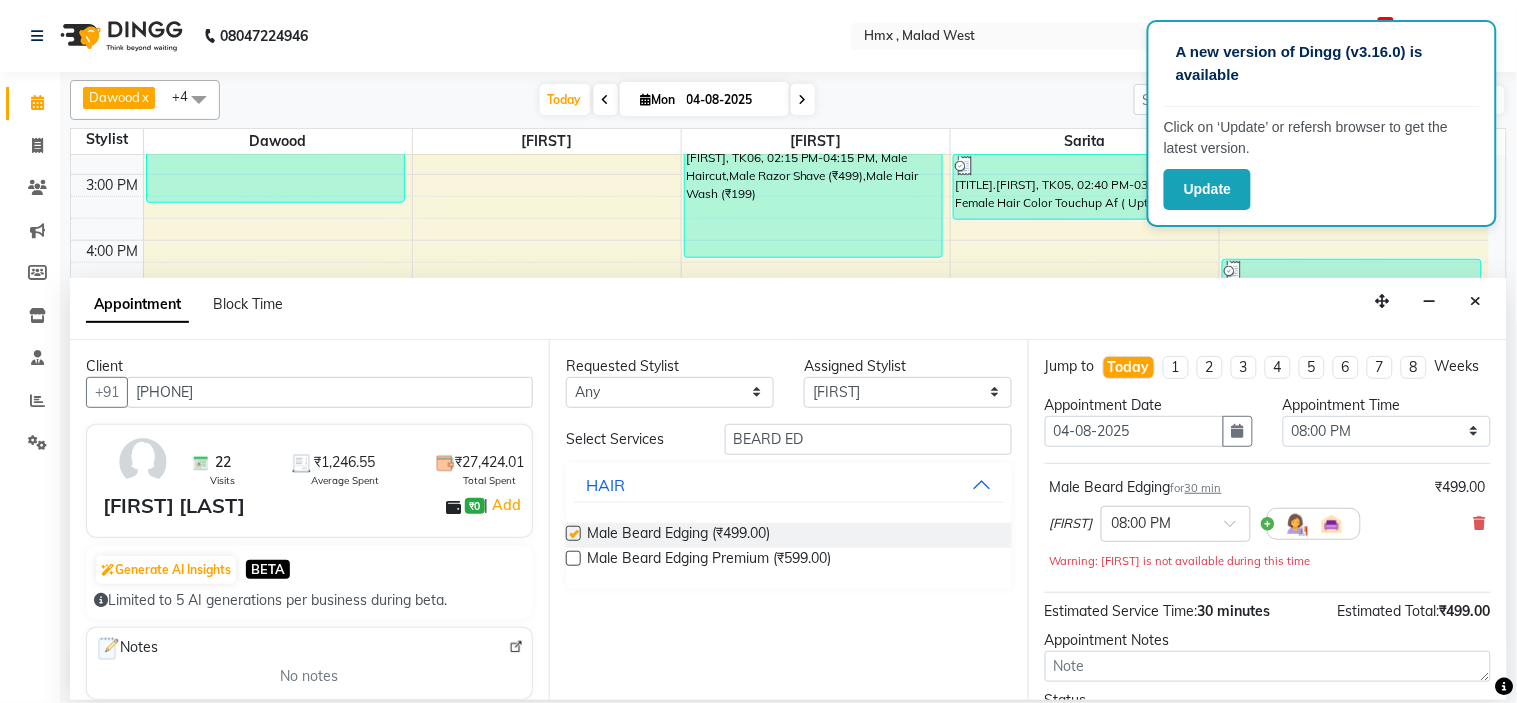checkbox on "false" 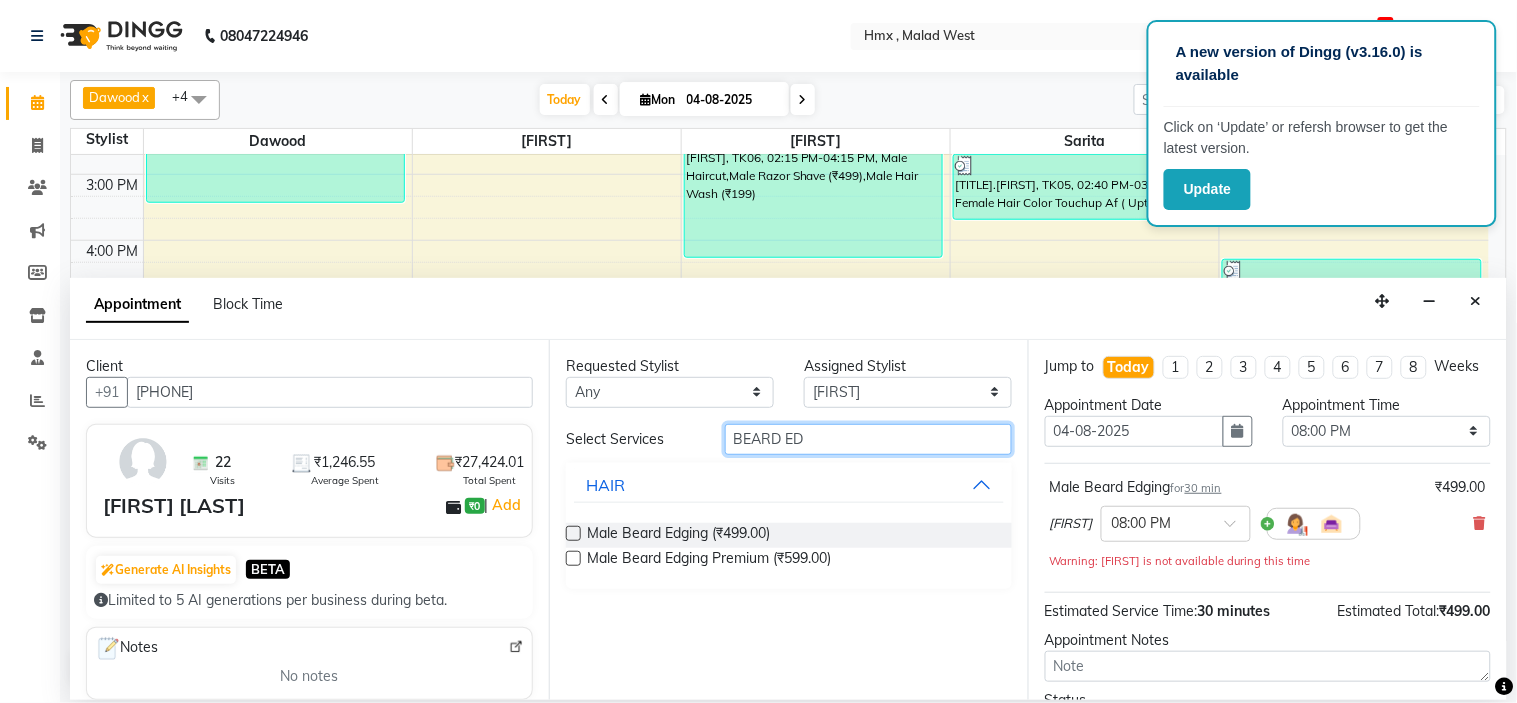click on "BEARD ED" at bounding box center (868, 439) 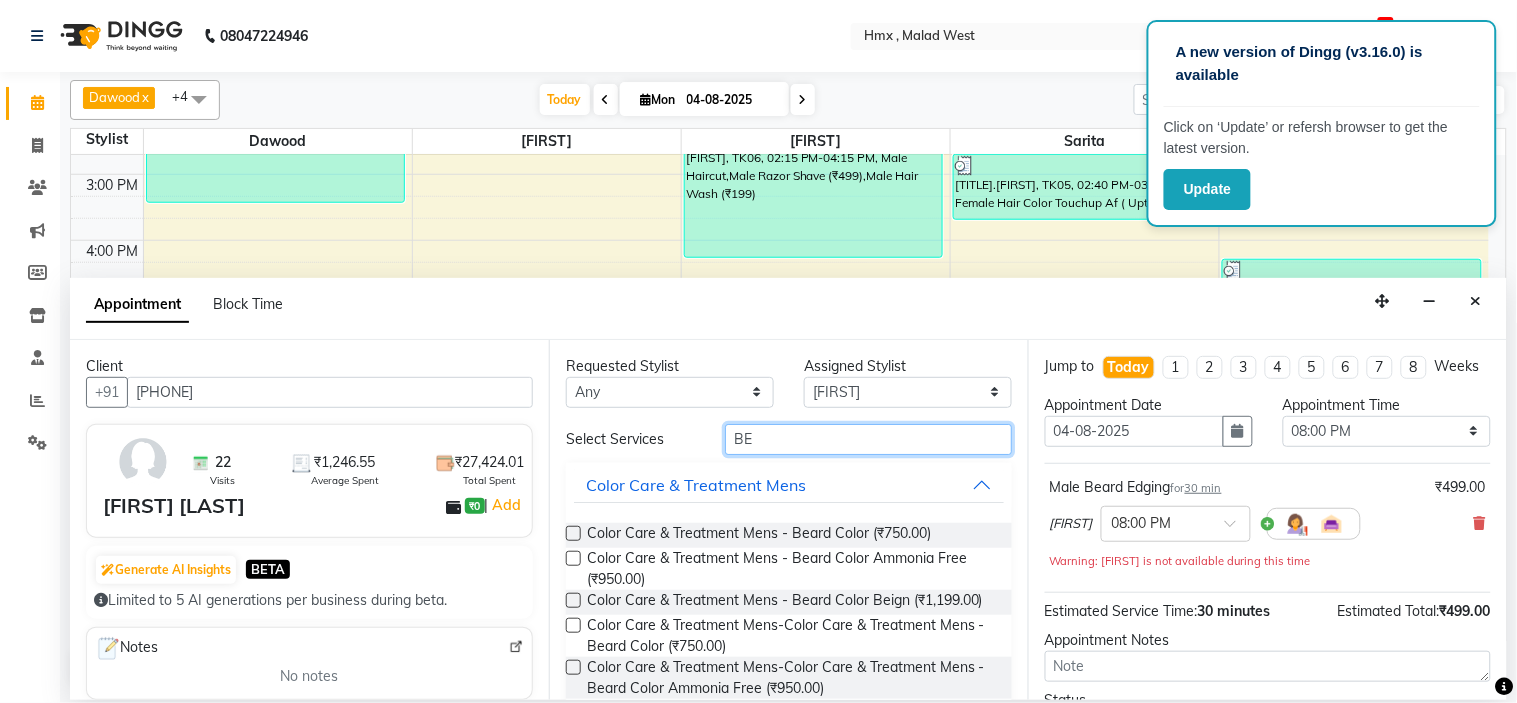 type on "B" 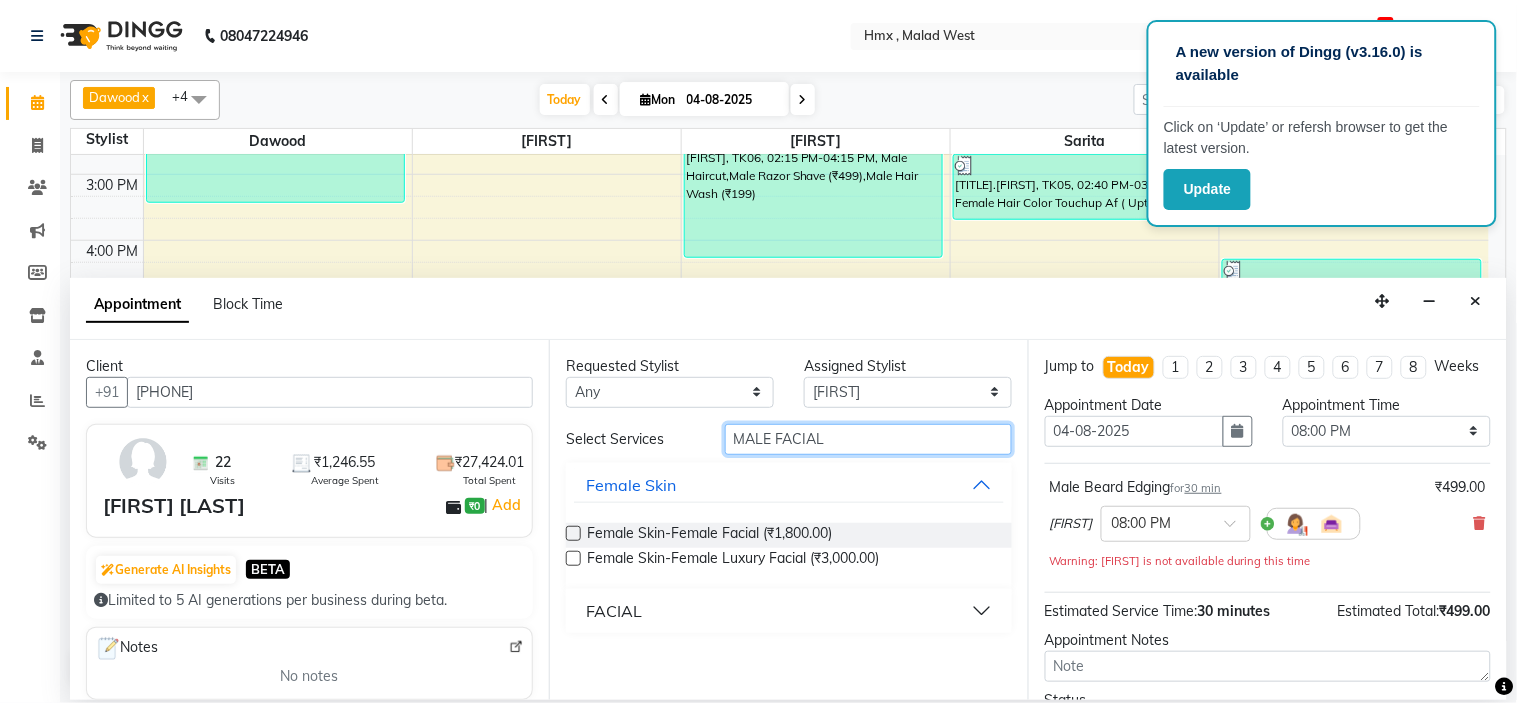 type on "MALE FACIAL" 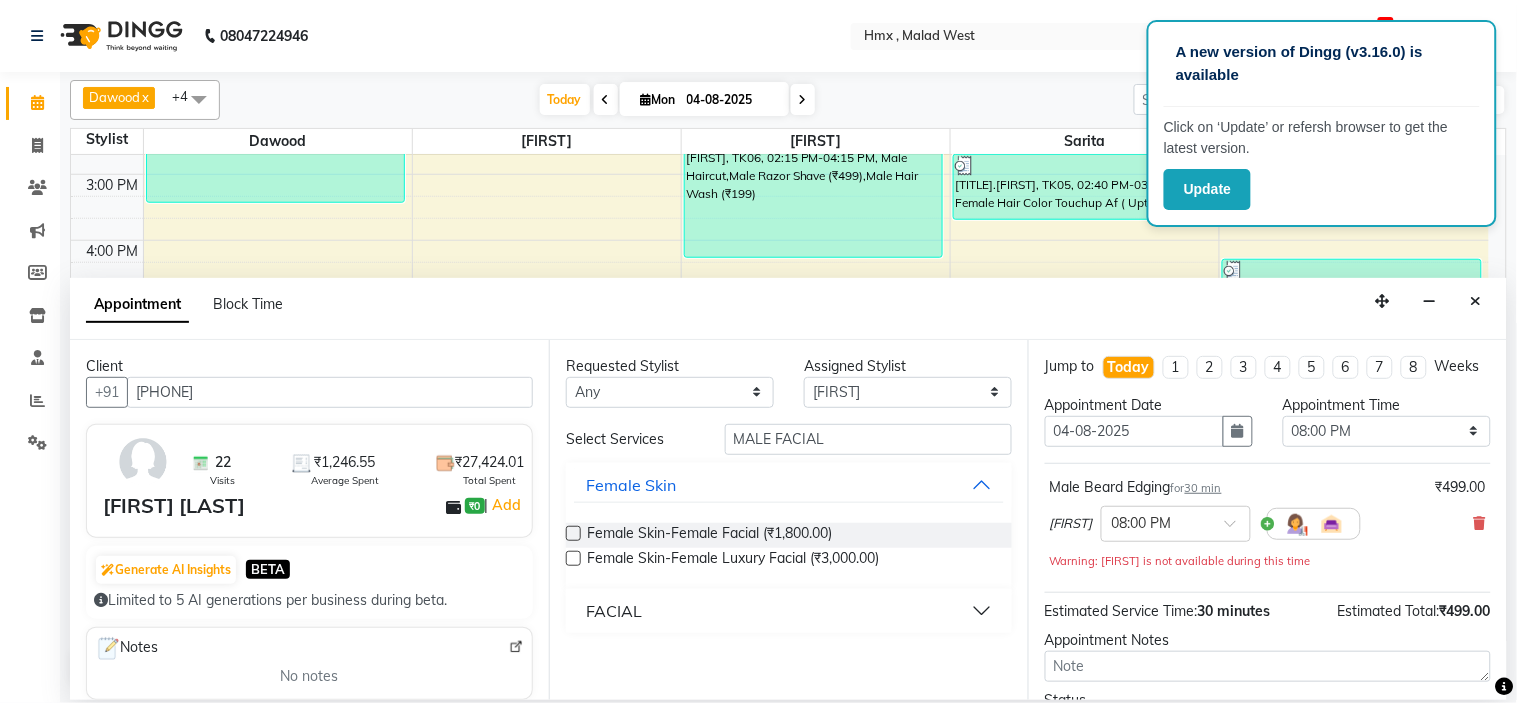 click on "FACIAL" at bounding box center [614, 611] 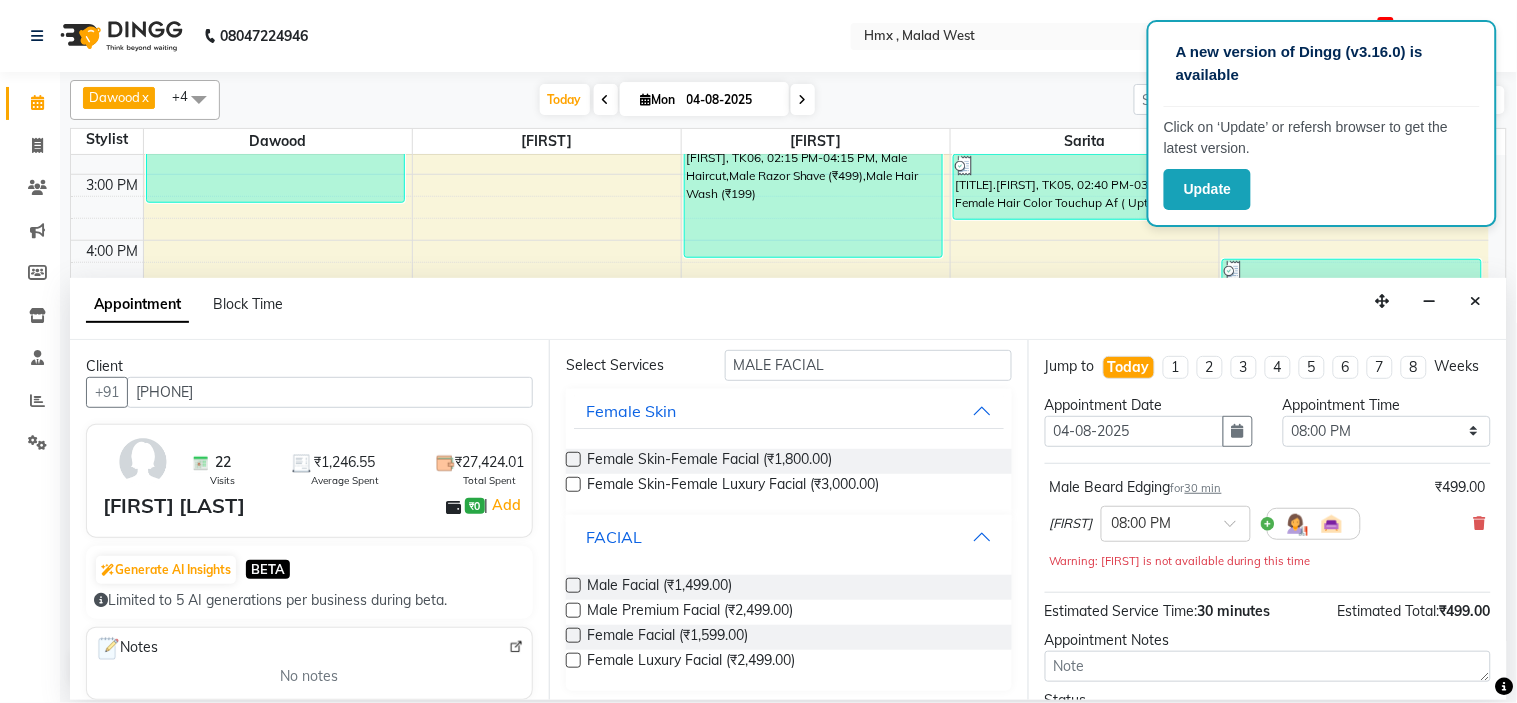 scroll, scrollTop: 75, scrollLeft: 0, axis: vertical 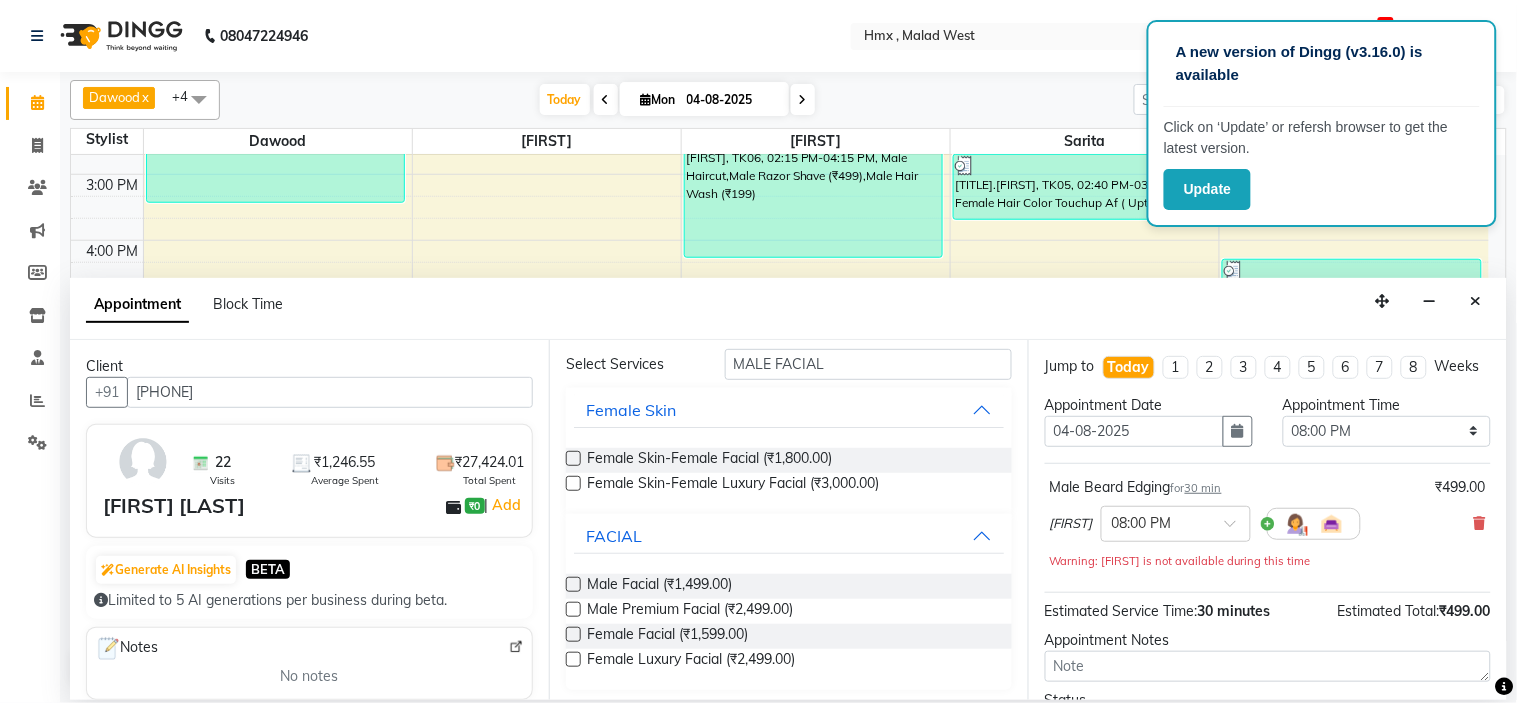 click at bounding box center (573, 609) 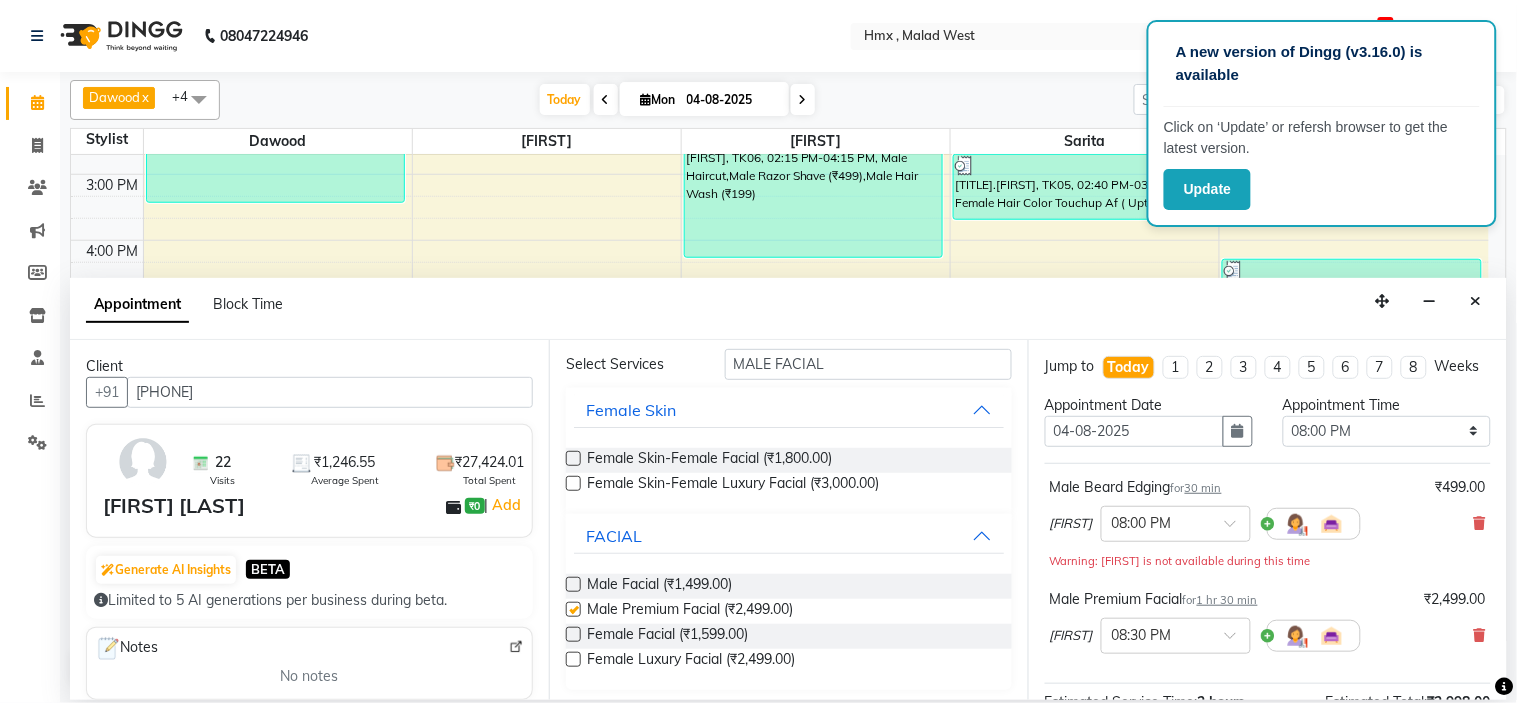 checkbox on "false" 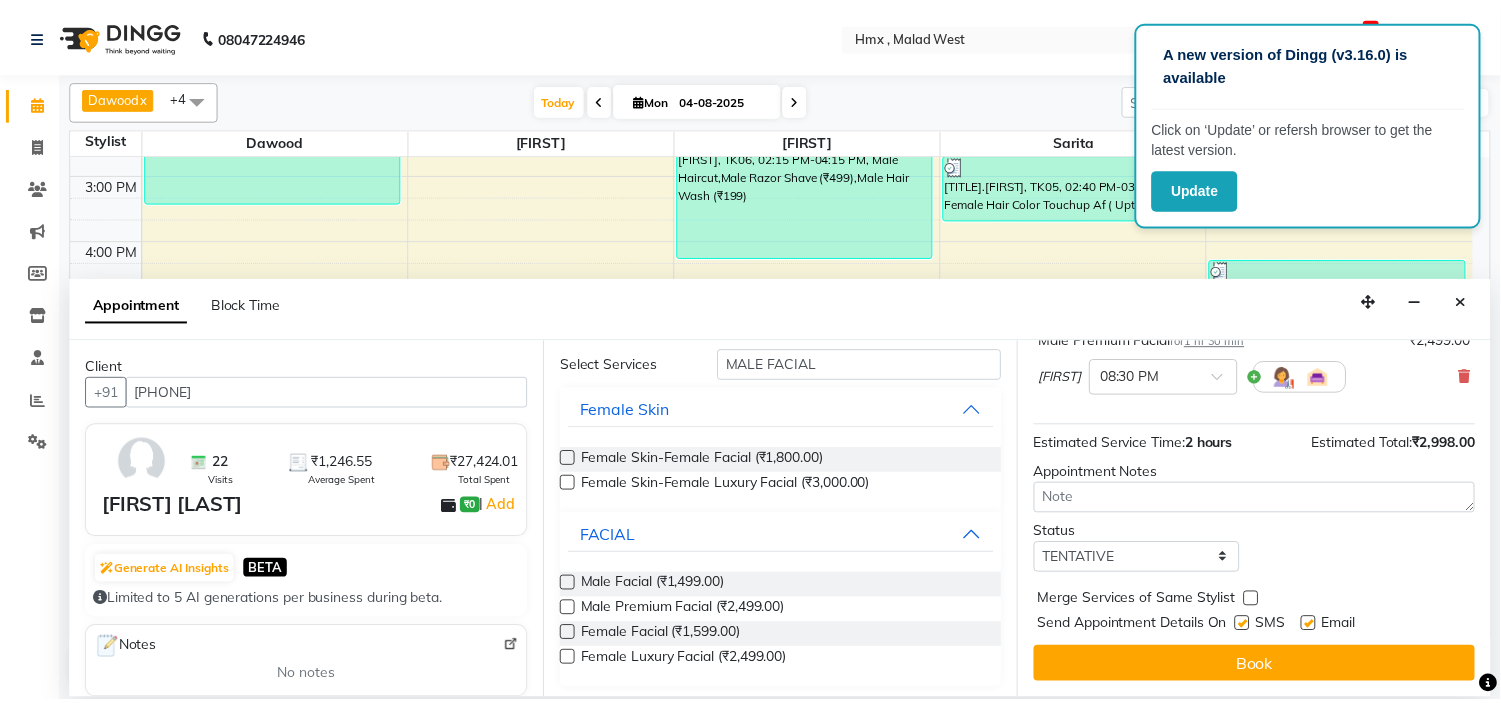 scroll, scrollTop: 277, scrollLeft: 0, axis: vertical 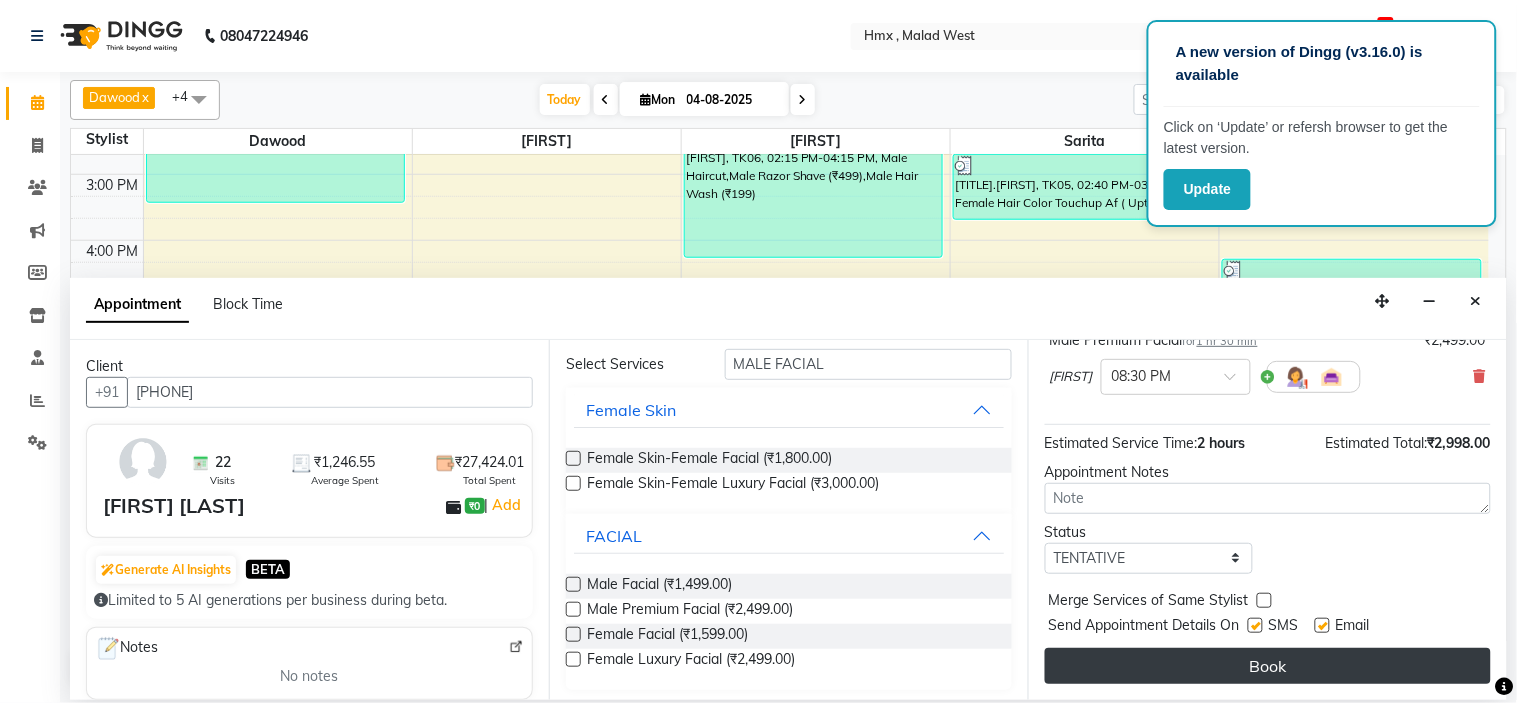 click on "Book" at bounding box center [1268, 666] 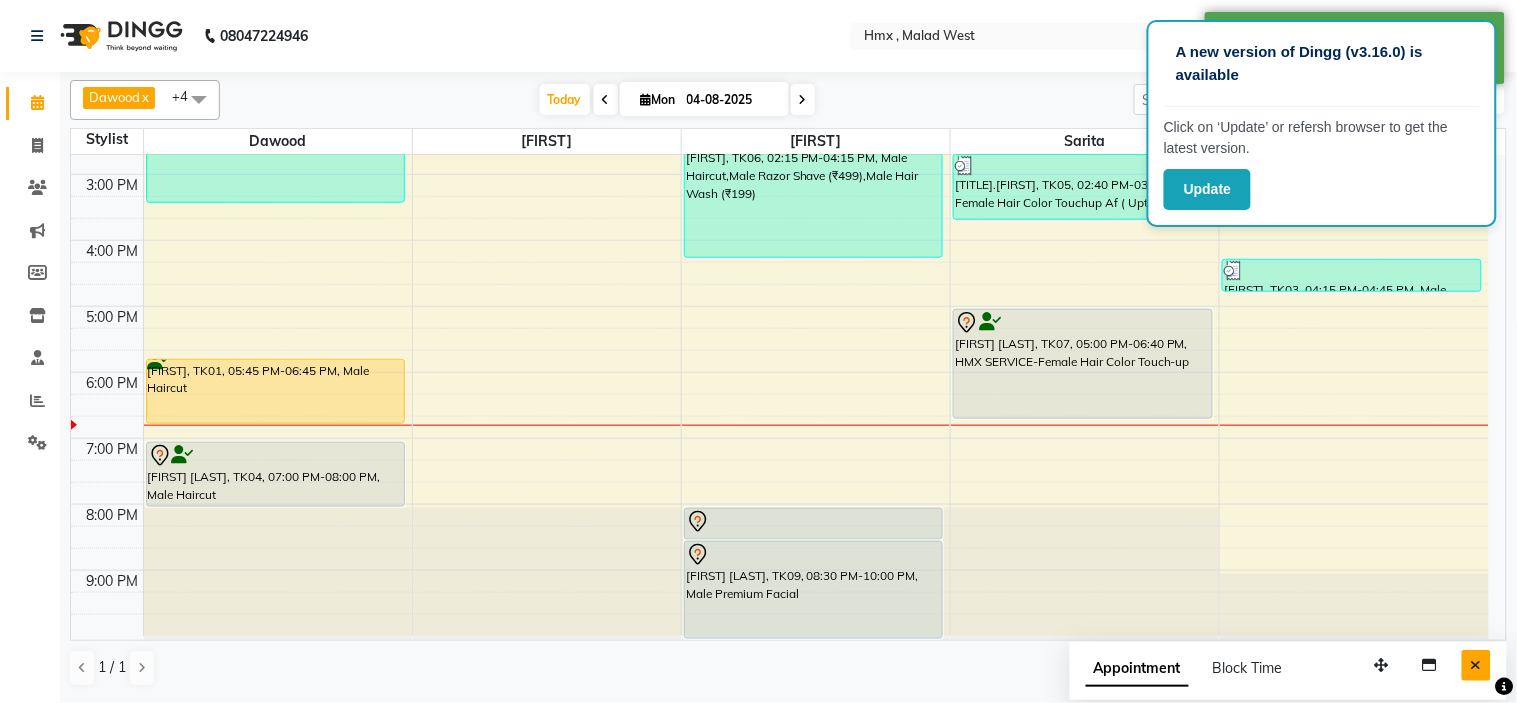 click at bounding box center (1476, 665) 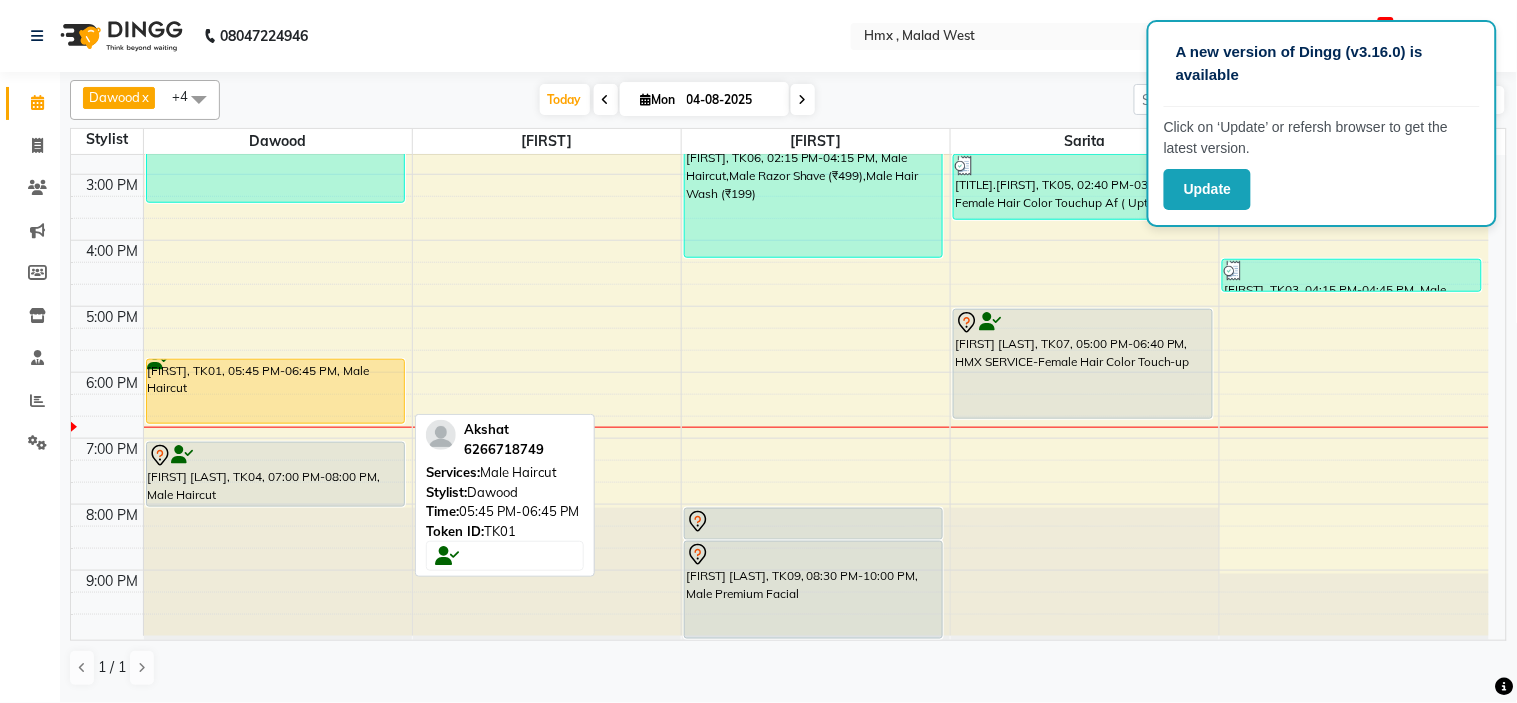 click on "[FIRST], TK01, 05:45 PM-06:45 PM, Male Haircut" at bounding box center (275, 391) 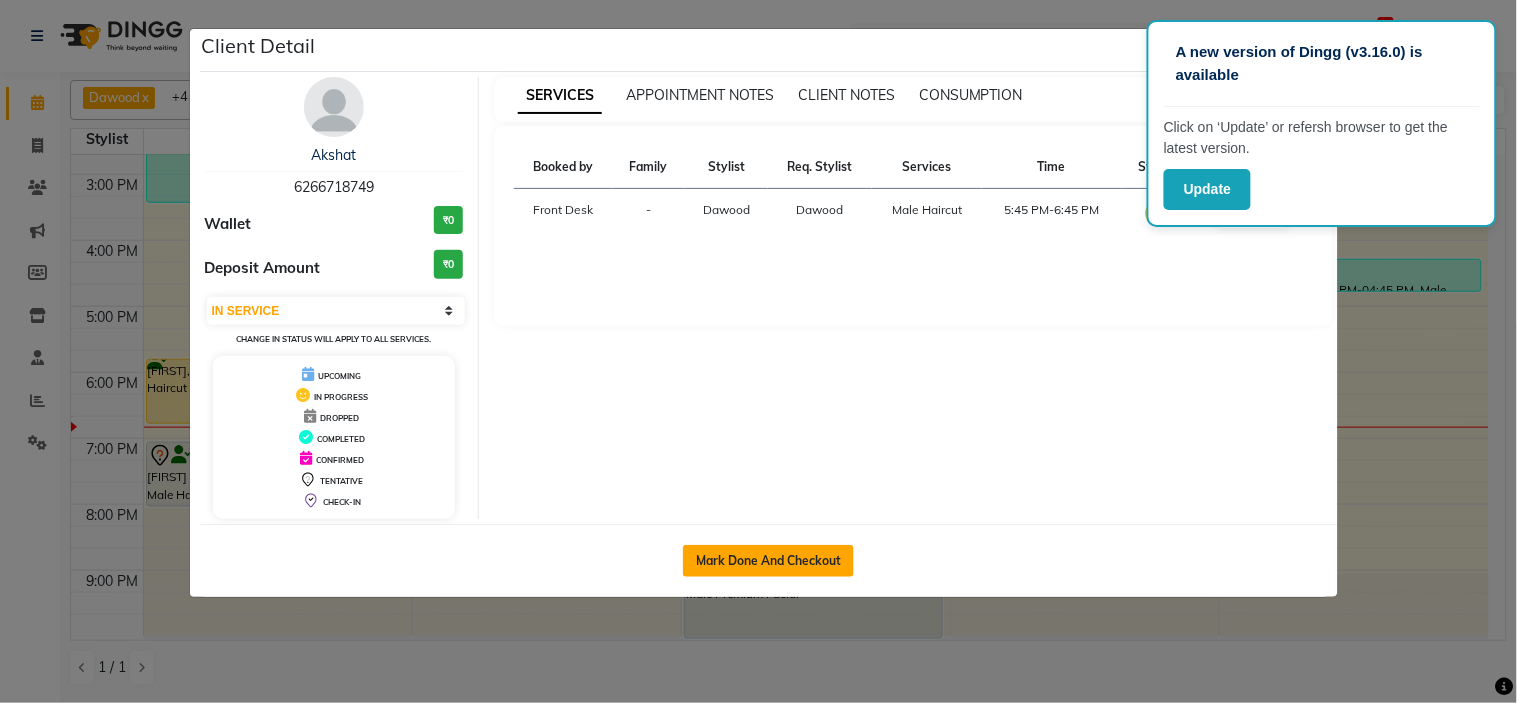 click on "Mark Done And Checkout" 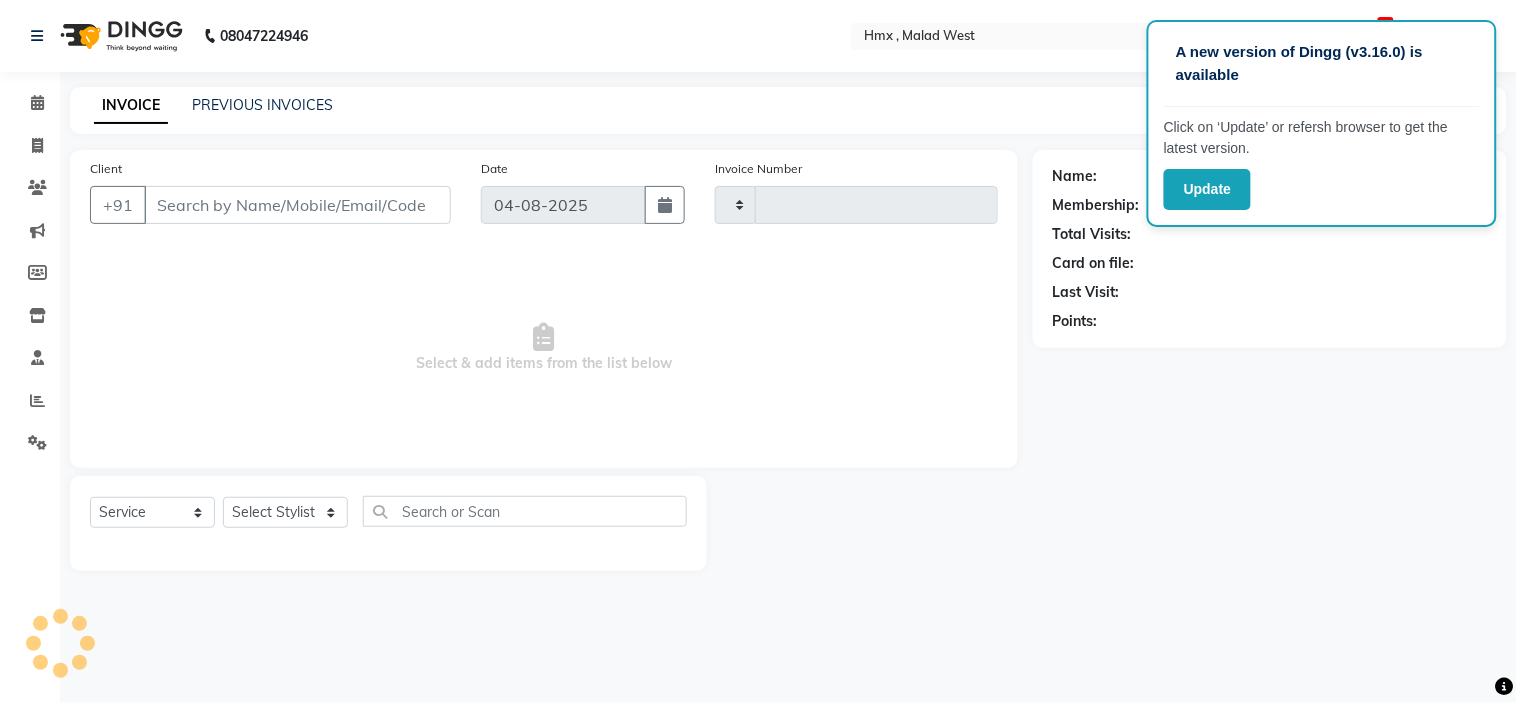 select on "3" 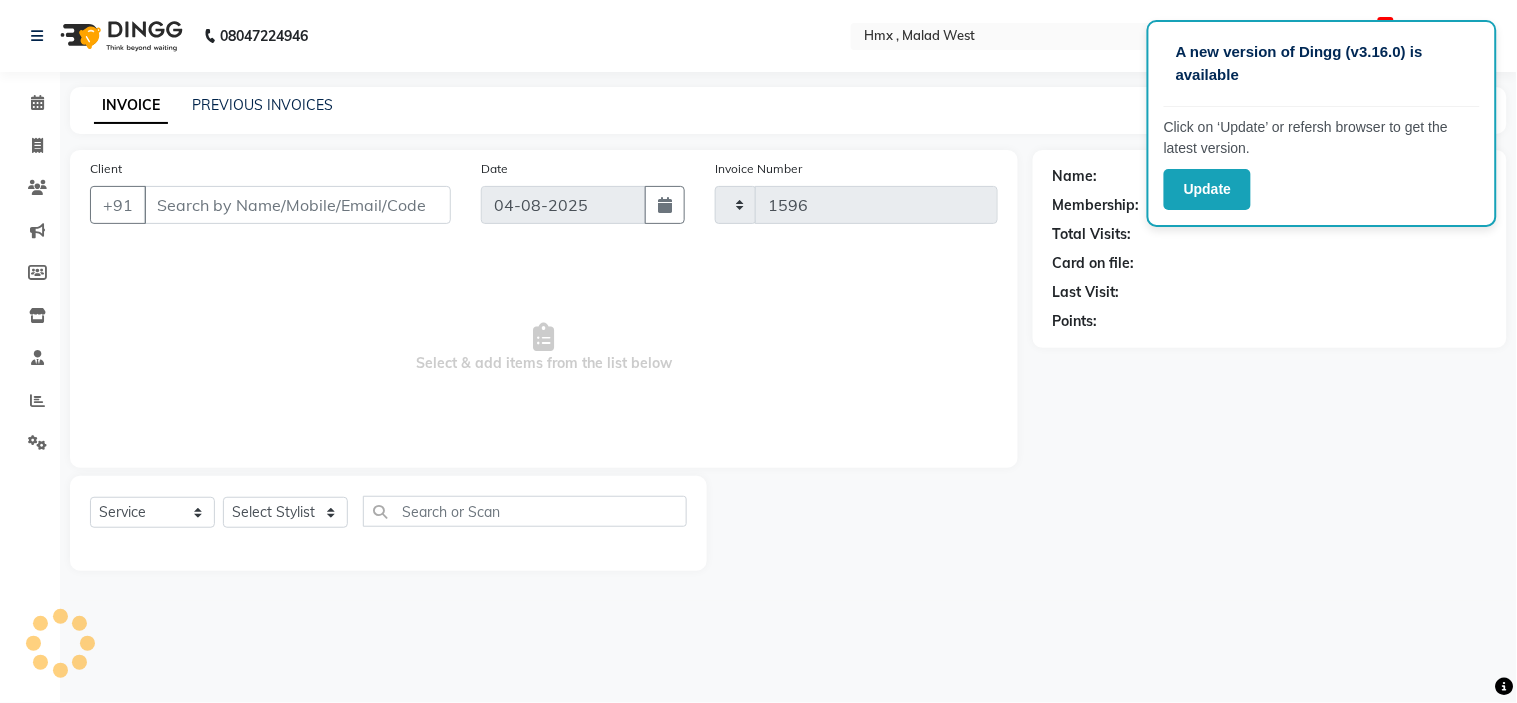 select on "5711" 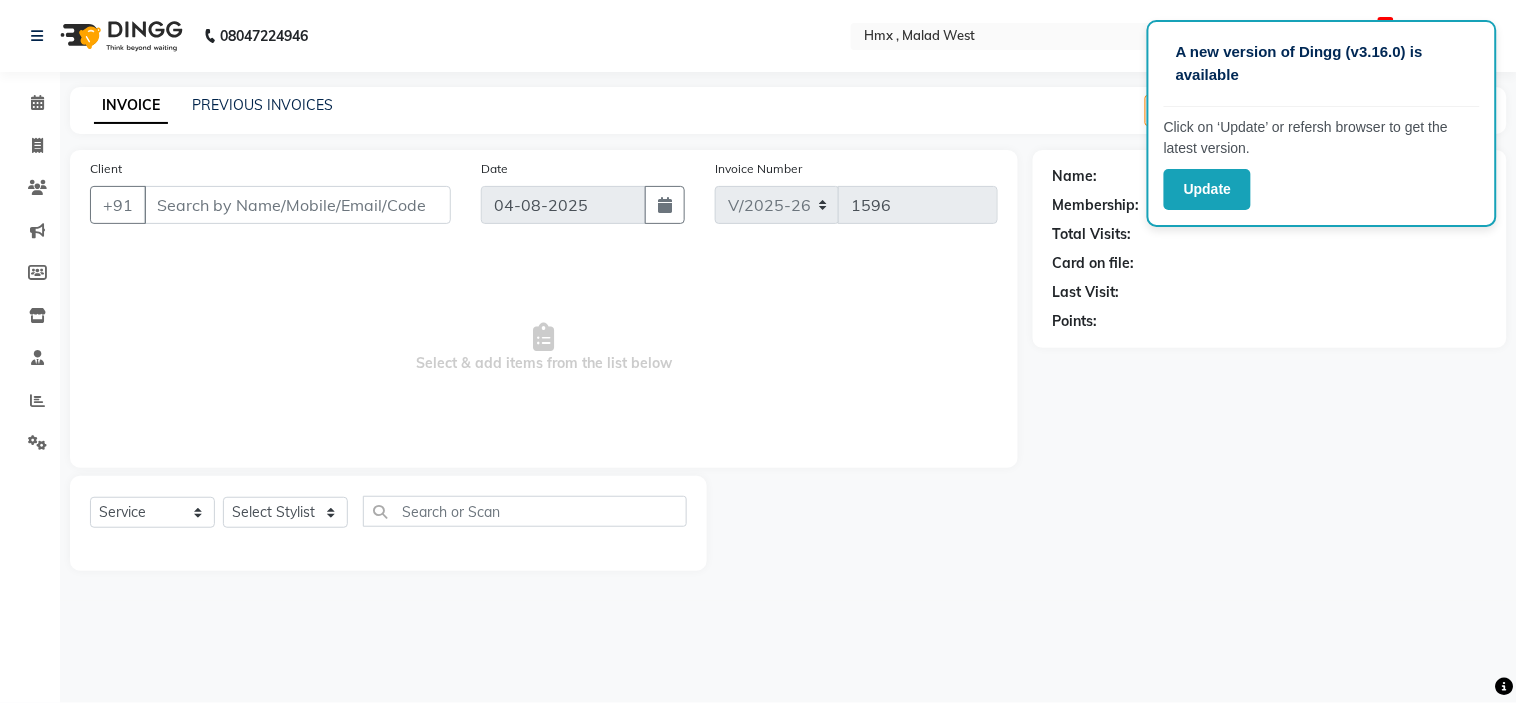 type on "6266718749" 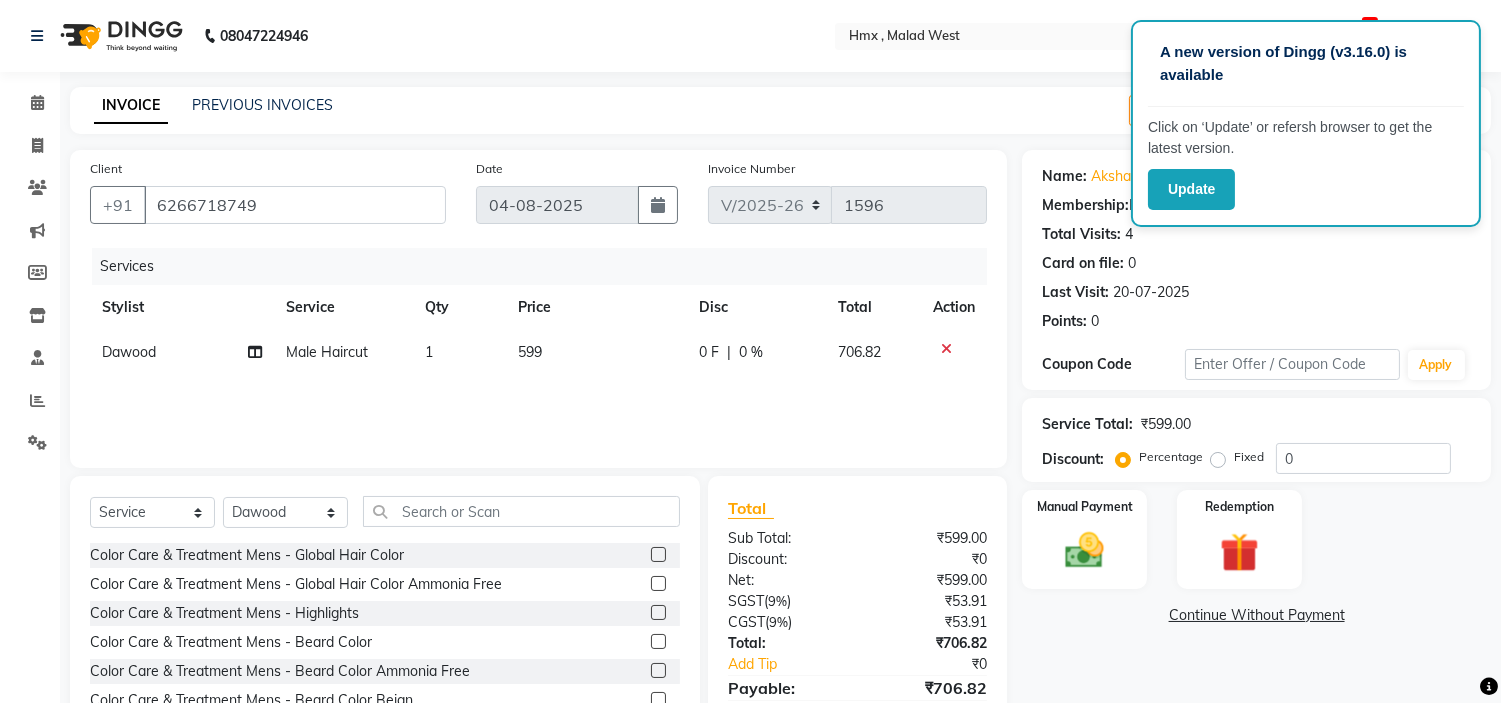 click on "599" 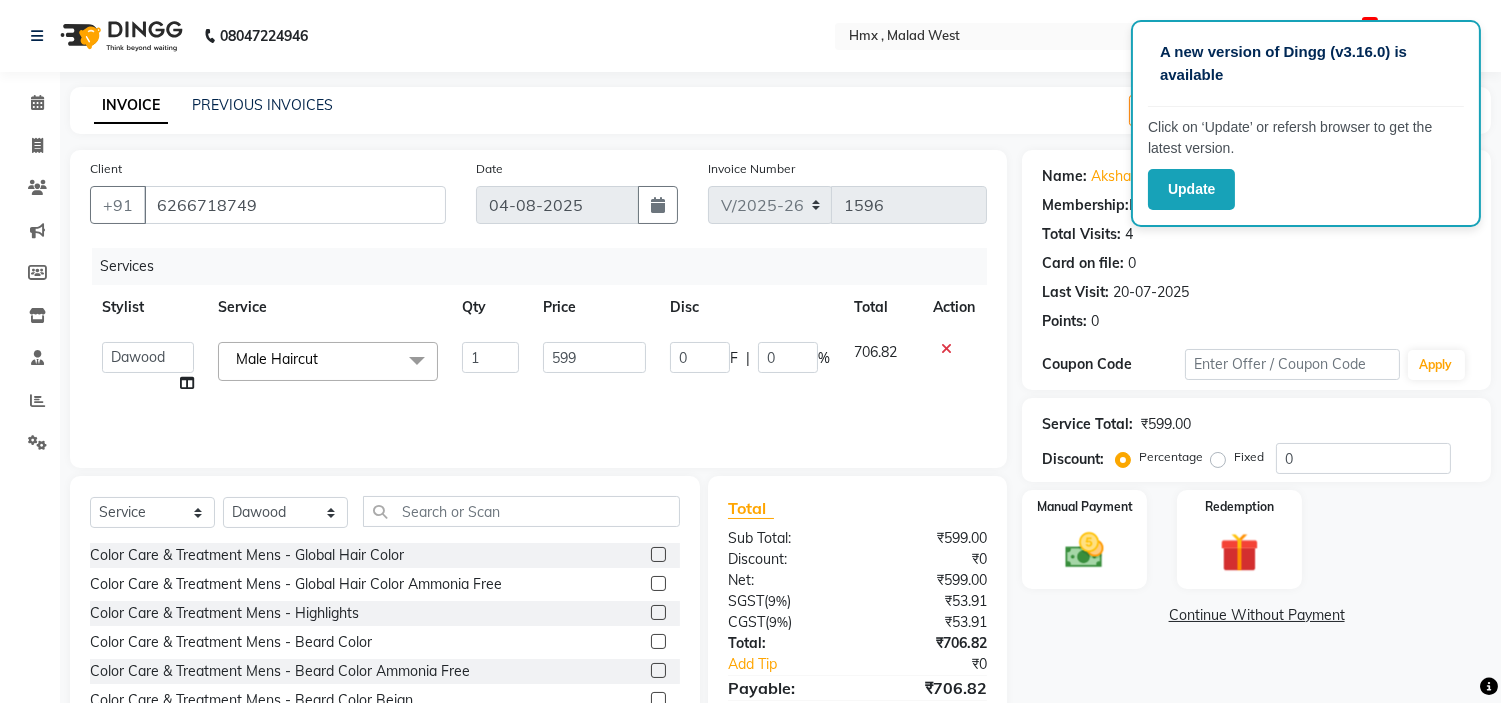 click on "599" 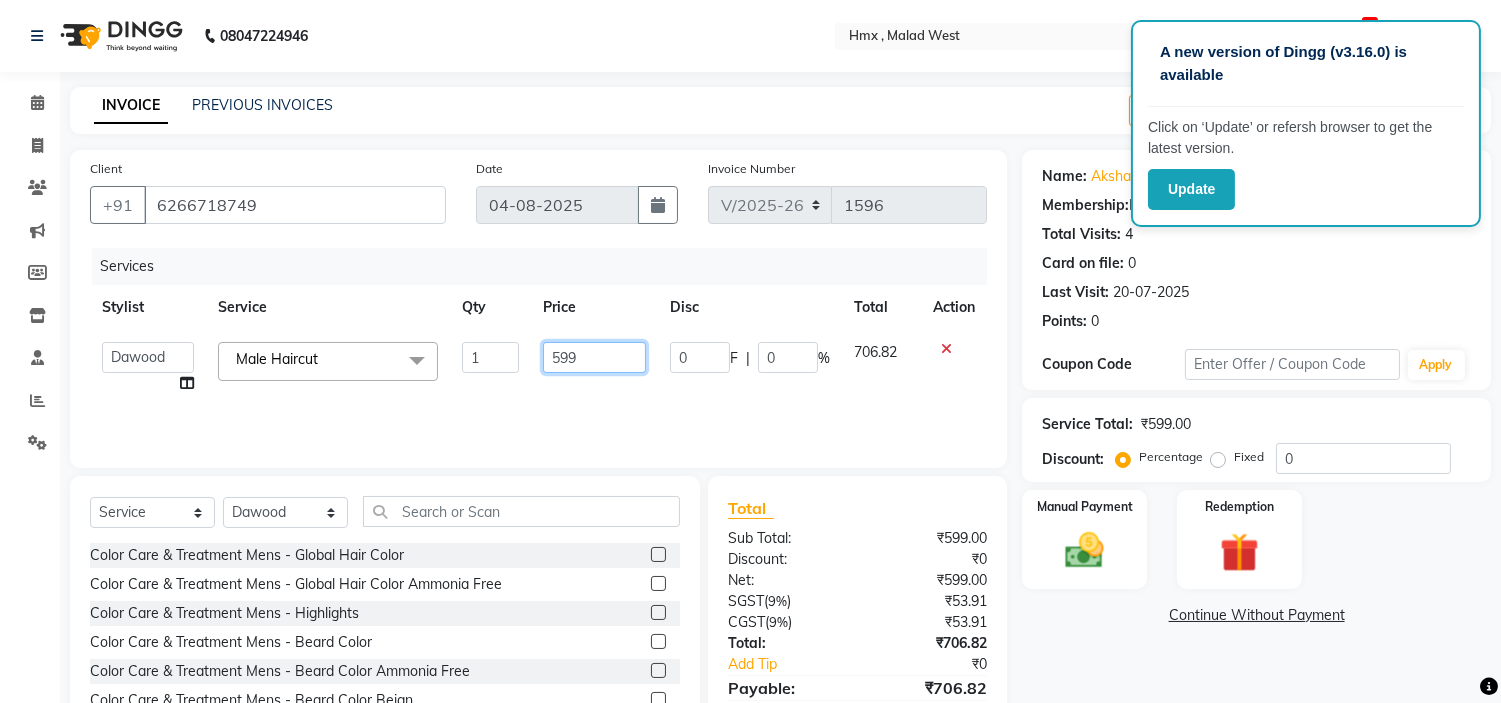 drag, startPoint x: 556, startPoint y: 365, endPoint x: 567, endPoint y: 367, distance: 11.18034 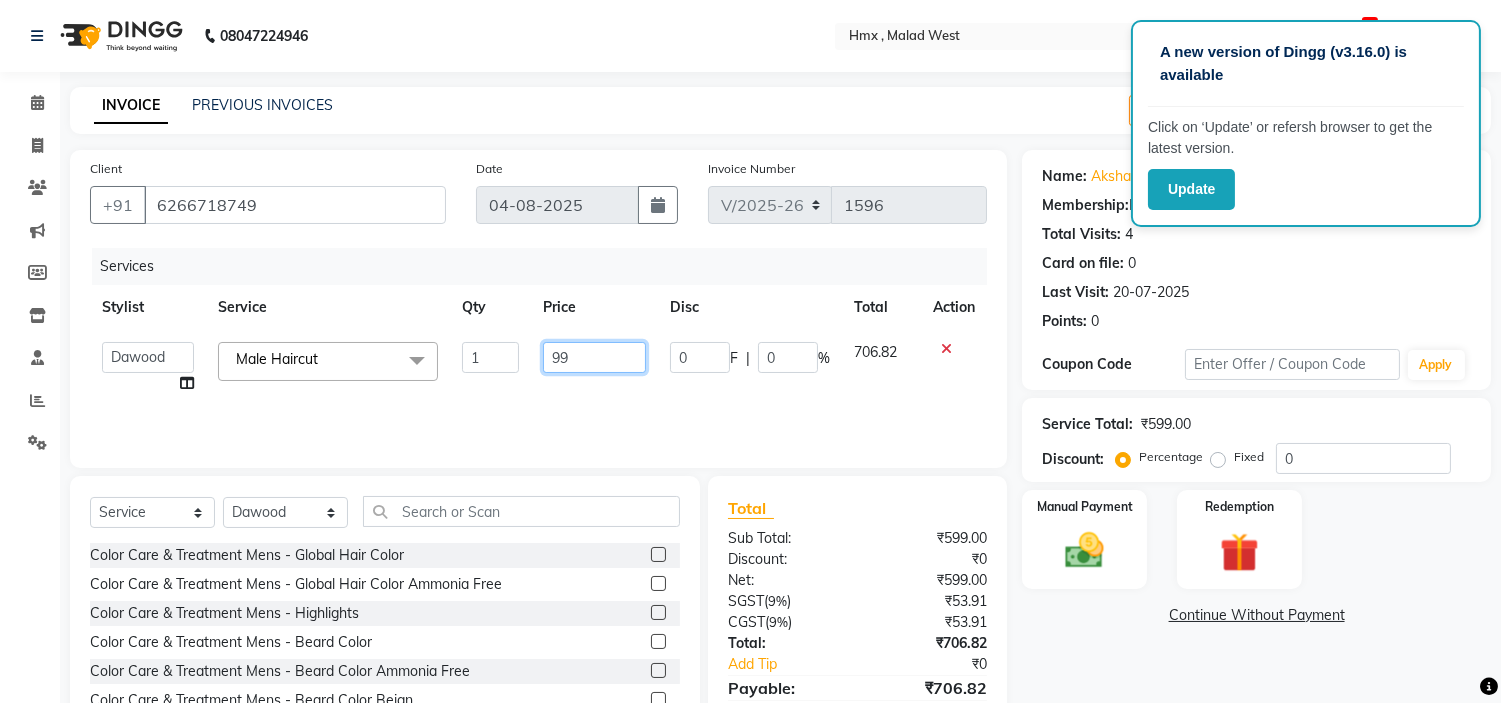 type on "799" 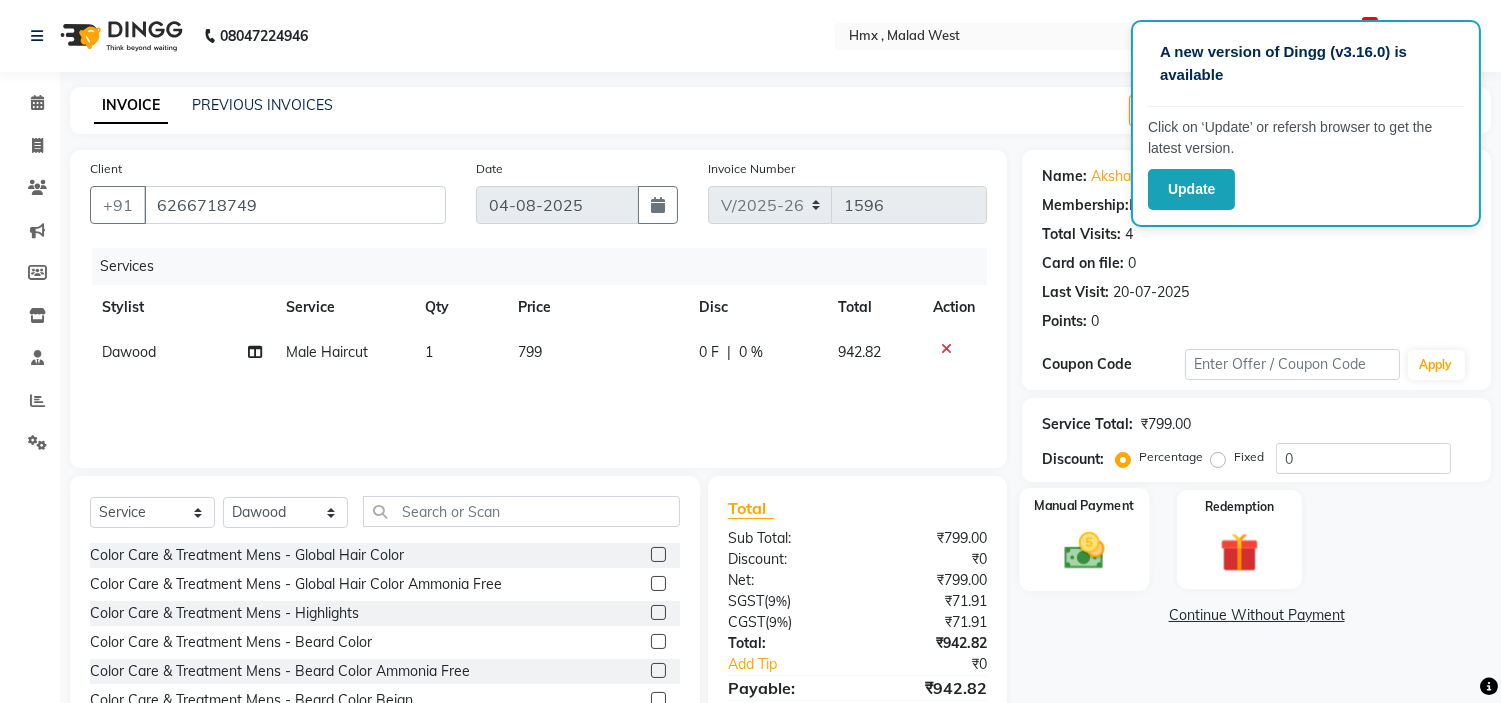 scroll, scrollTop: 97, scrollLeft: 0, axis: vertical 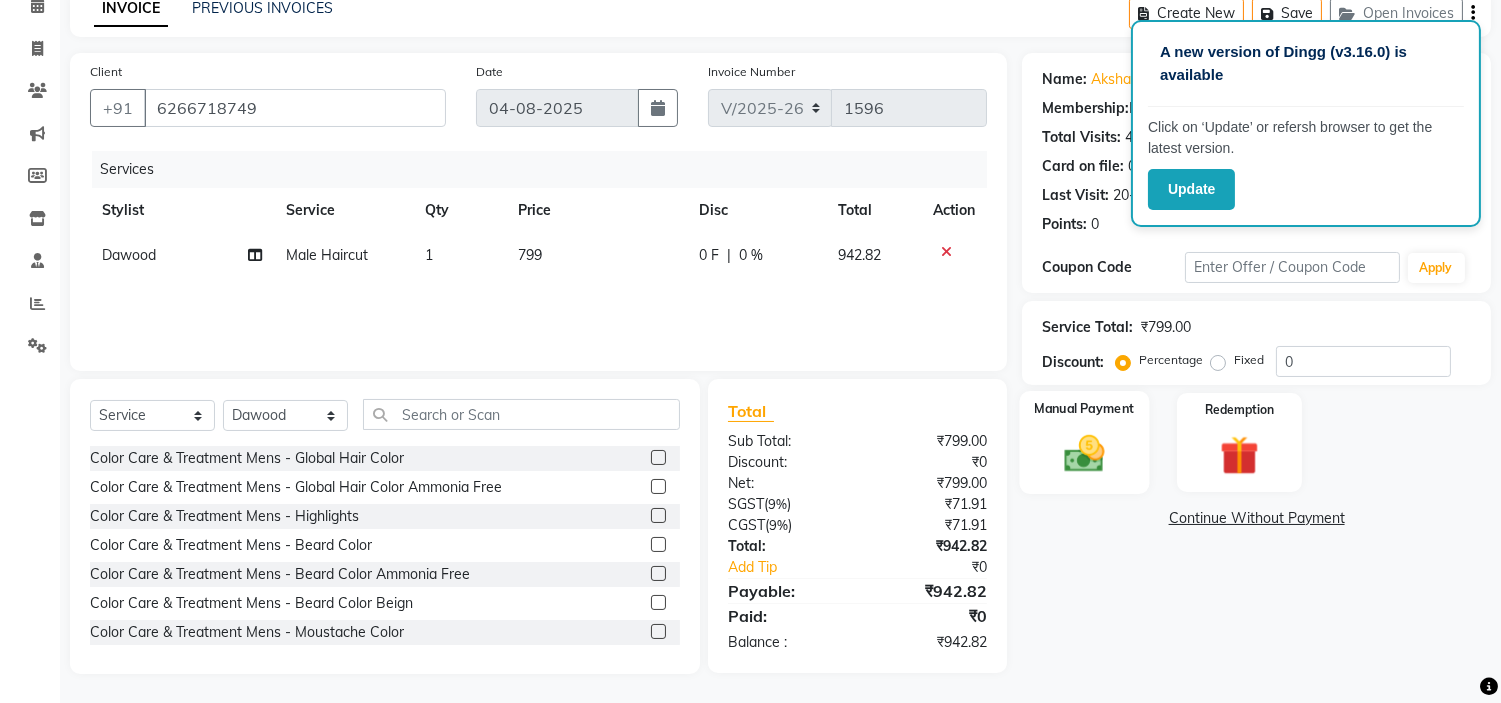 click 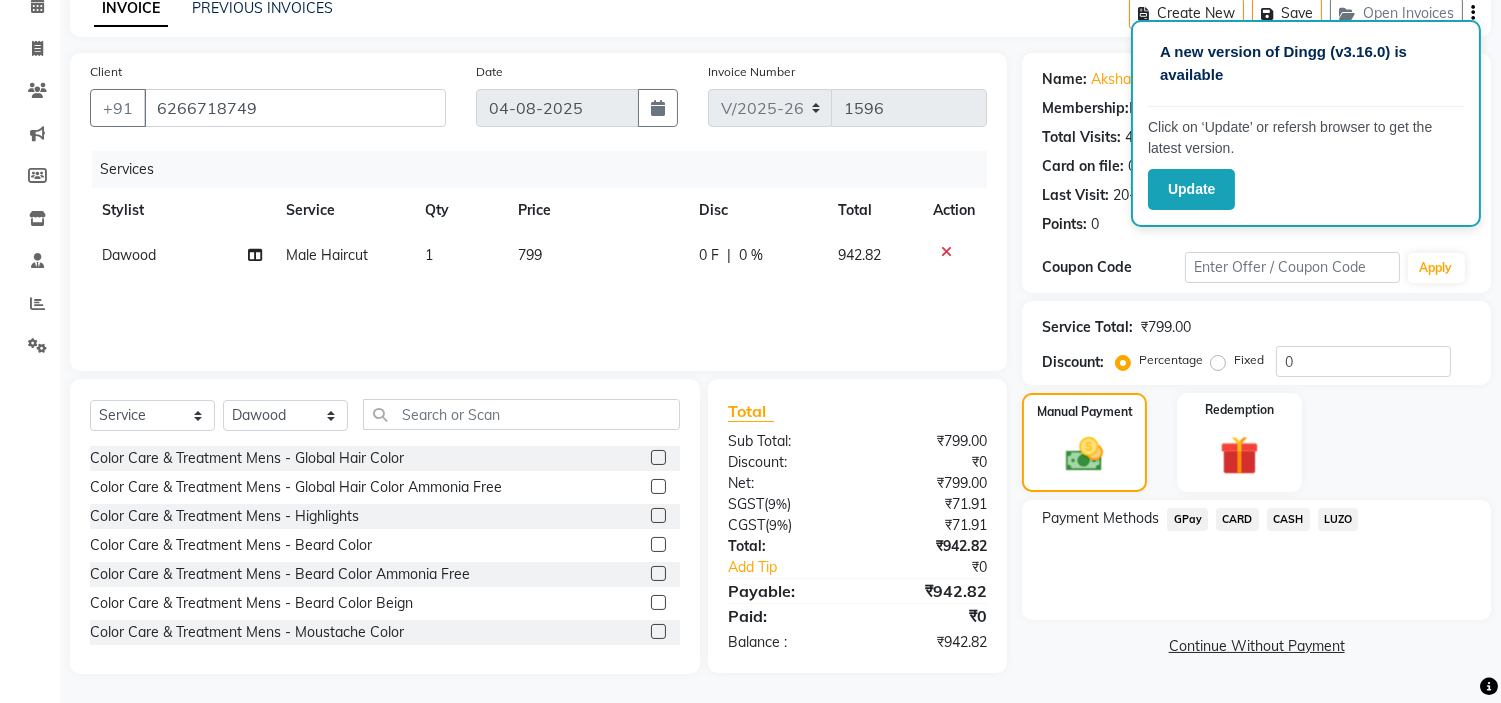 click on "GPay" 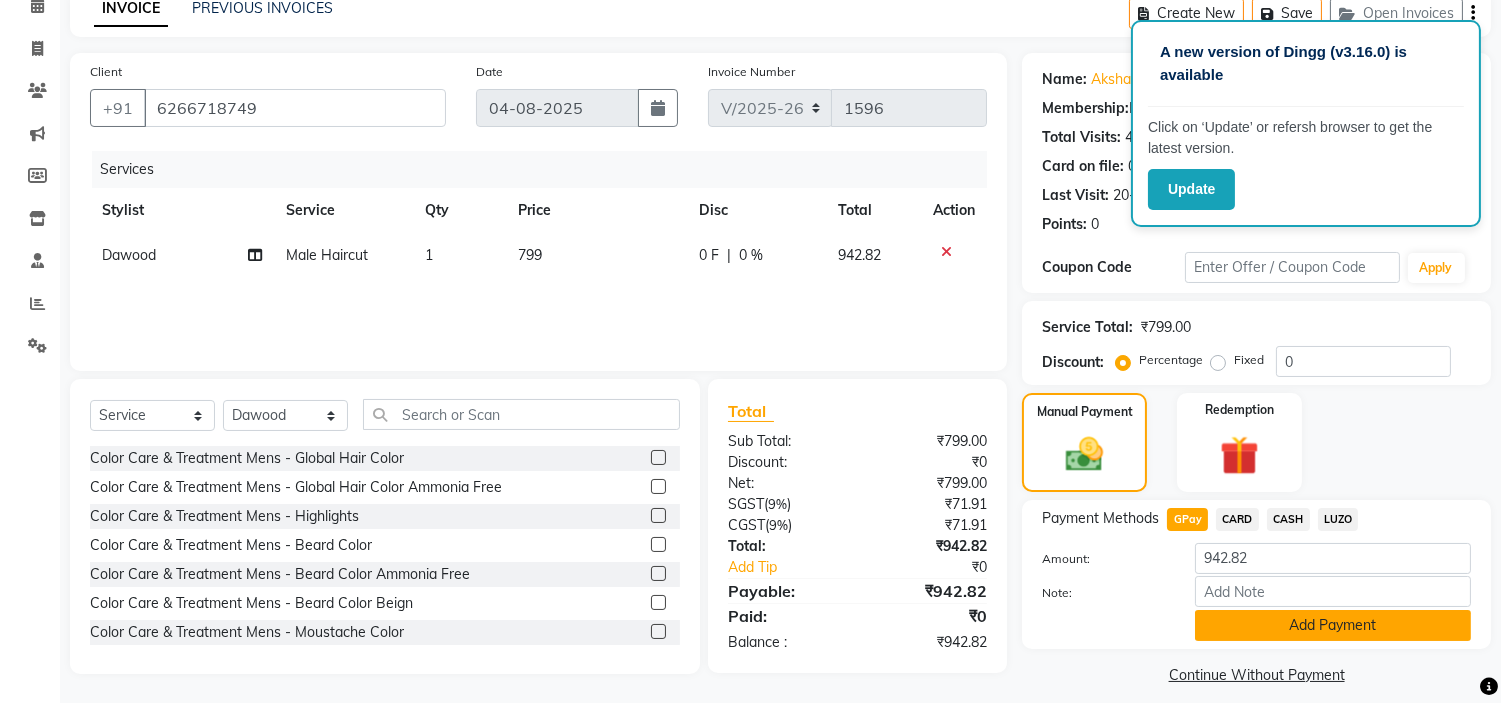 click on "Add Payment" 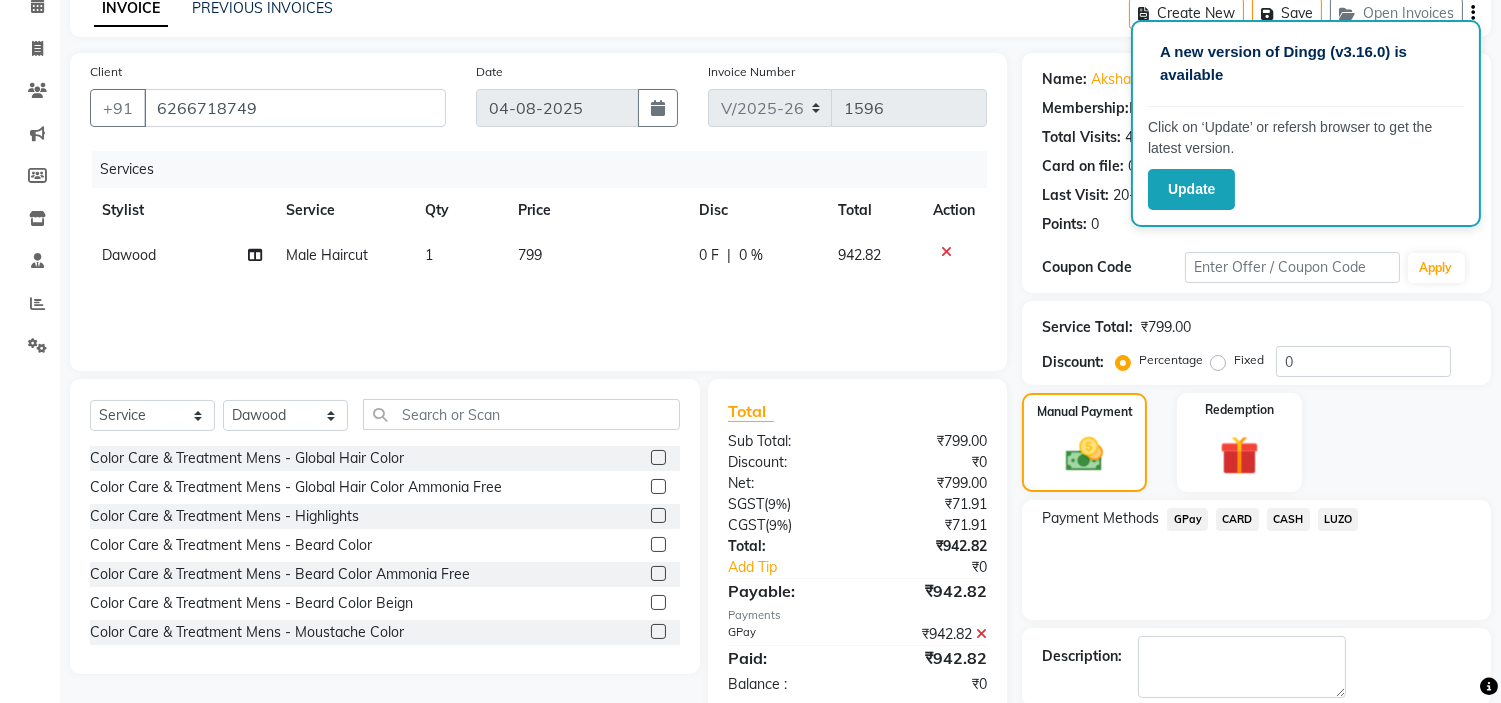 scroll, scrollTop: 196, scrollLeft: 0, axis: vertical 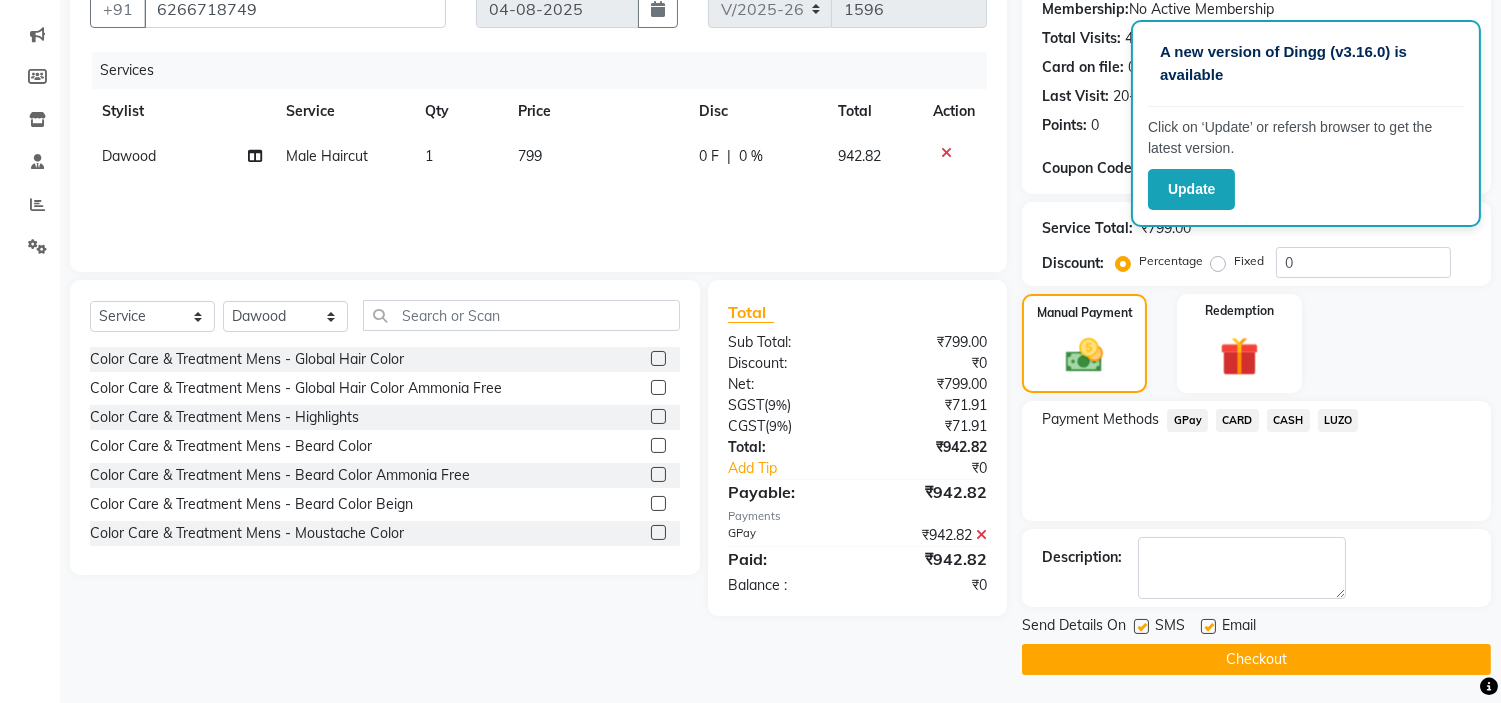 click on "Checkout" 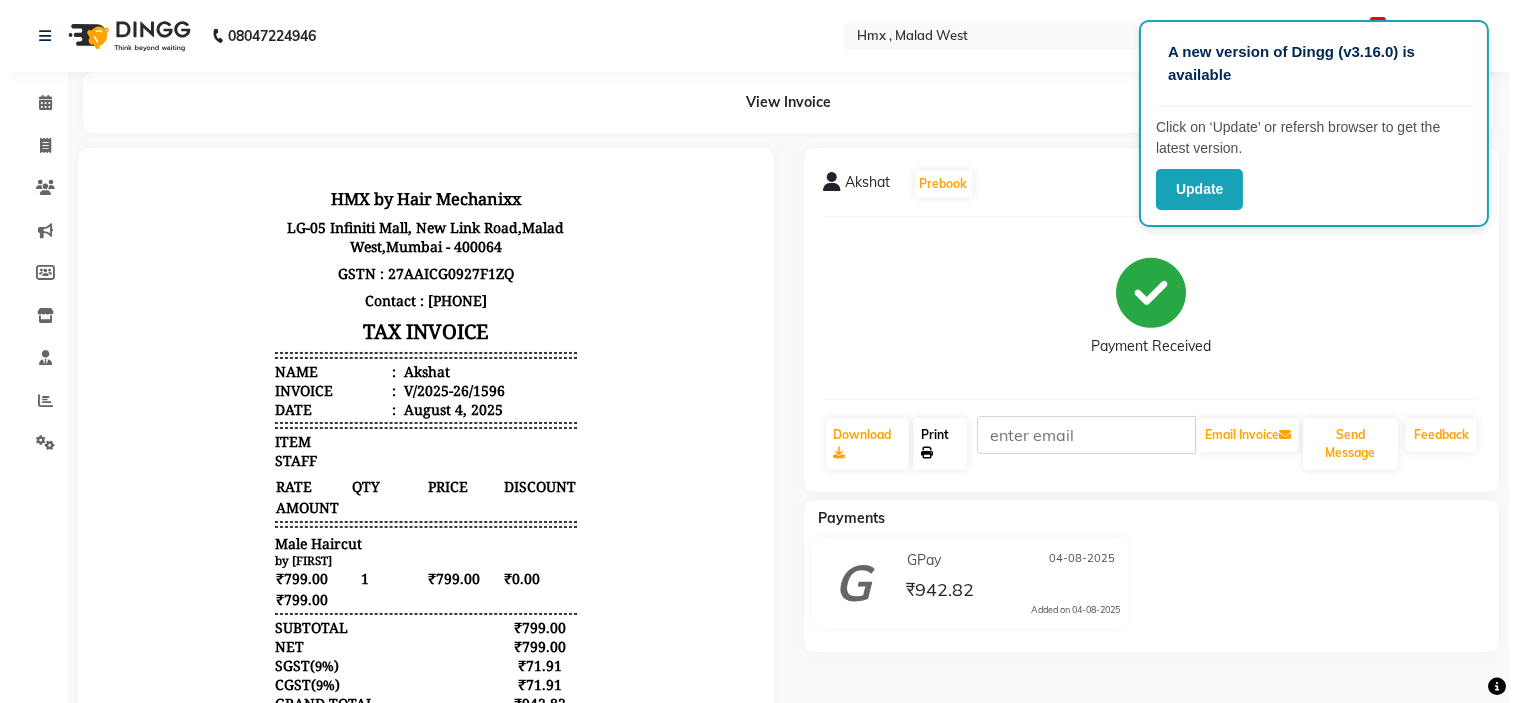 scroll, scrollTop: 0, scrollLeft: 0, axis: both 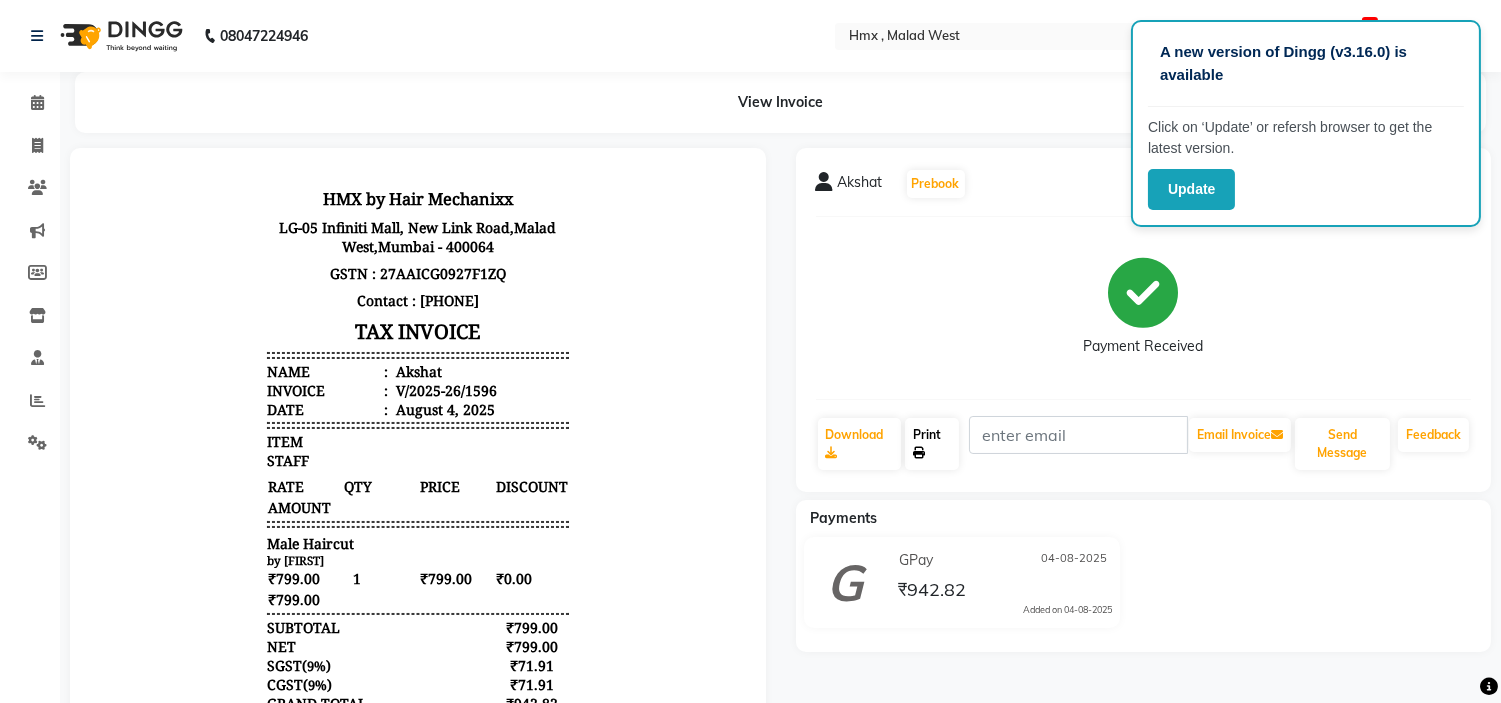 click on "Print" 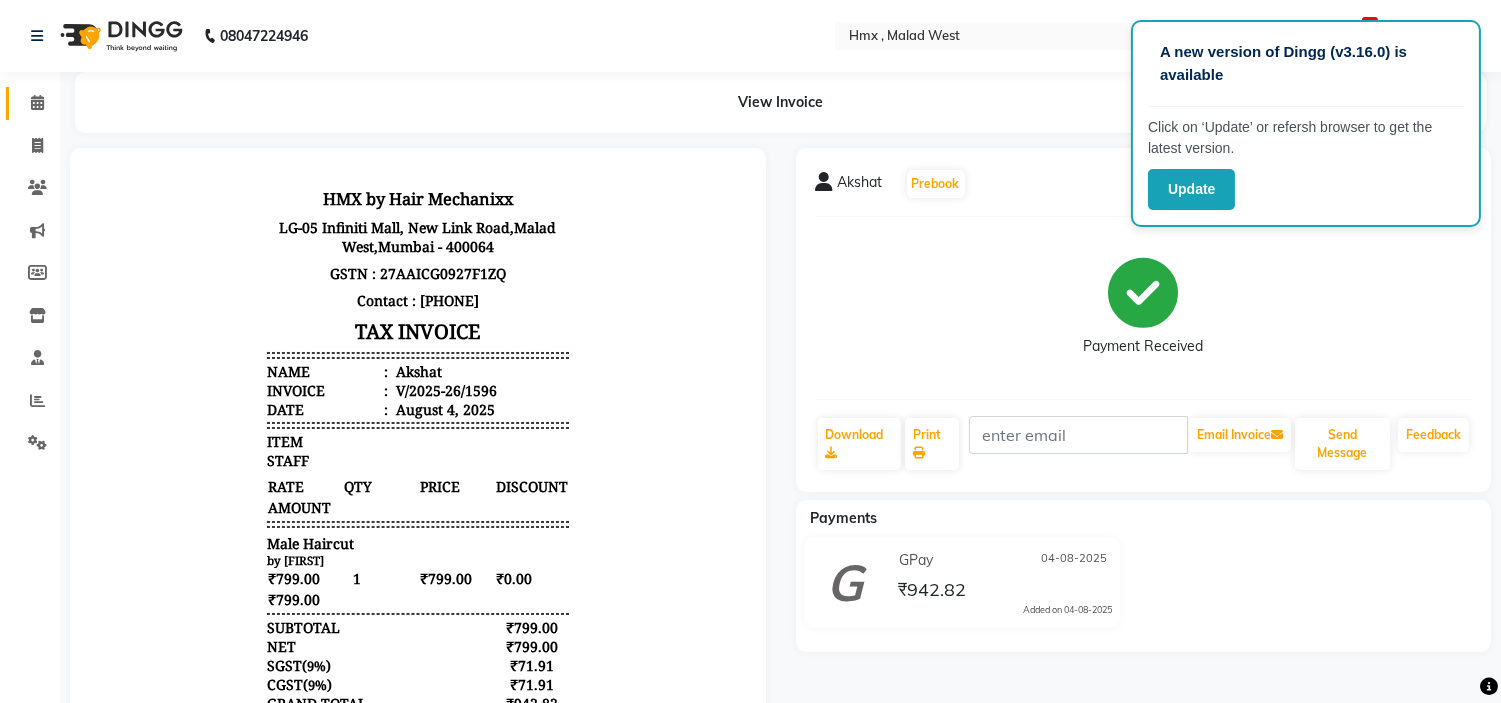 click on "Calendar" 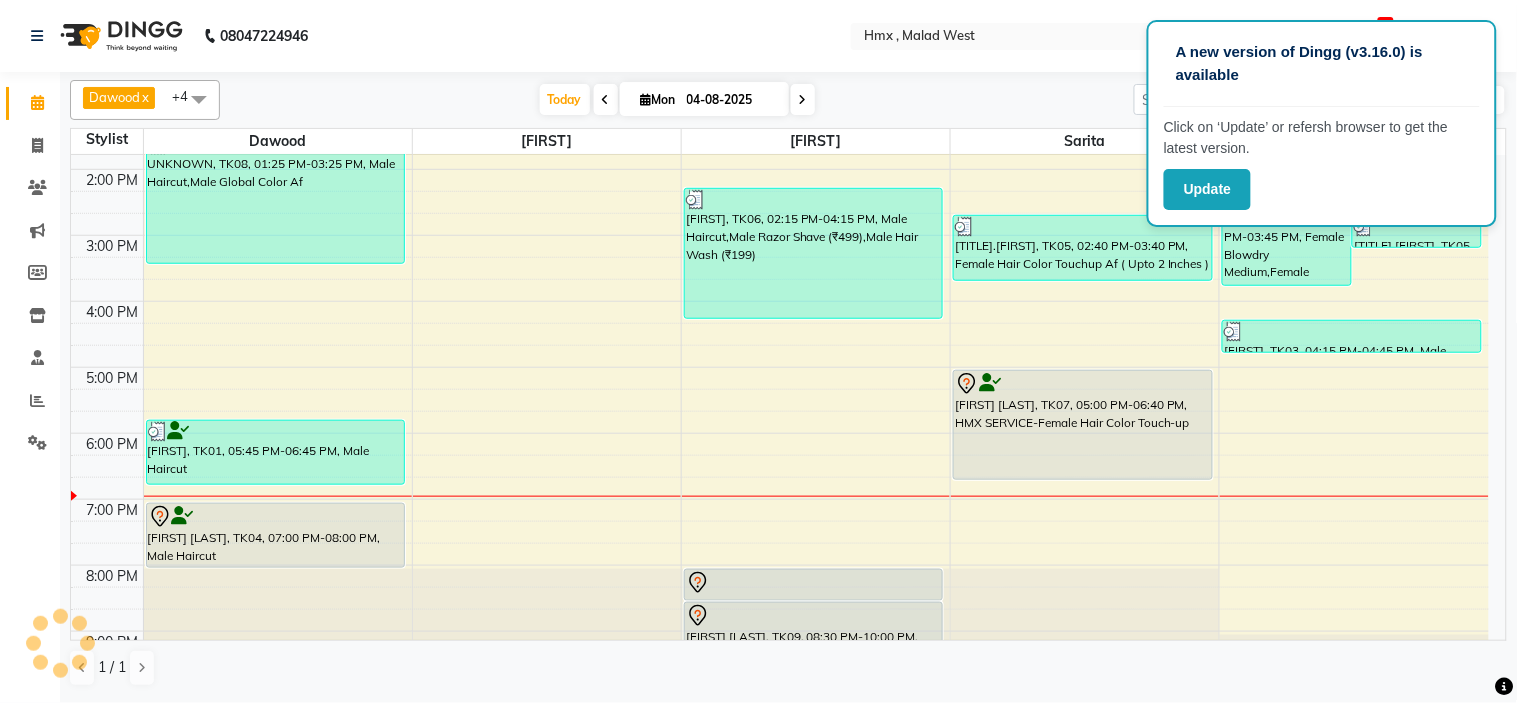 scroll, scrollTop: 442, scrollLeft: 0, axis: vertical 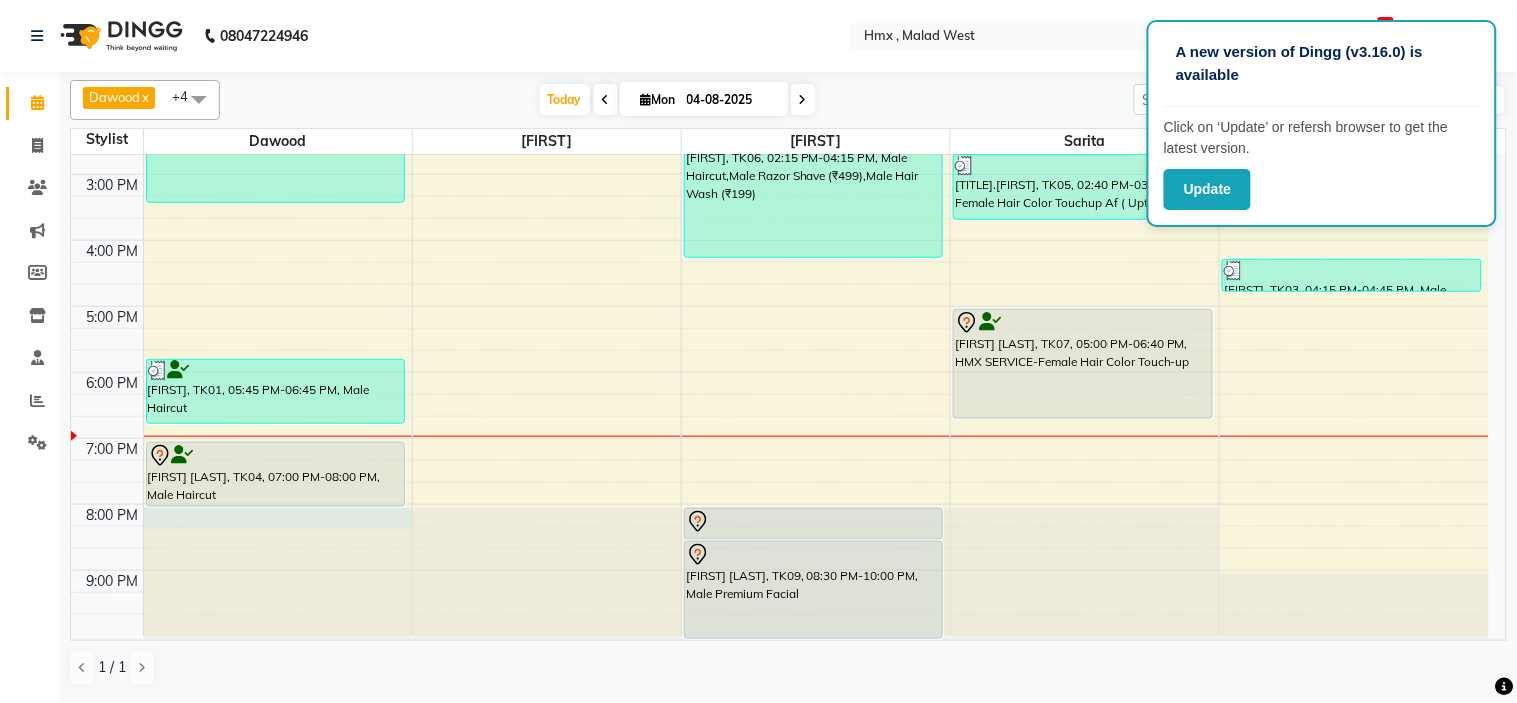 click at bounding box center [278, -287] 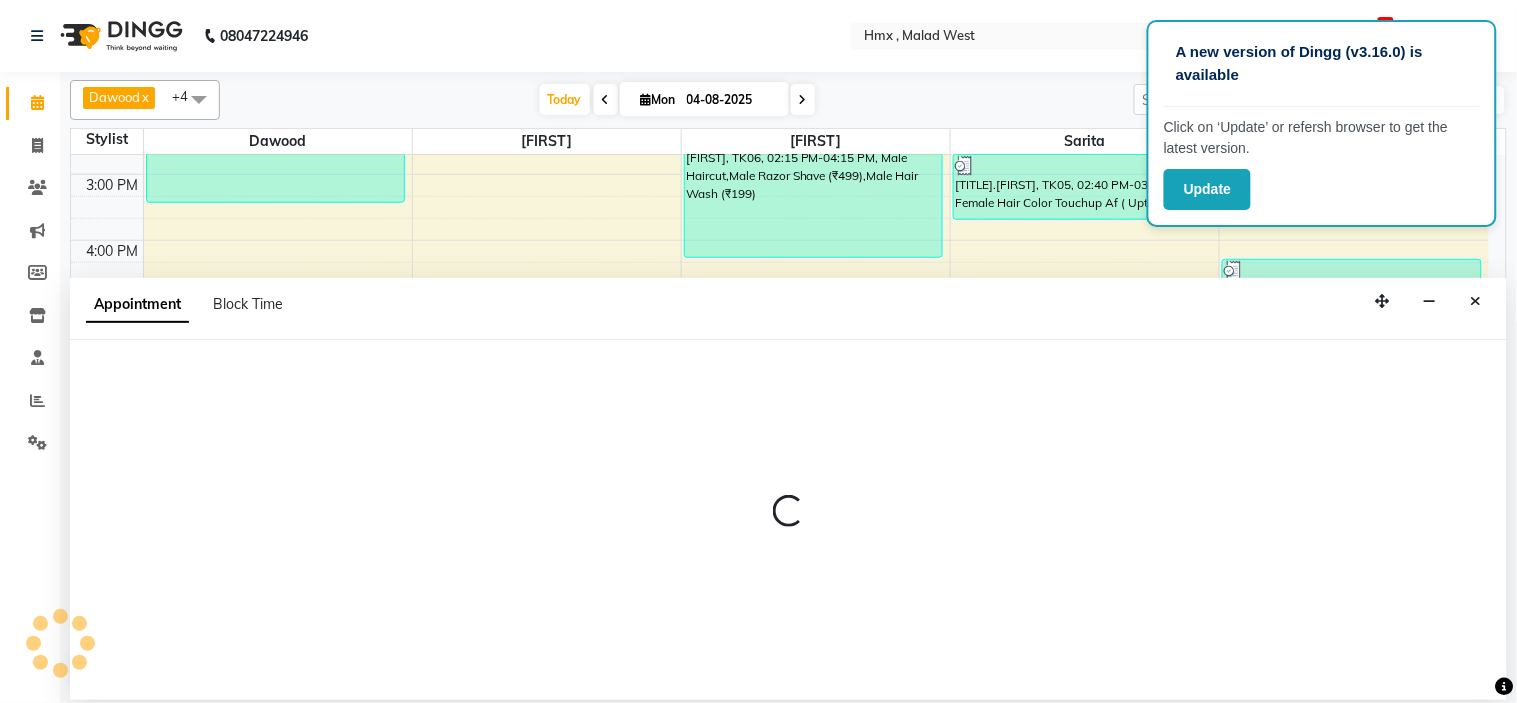 select on "39095" 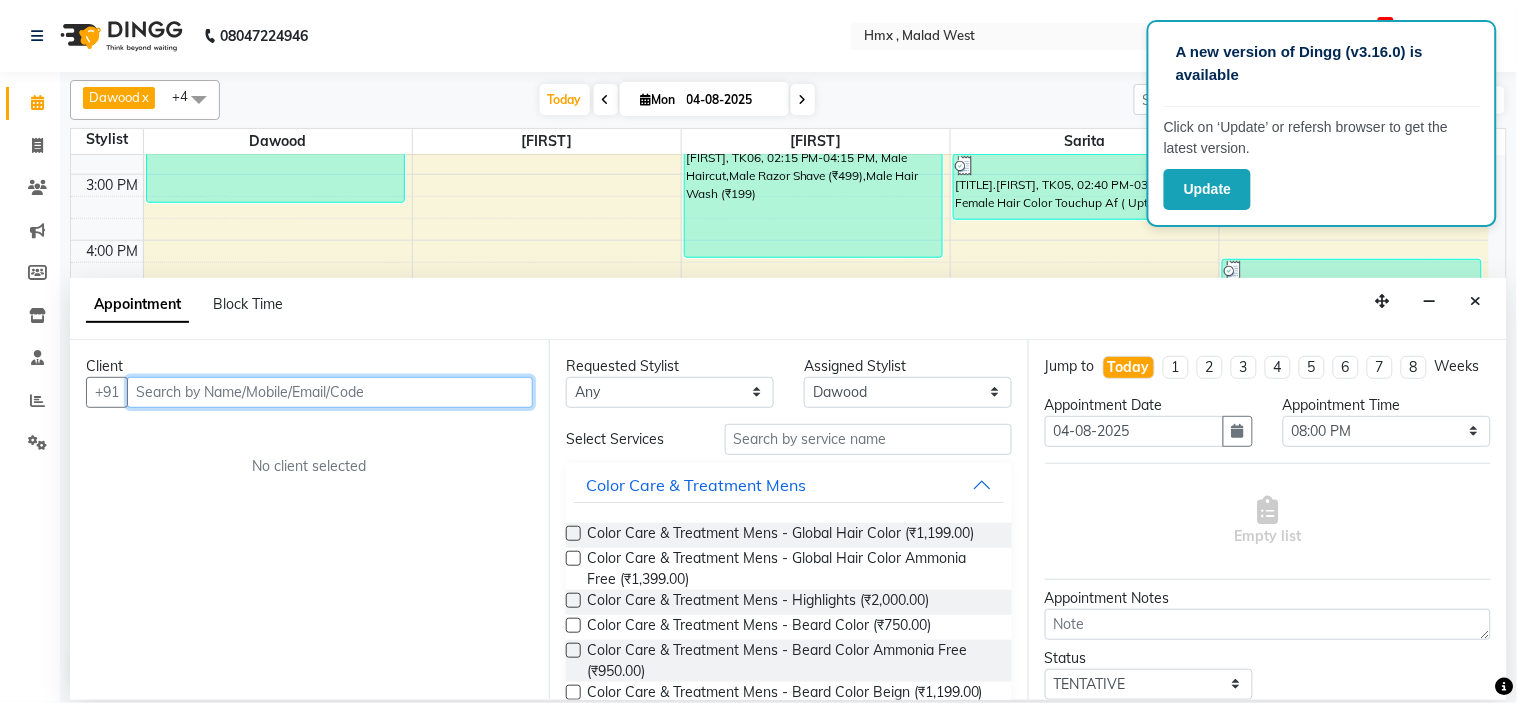 click at bounding box center (330, 392) 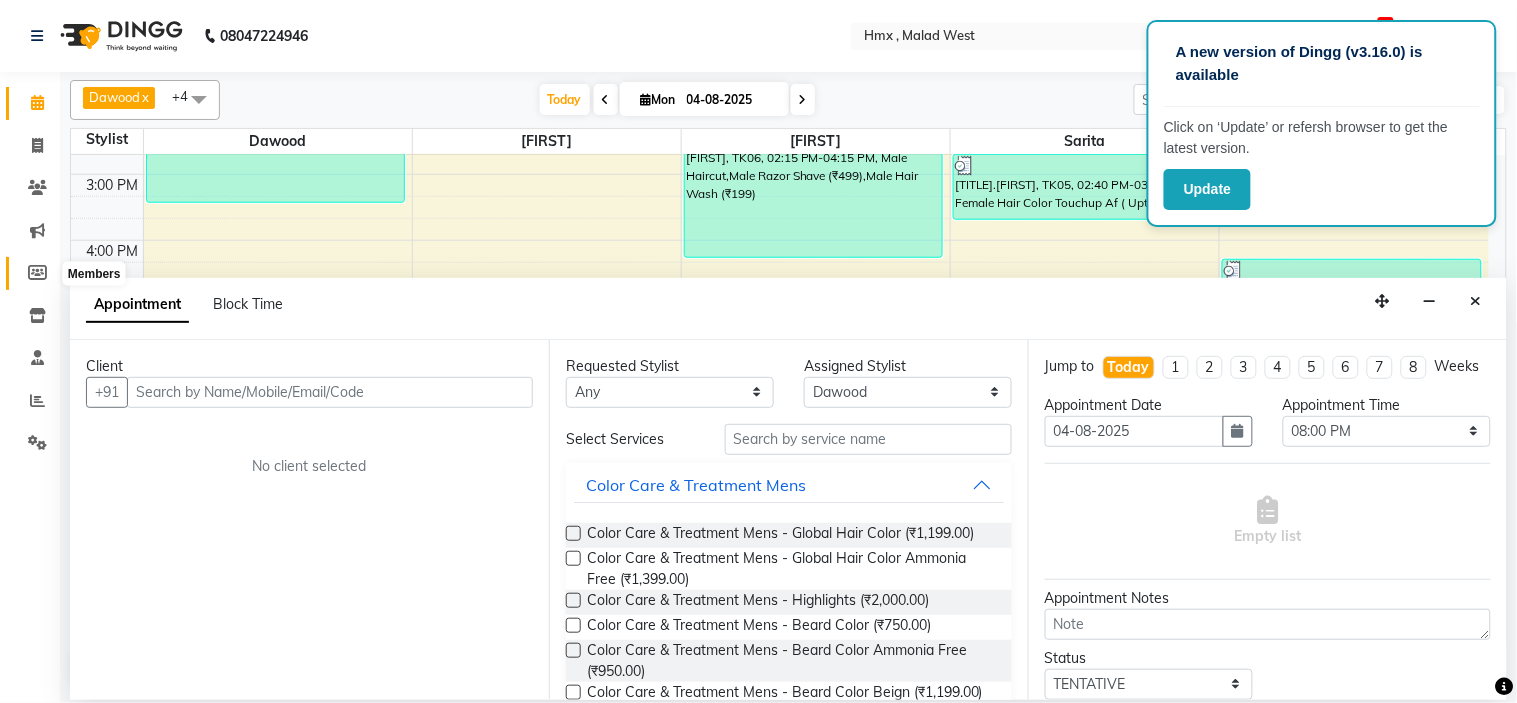 click 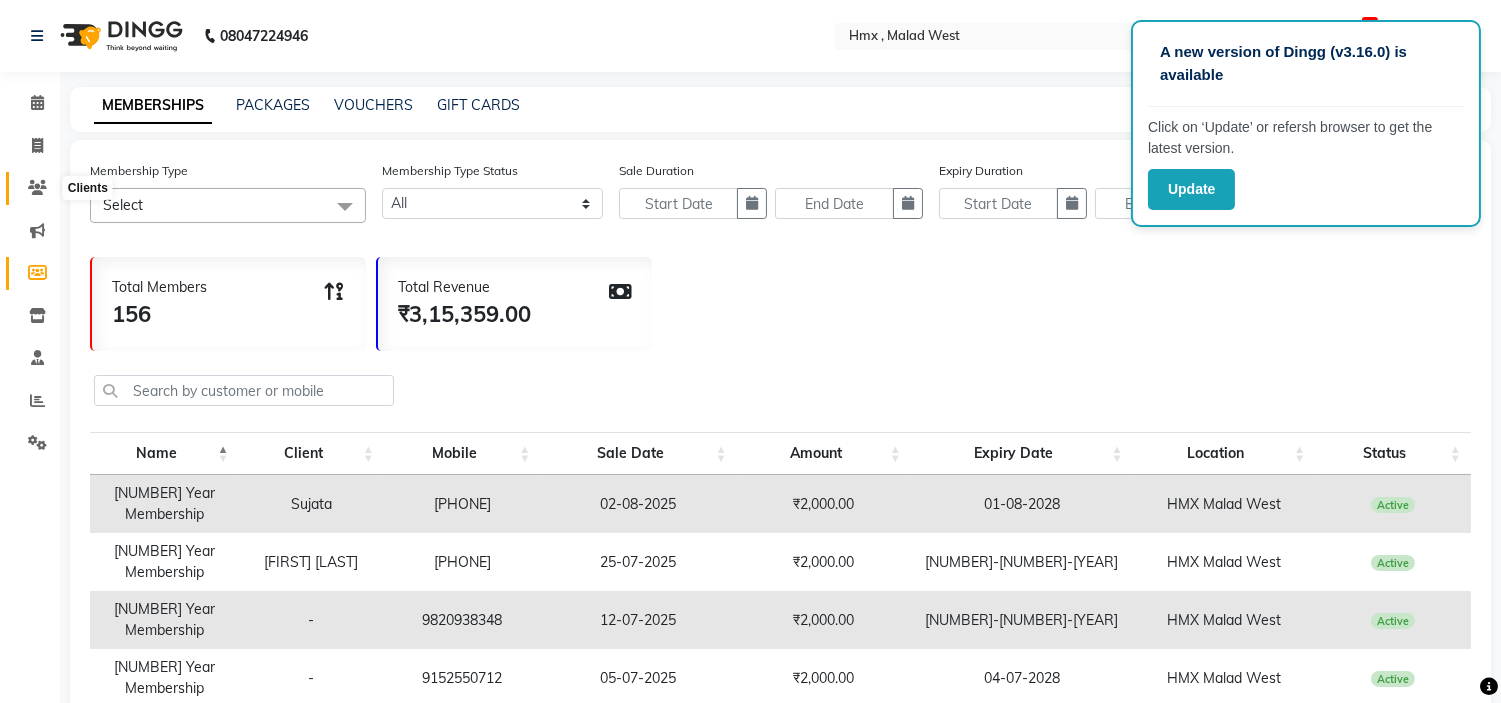 click 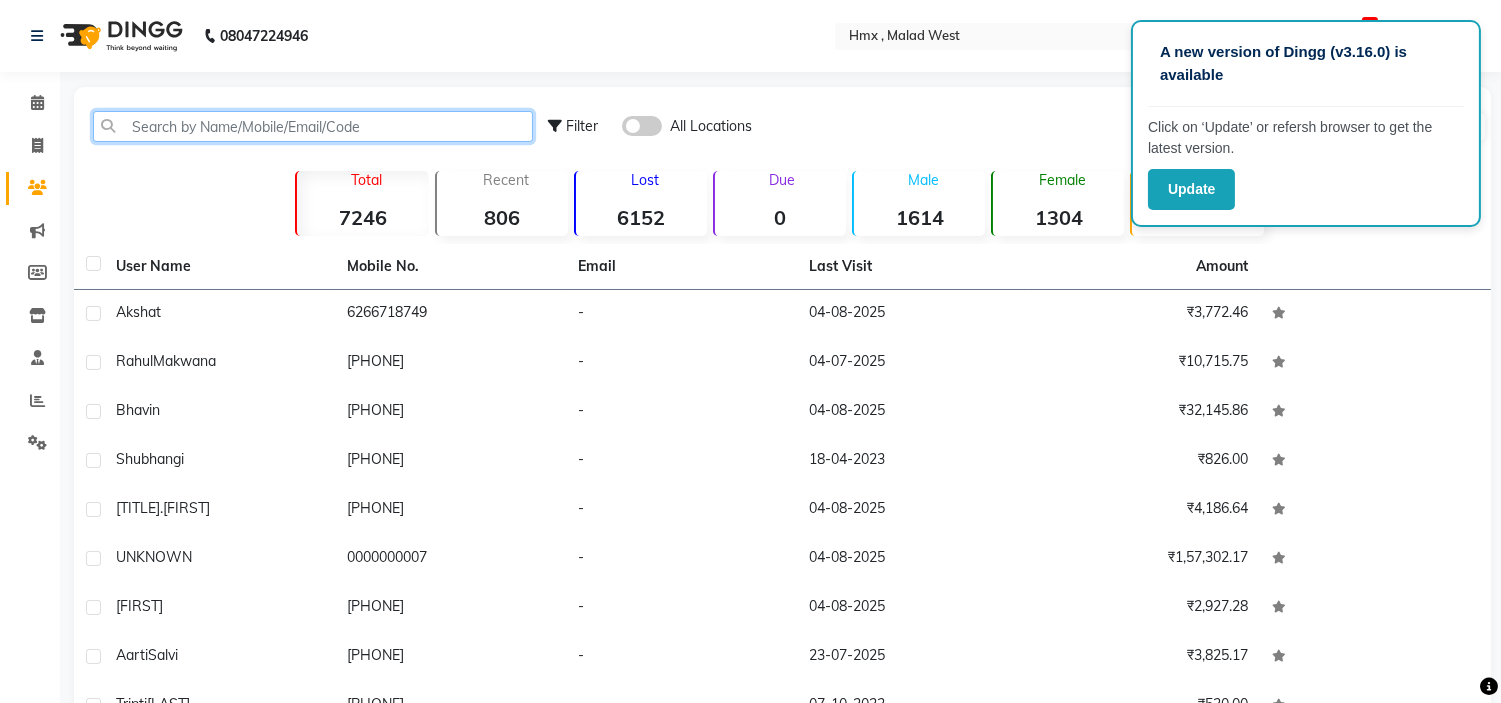 click 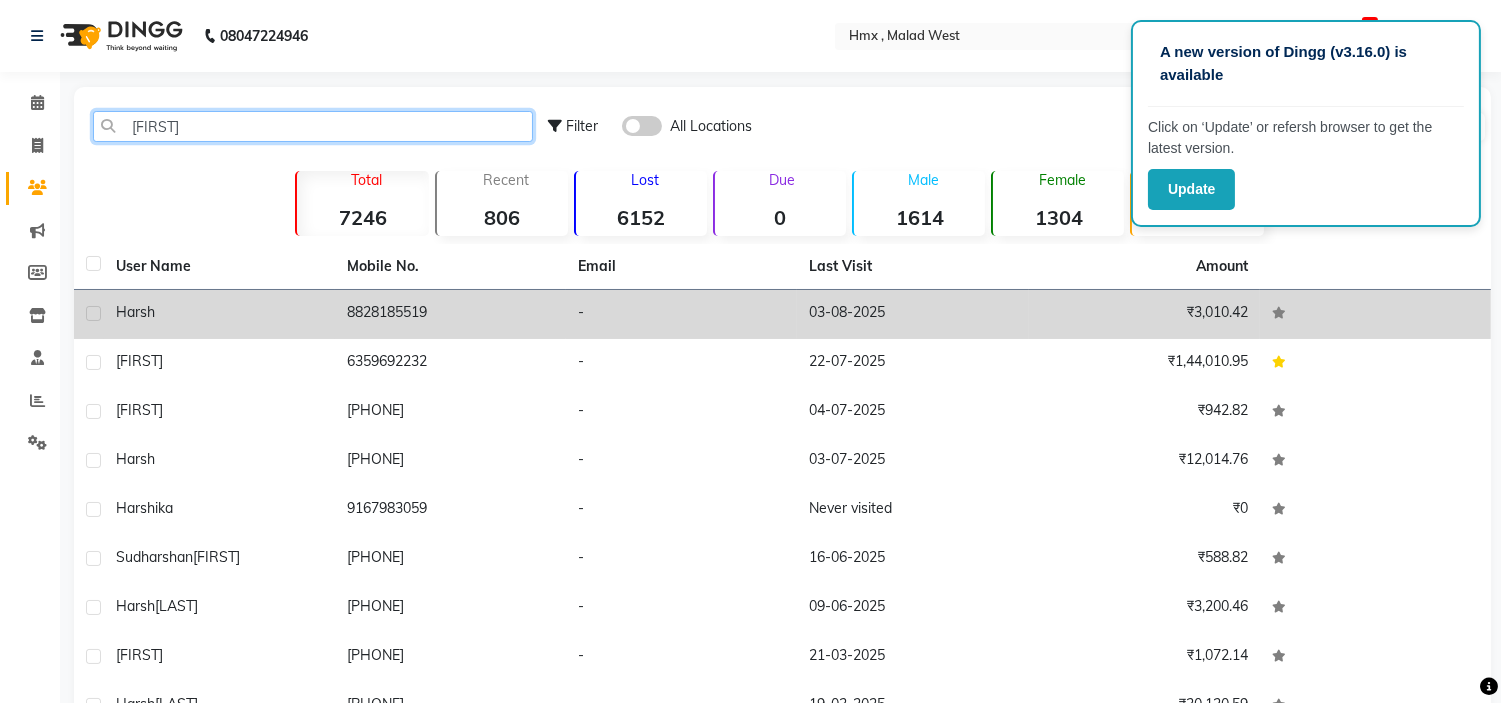 type on "[FIRST]" 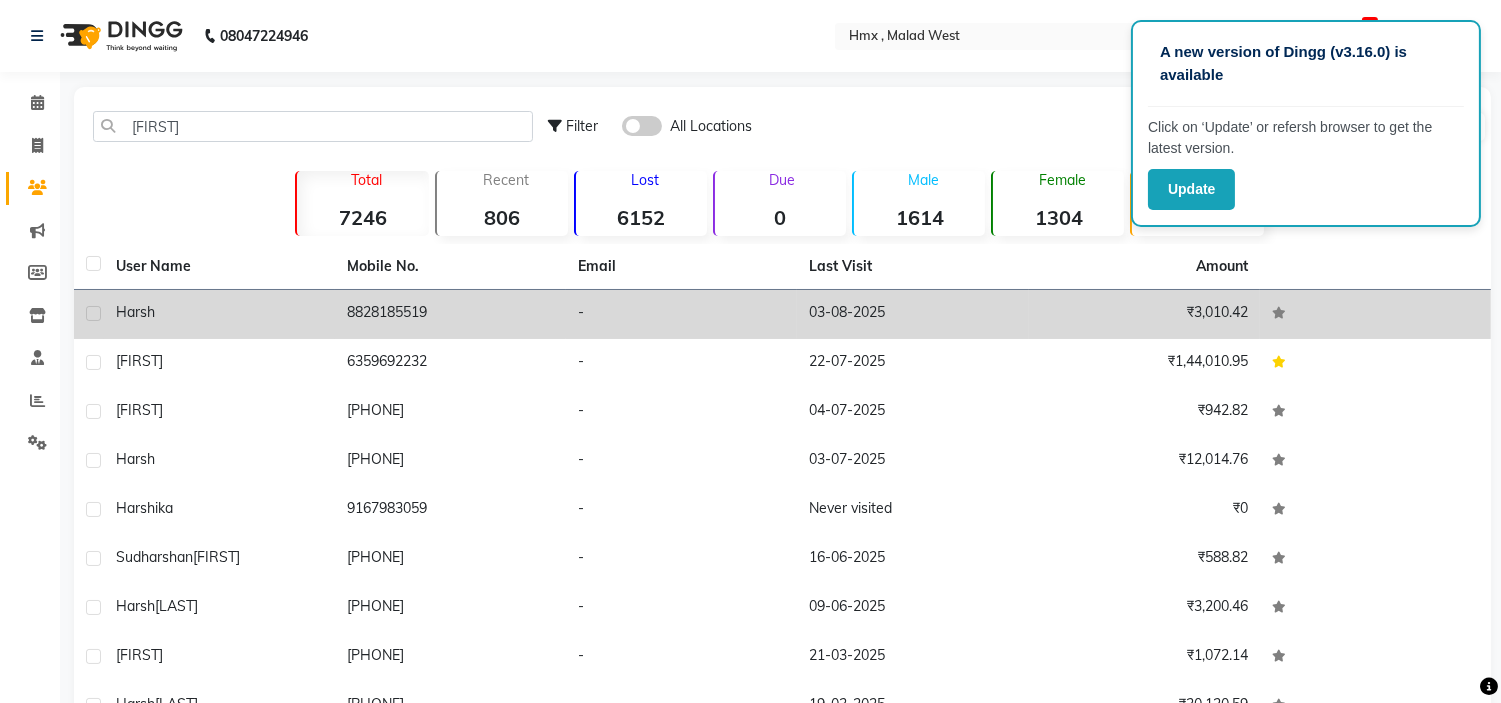 click on "8828185519" 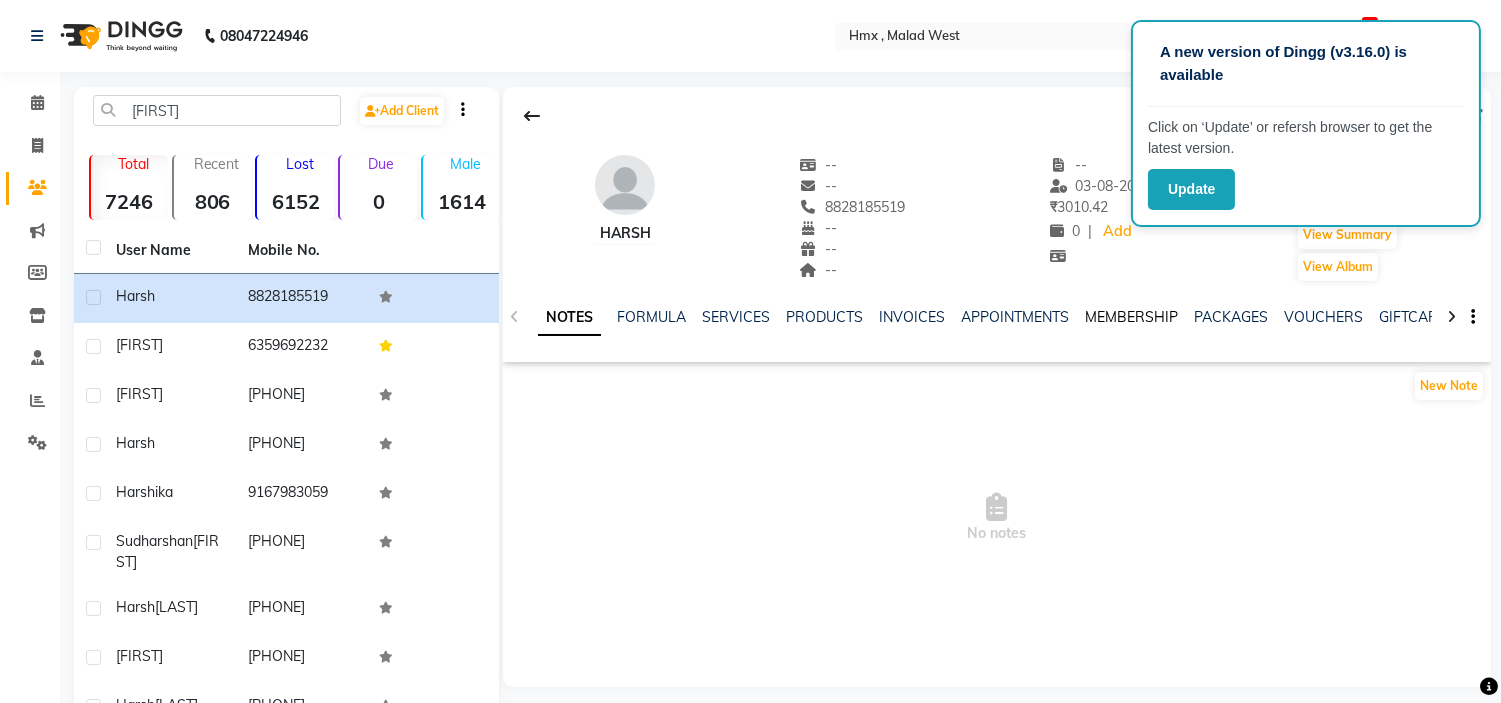 click on "MEMBERSHIP" 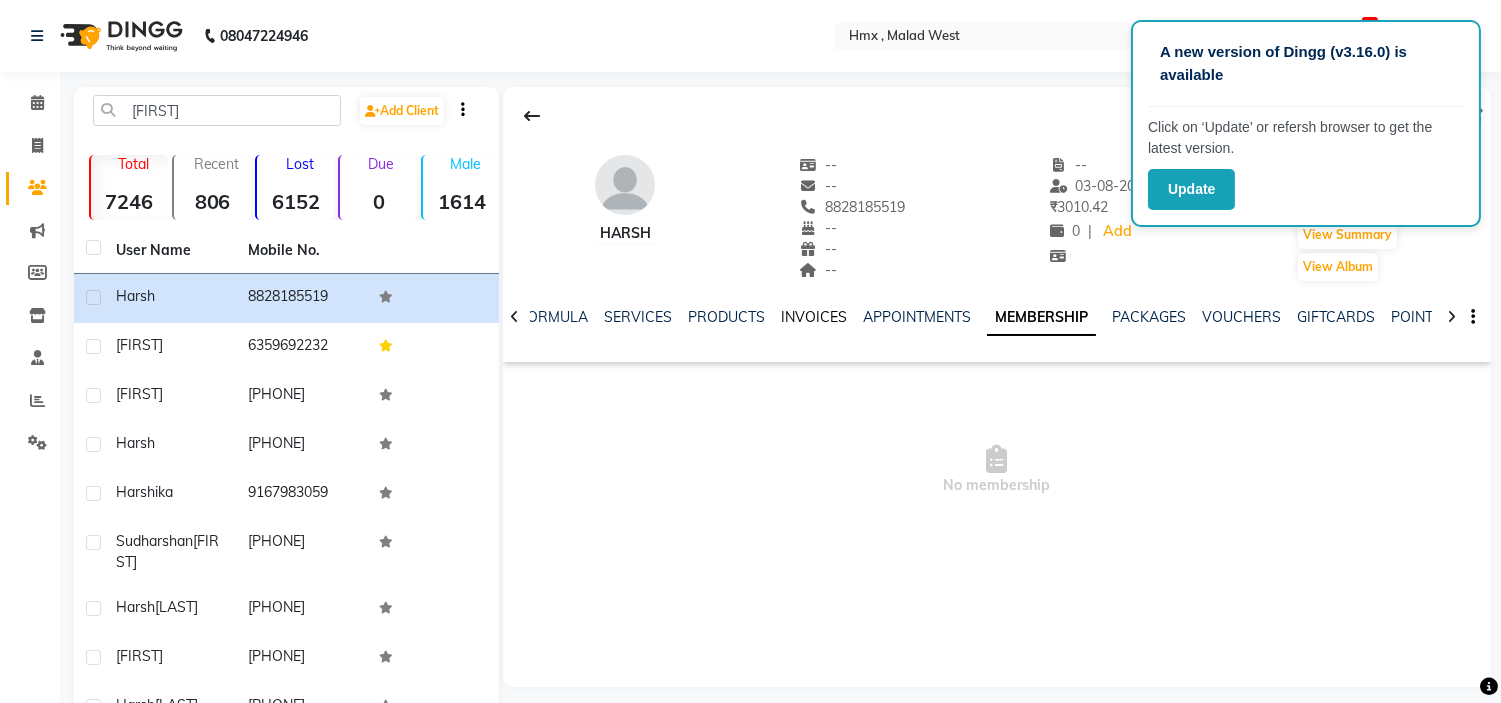 click on "INVOICES" 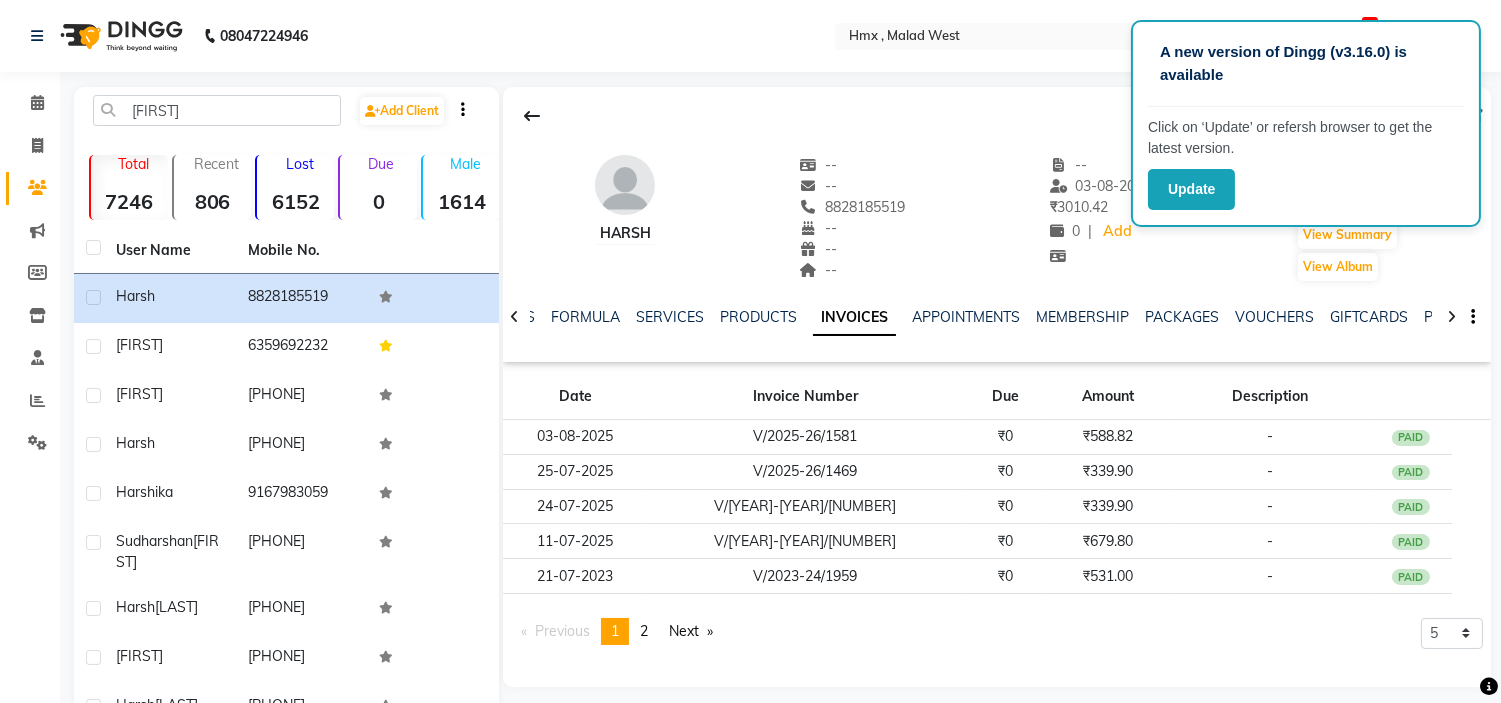 drag, startPoint x: 825, startPoint y: 205, endPoint x: 911, endPoint y: 205, distance: 86 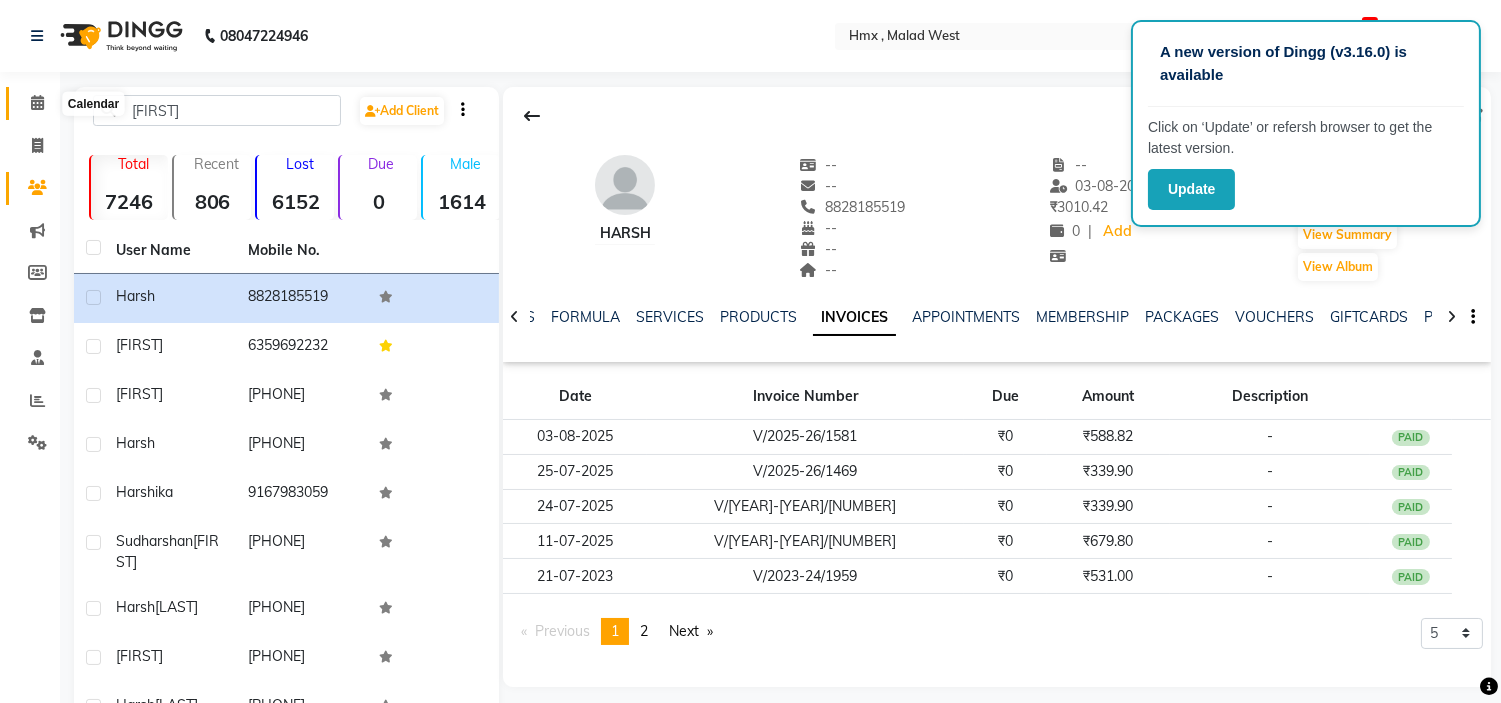 click 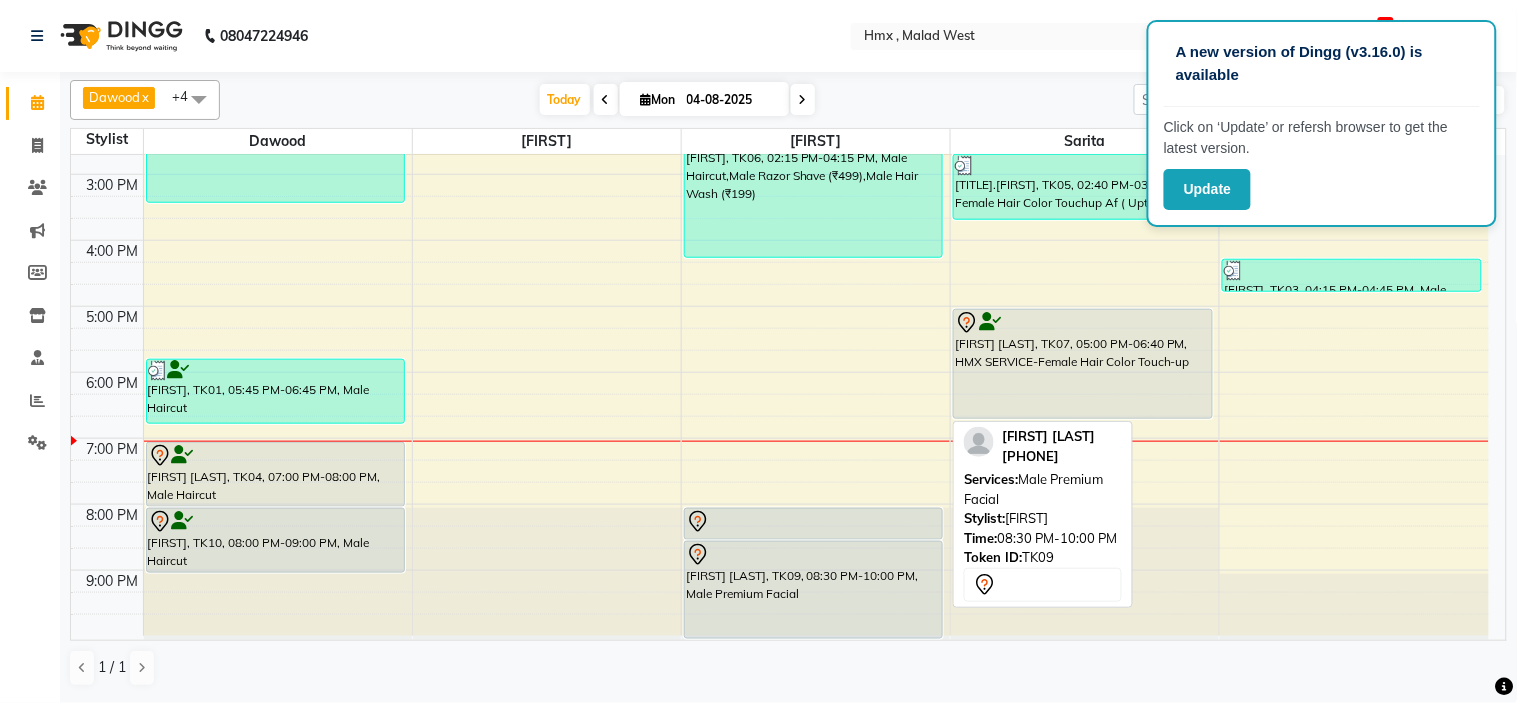 scroll, scrollTop: 442, scrollLeft: 0, axis: vertical 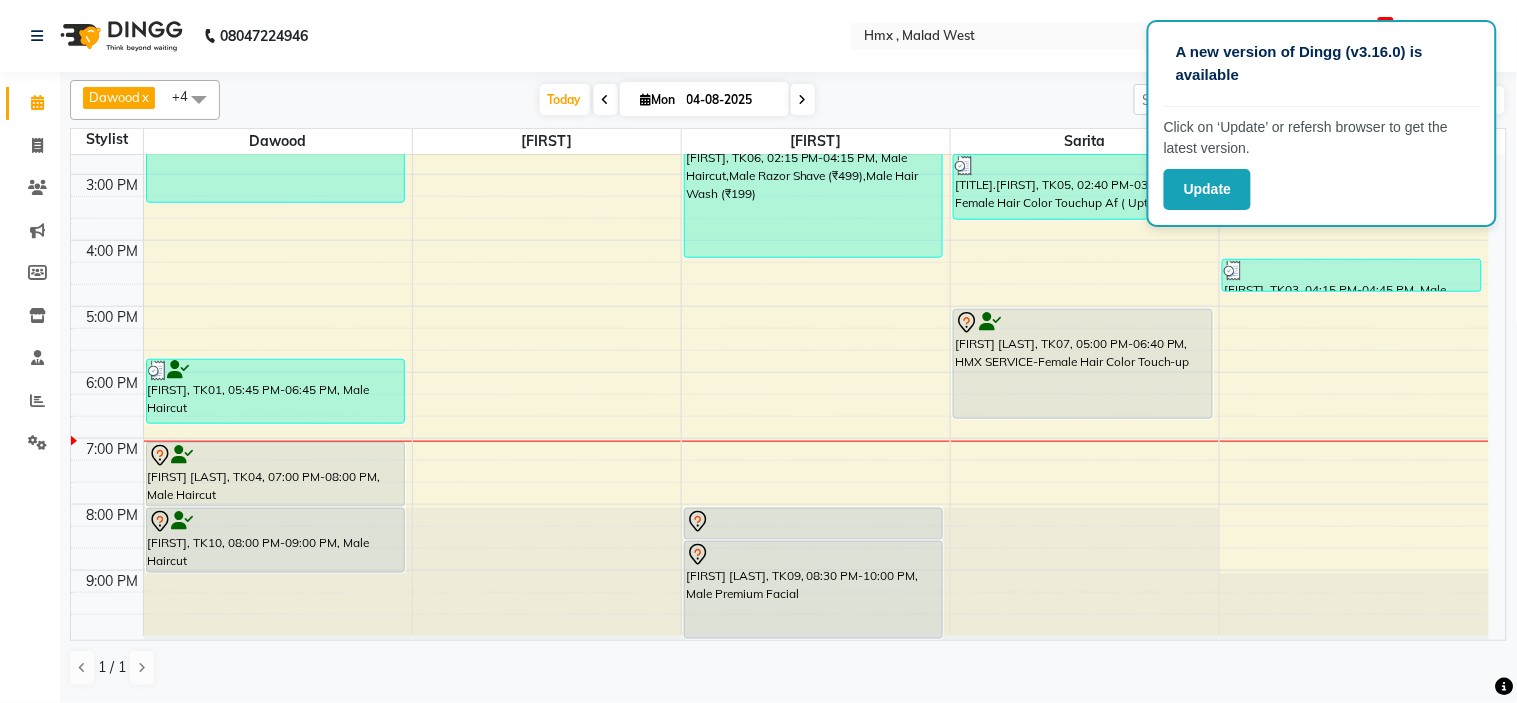 click at bounding box center (803, 100) 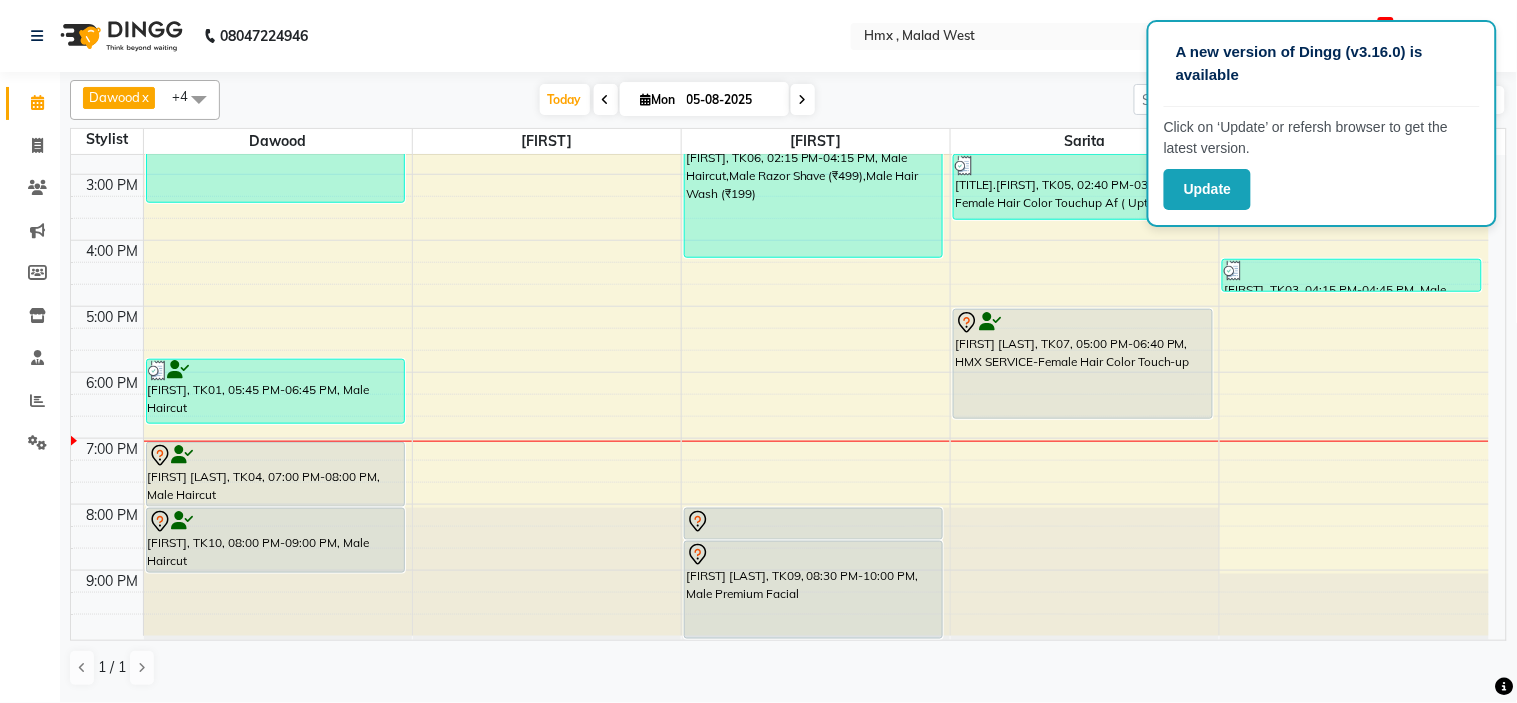 scroll, scrollTop: 442, scrollLeft: 0, axis: vertical 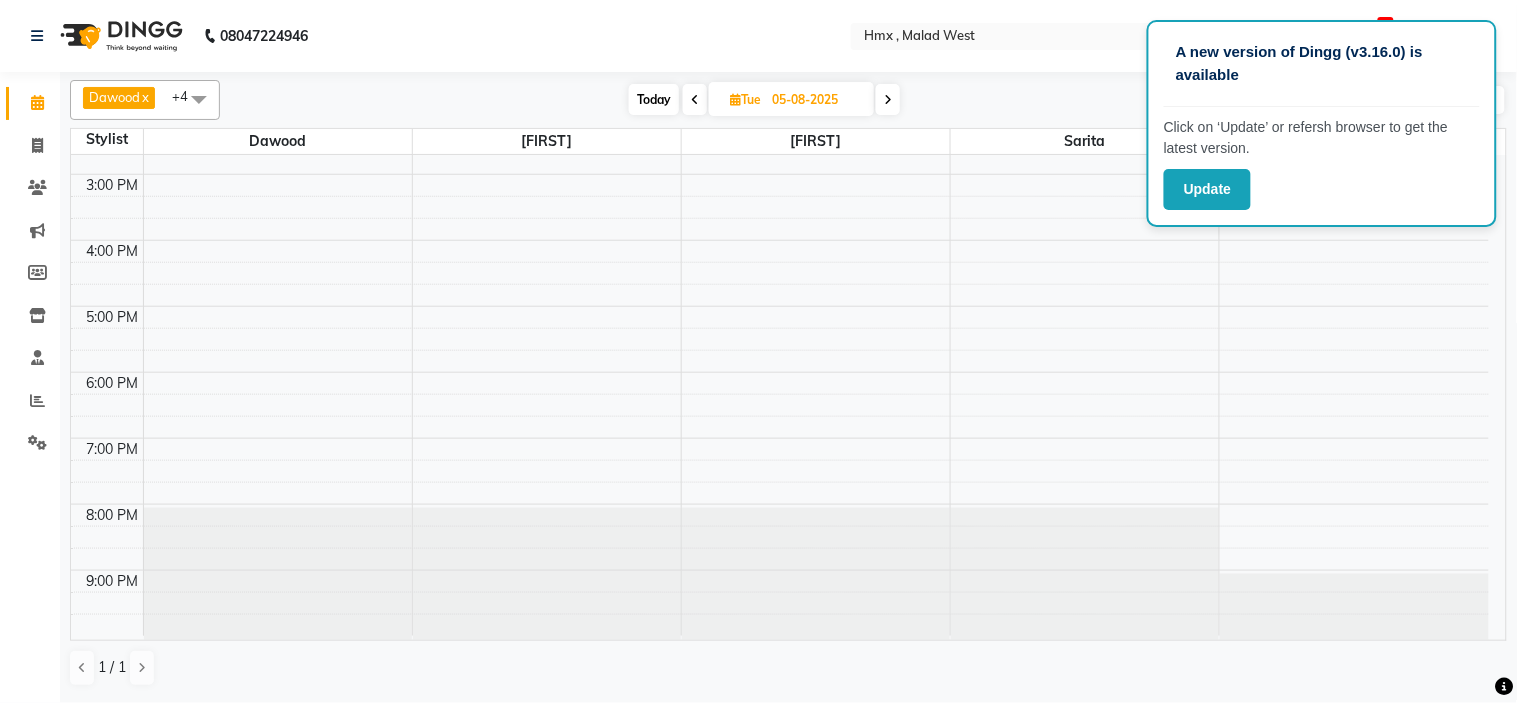 click on "8:00 AM 9:00 AM 10:00 AM 11:00 AM 12:00 PM 1:00 PM 2:00 PM 3:00 PM 4:00 PM 5:00 PM 6:00 PM 7:00 PM 8:00 PM 9:00 PM" at bounding box center (780, 174) 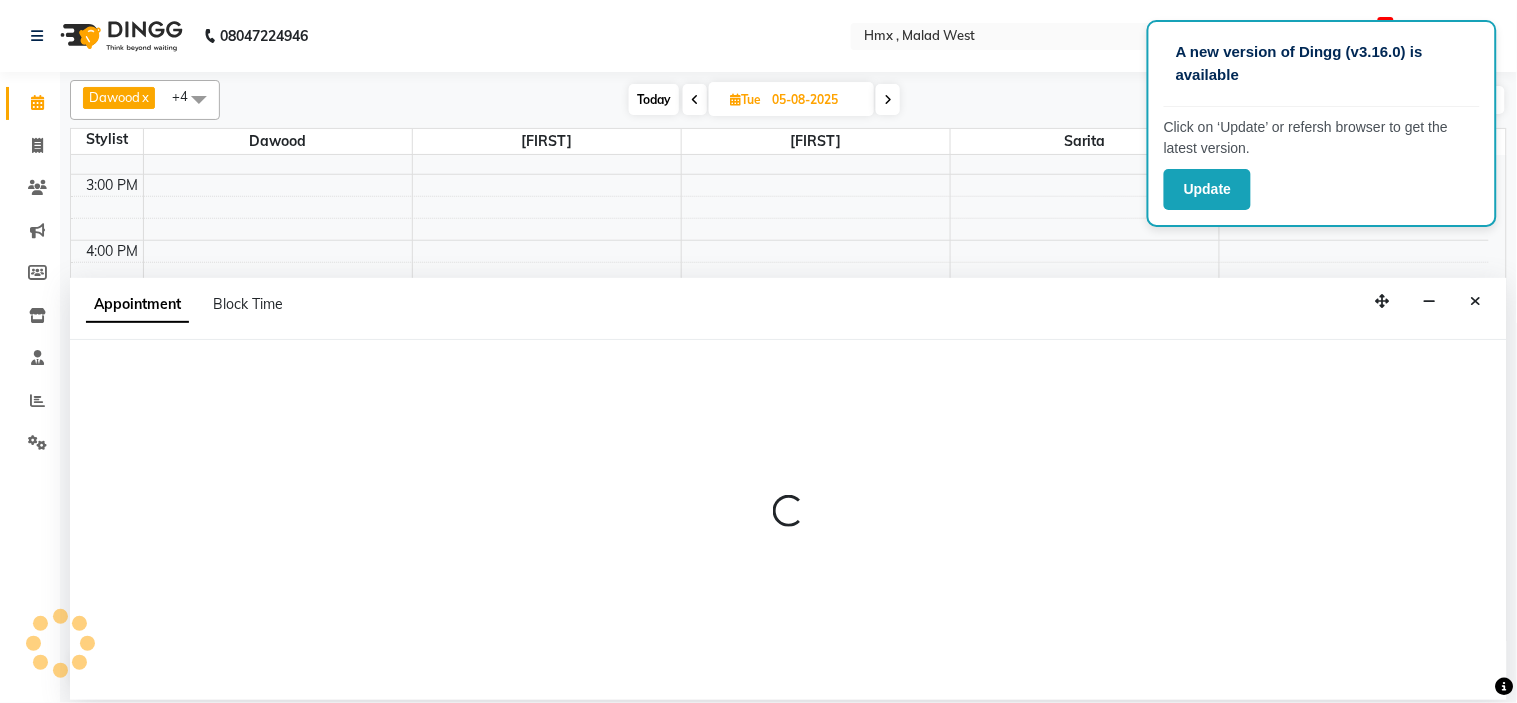 select on "39110" 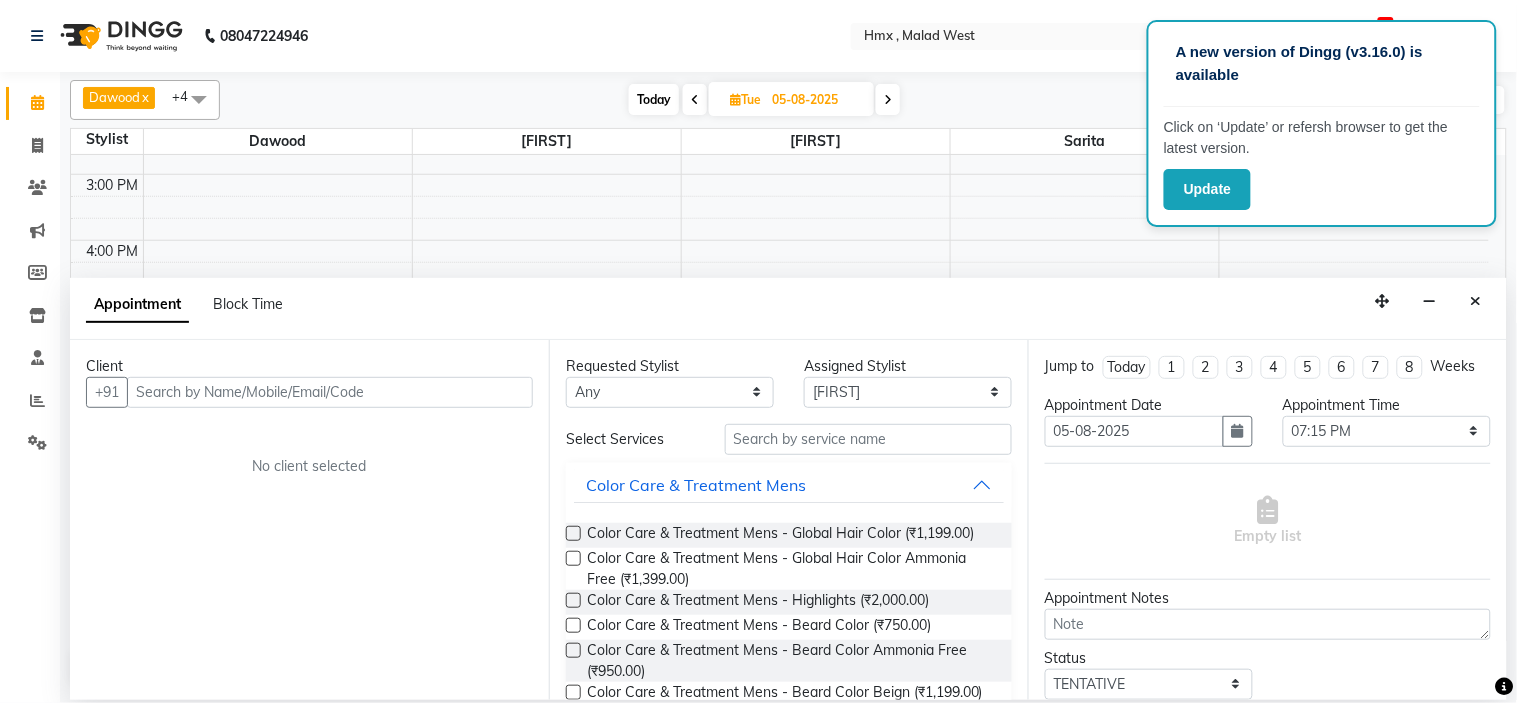 click at bounding box center (330, 392) 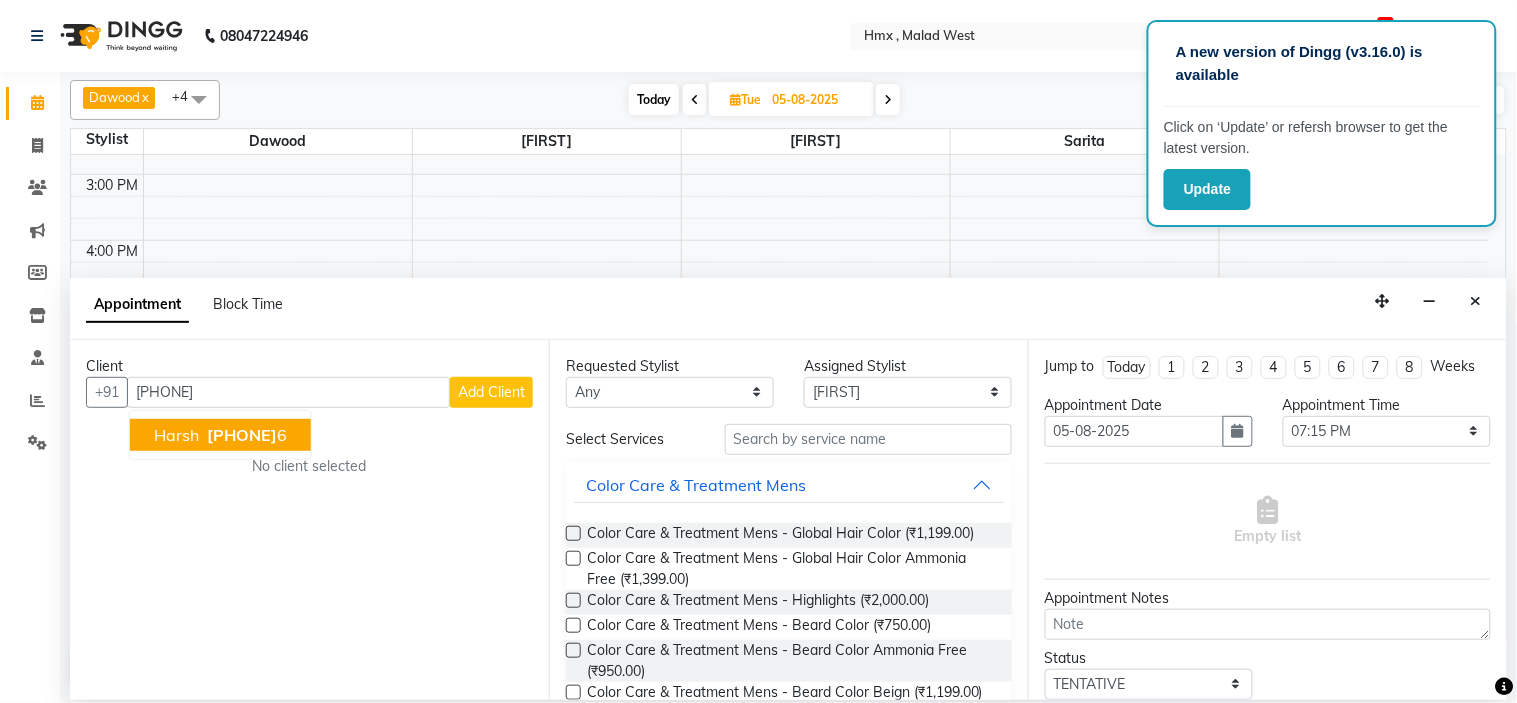 click on "[PHONE]" at bounding box center [242, 435] 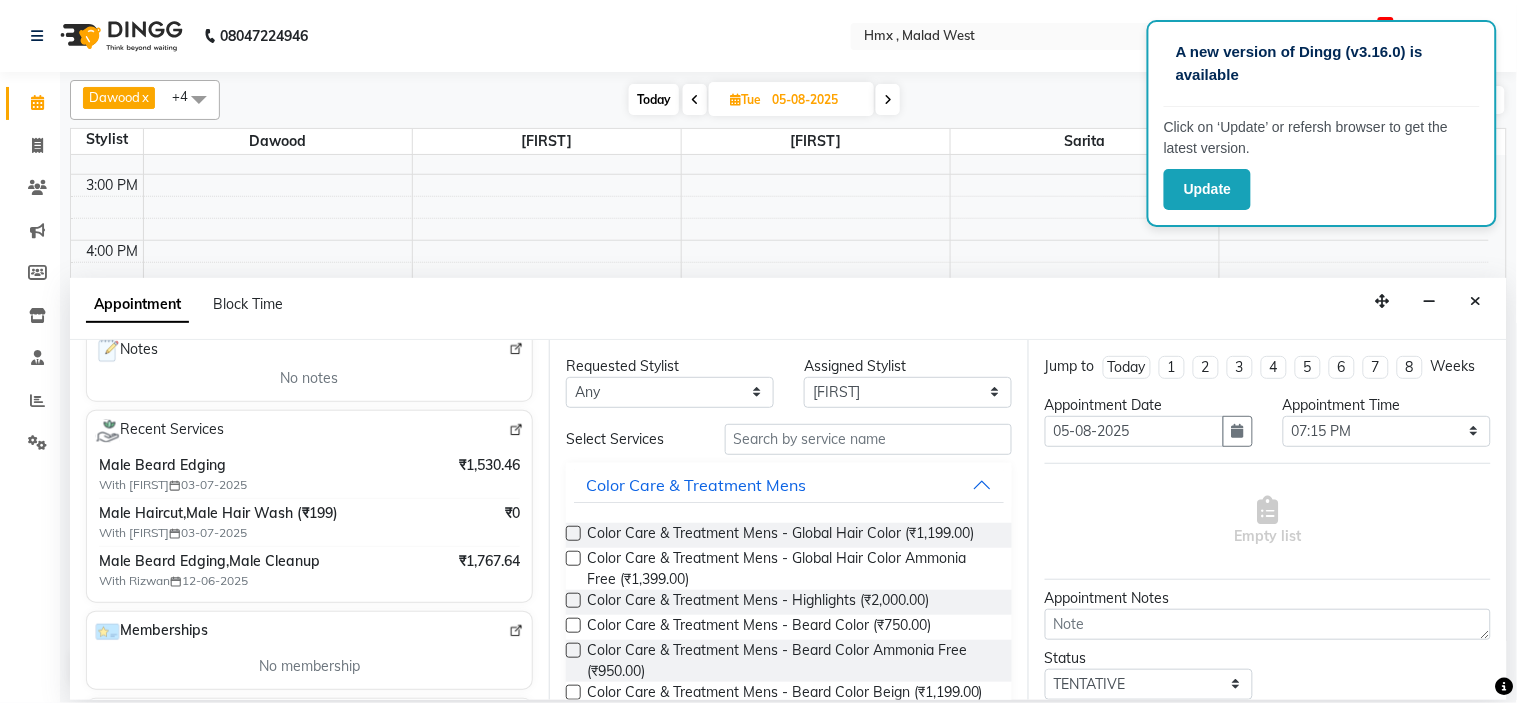 scroll, scrollTop: 333, scrollLeft: 0, axis: vertical 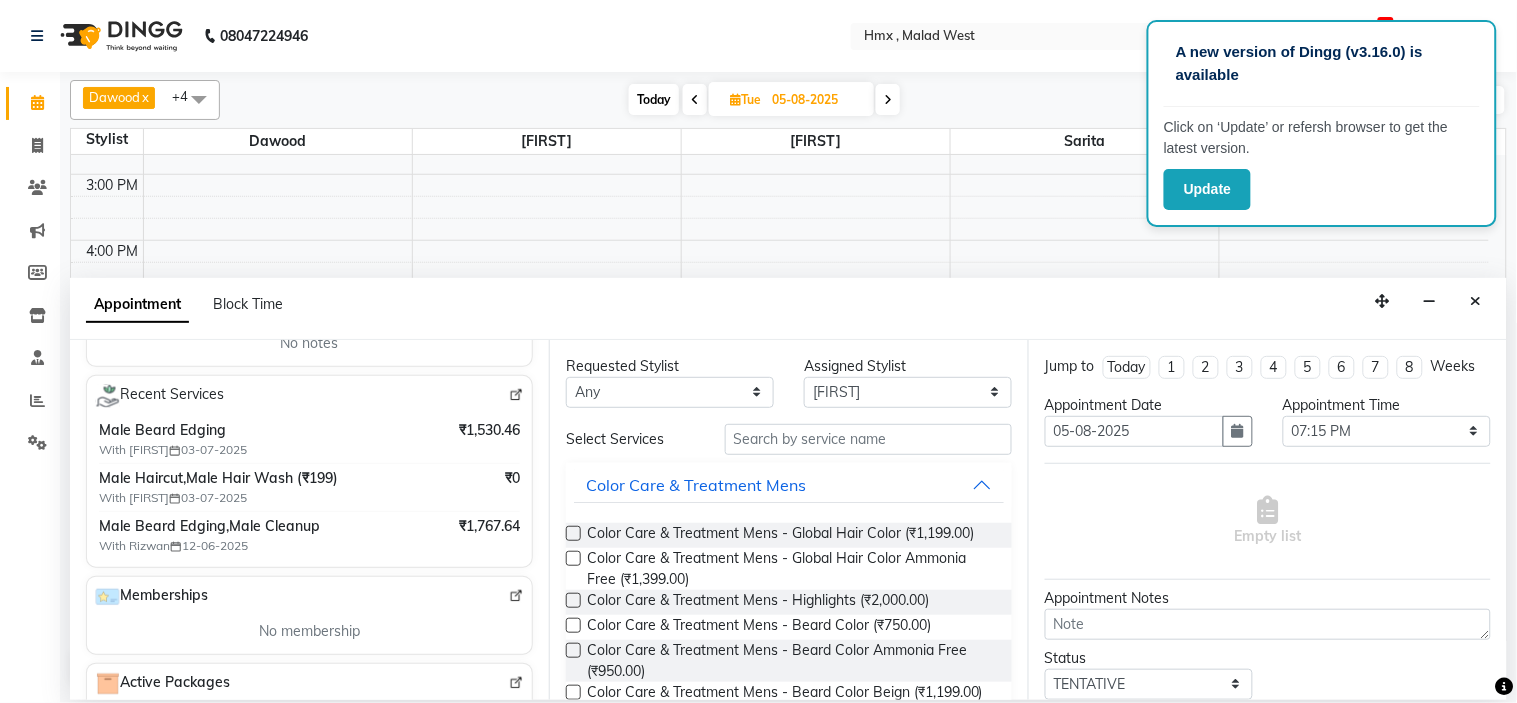 type on "[PHONE]" 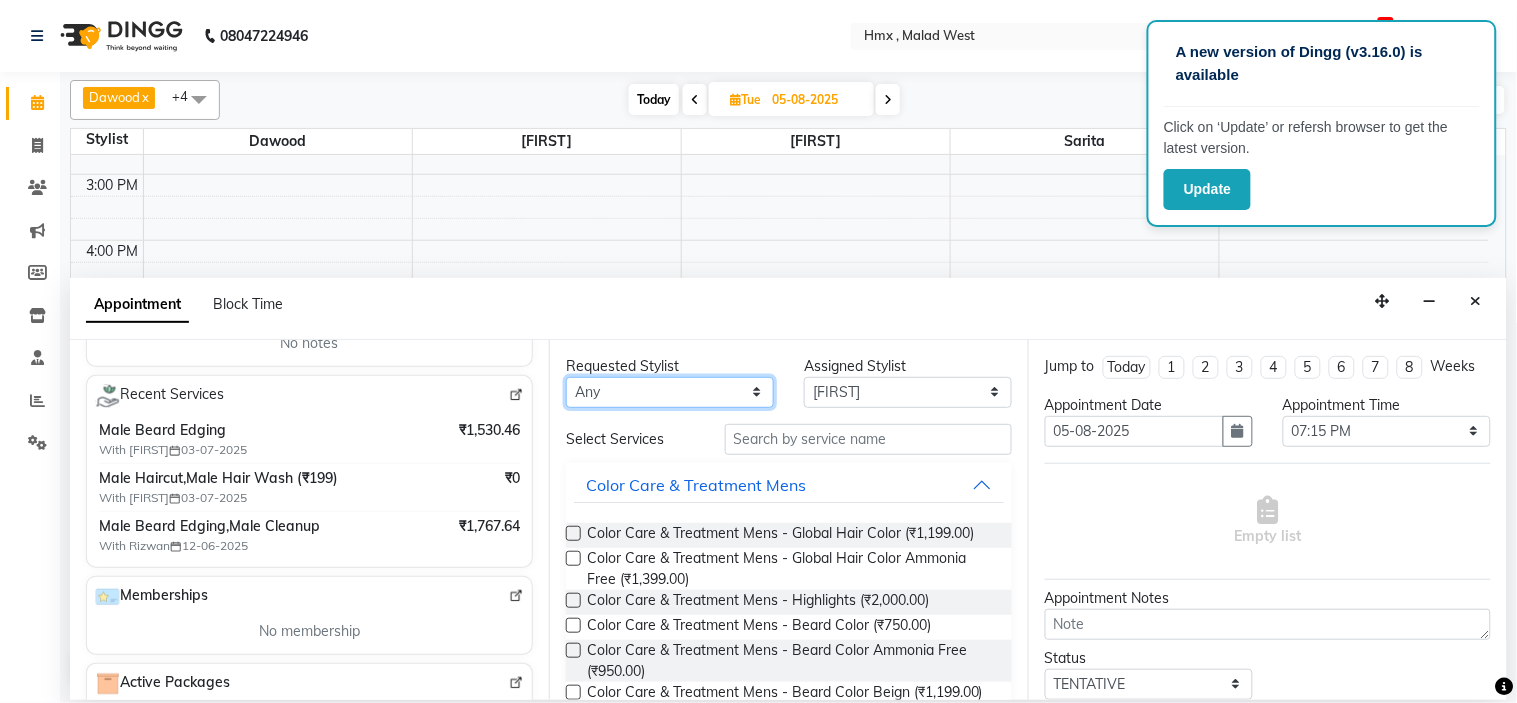 click on "Any [FIRST] [LAST] [FIRST] [LAST] [FIRST] [LAST] [FIRST] [LAST] [FIRST] [LAST] [FIRST] [LAST] [FIRST] [LAST] [FIRST] [LAST] [FIRST] [LAST]" at bounding box center [670, 392] 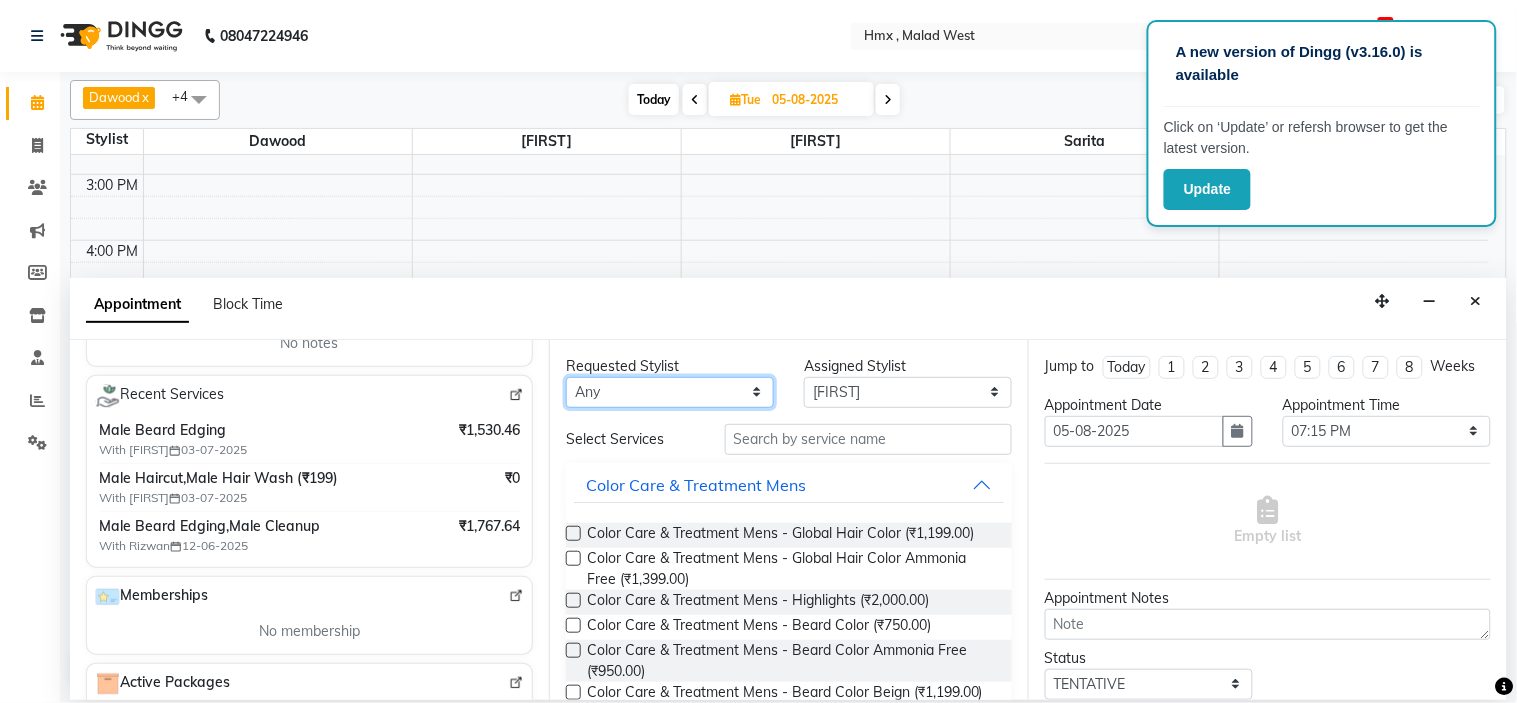select on "39110" 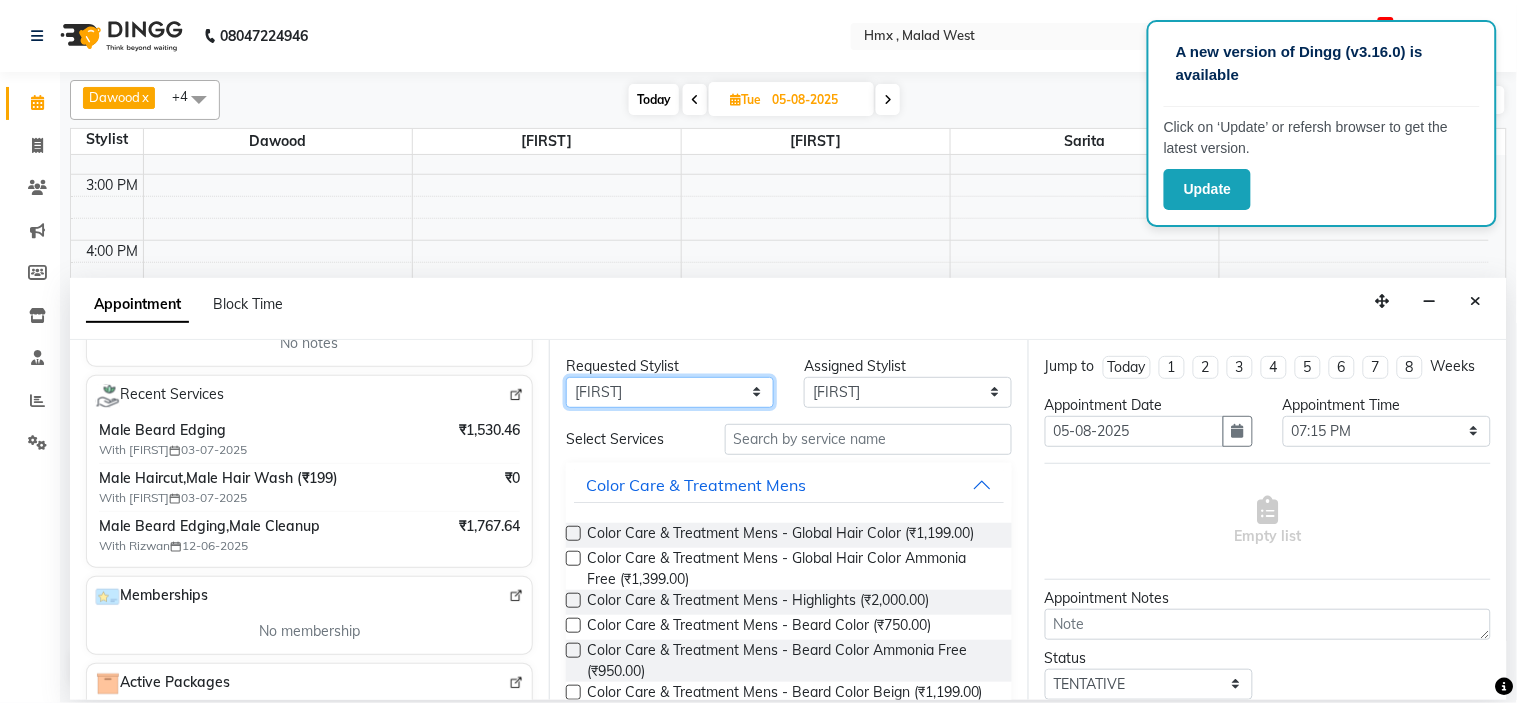 click on "Any [FIRST] [LAST] [FIRST] [LAST] [FIRST] [LAST] [FIRST] [LAST] [FIRST] [LAST] [FIRST] [LAST] [FIRST] [LAST] [FIRST] [LAST] [FIRST] [LAST]" at bounding box center [670, 392] 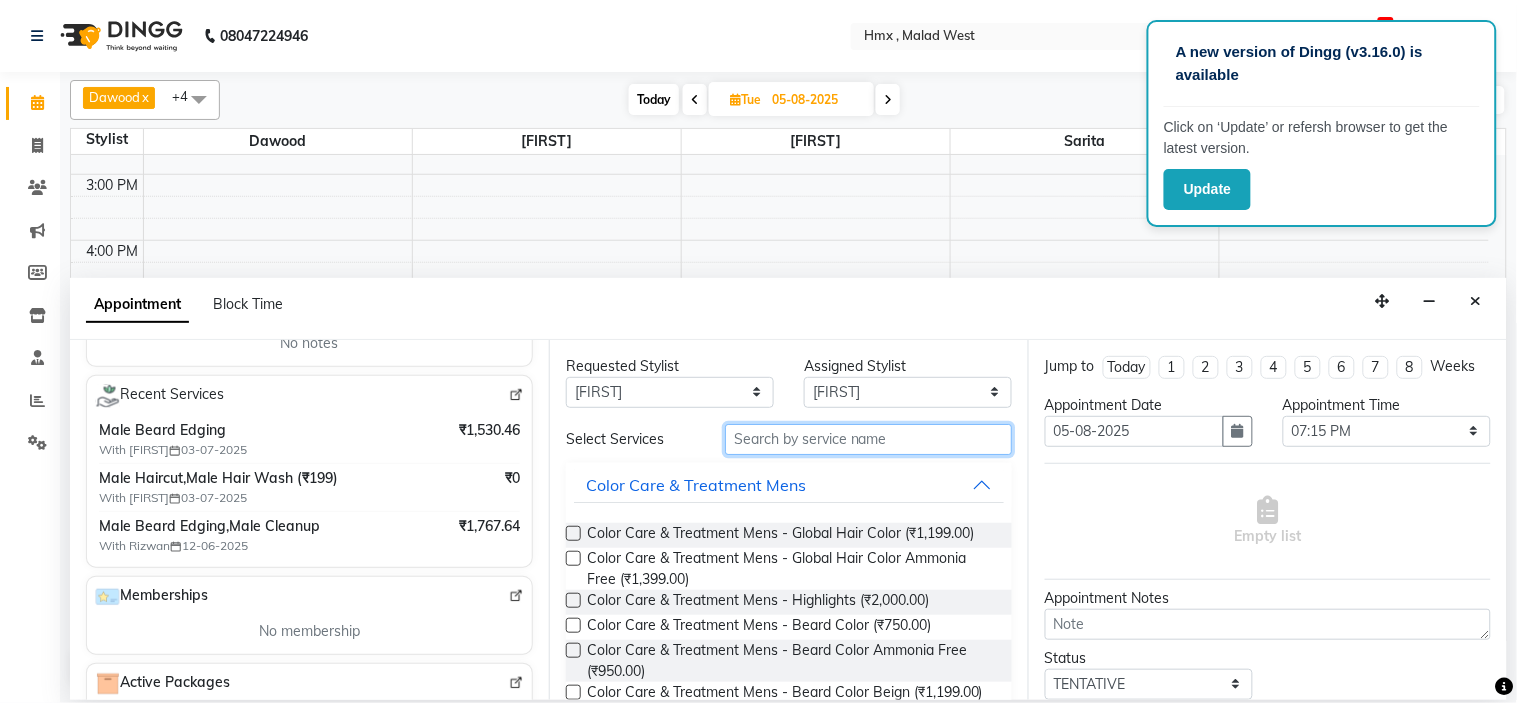 click at bounding box center [868, 439] 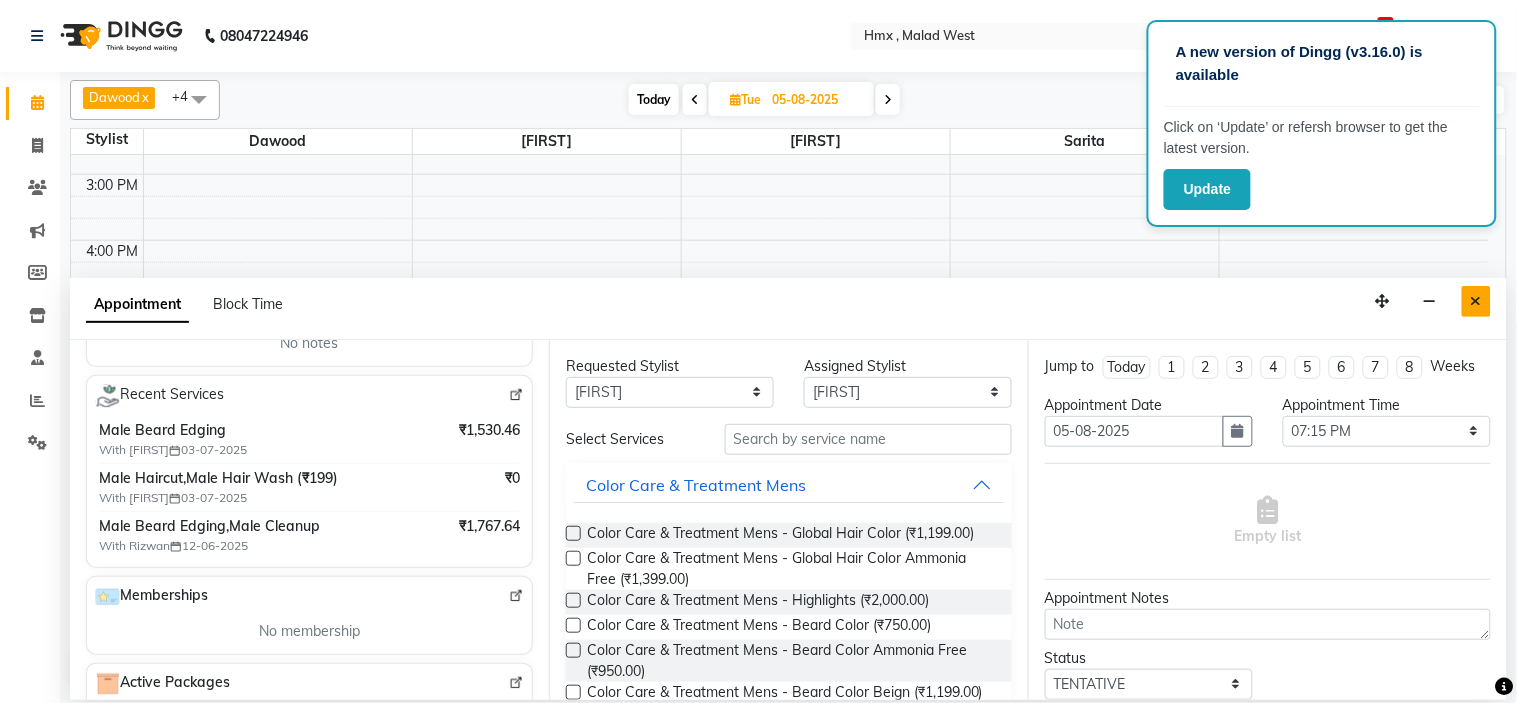 click at bounding box center [1476, 301] 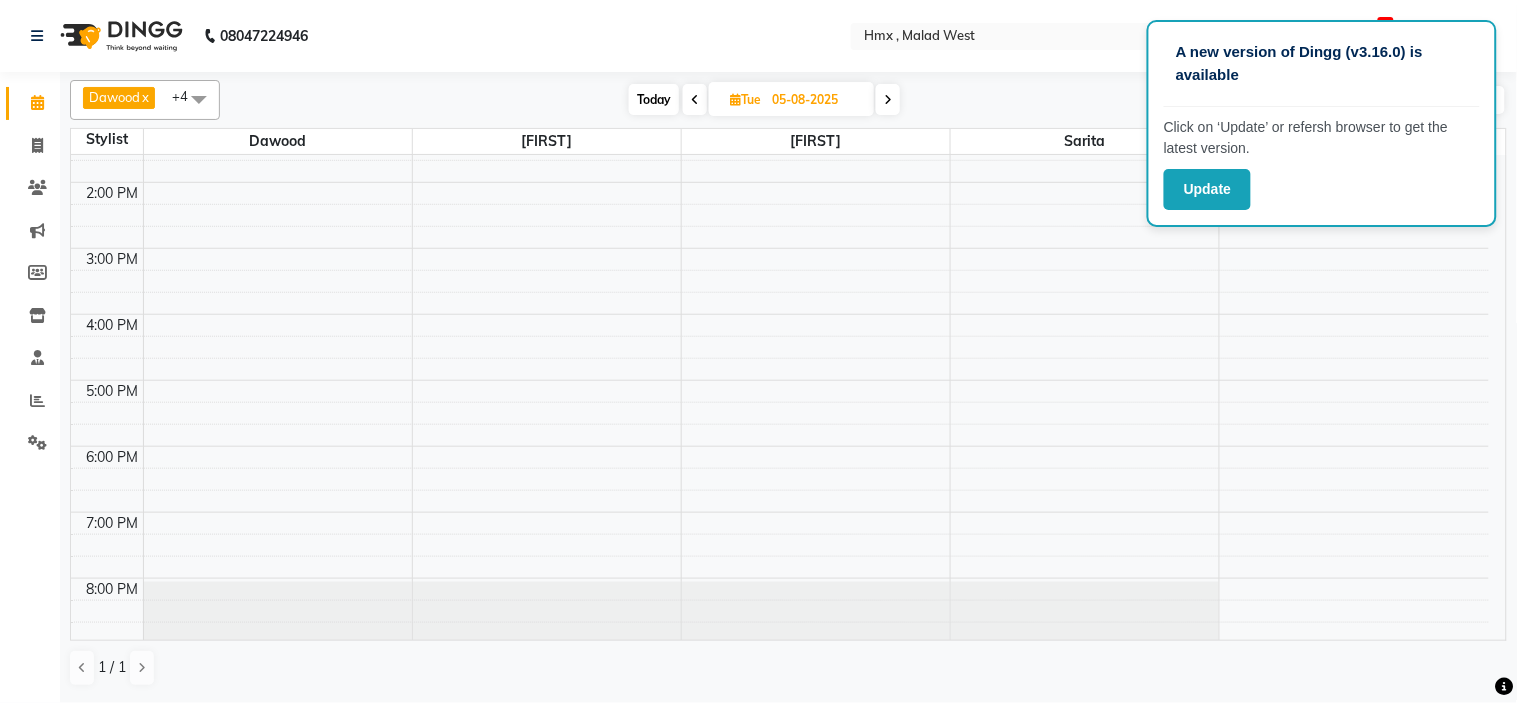 scroll, scrollTop: 220, scrollLeft: 0, axis: vertical 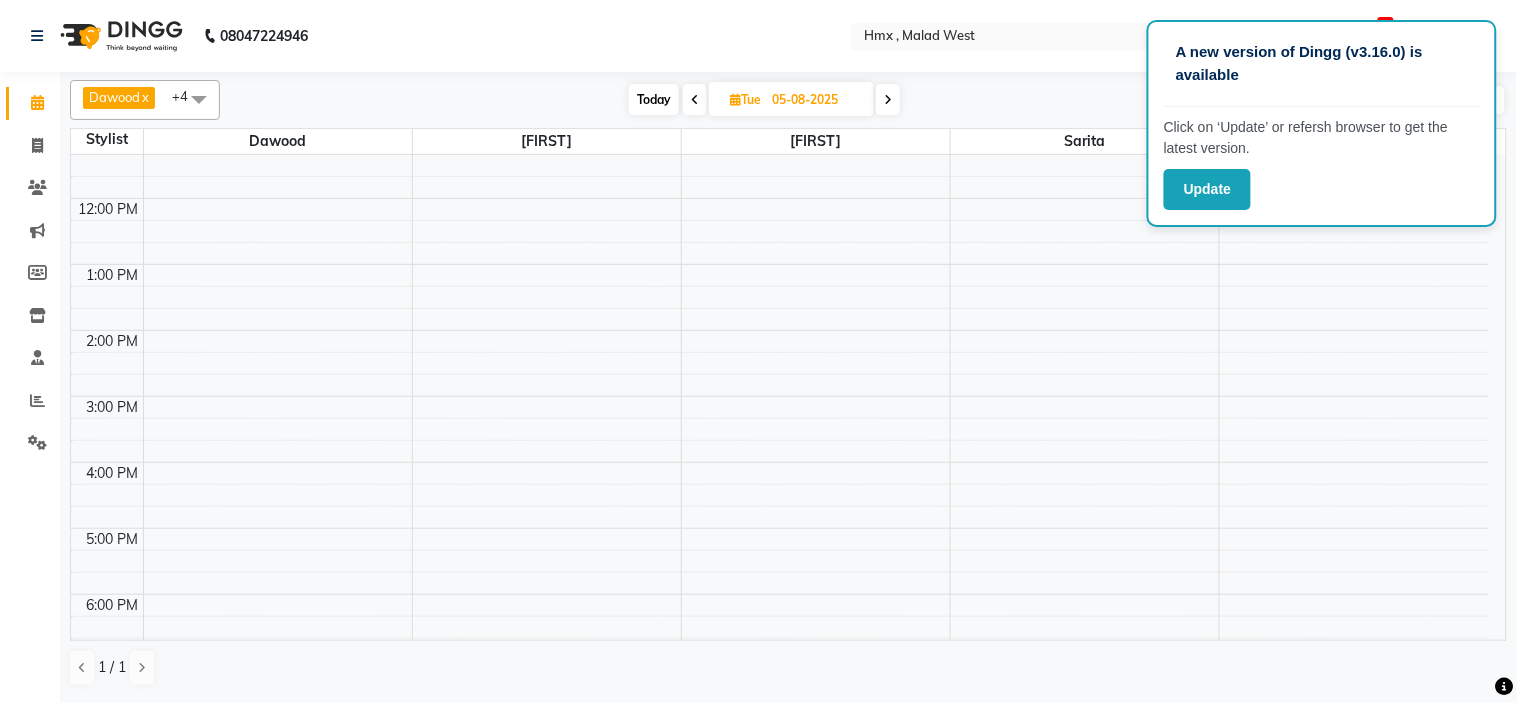 click on "Today" at bounding box center [654, 99] 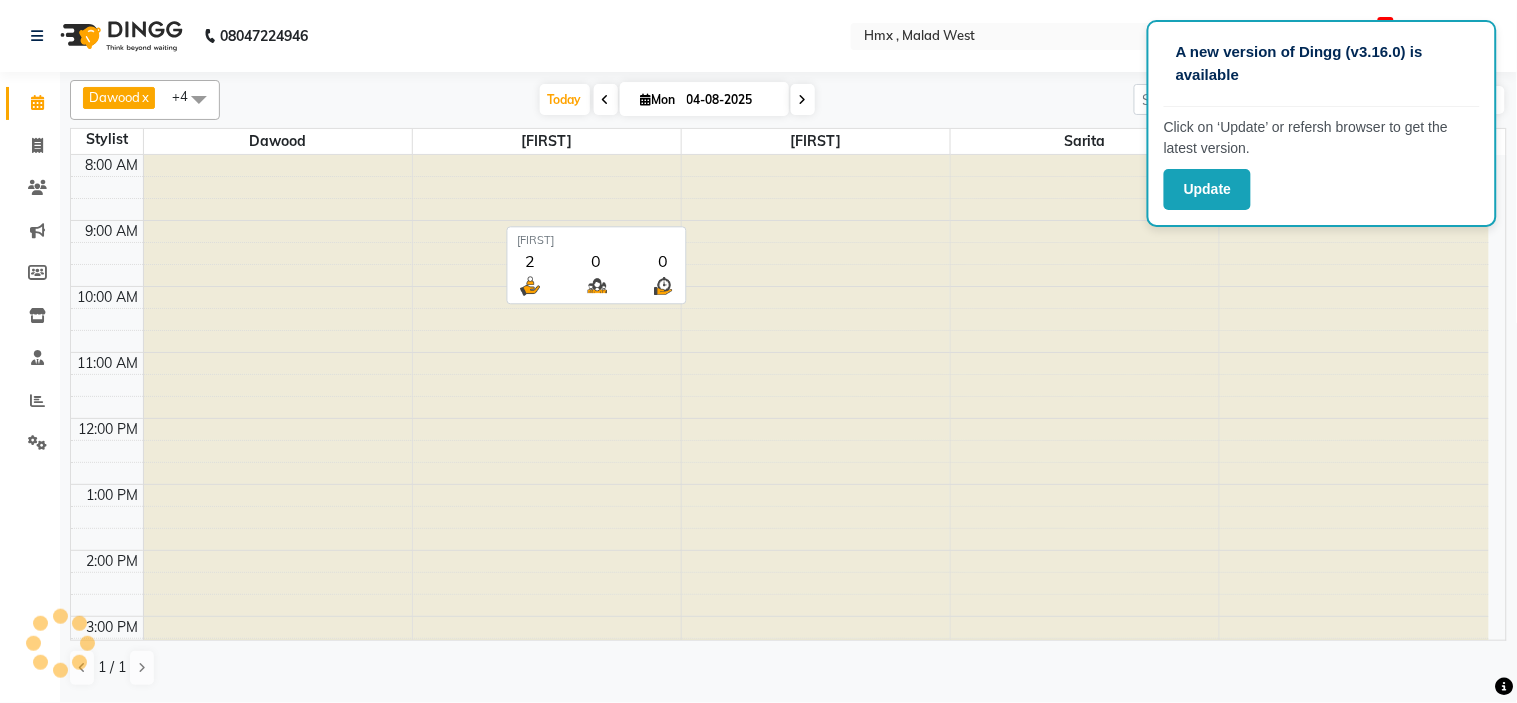 scroll, scrollTop: 442, scrollLeft: 0, axis: vertical 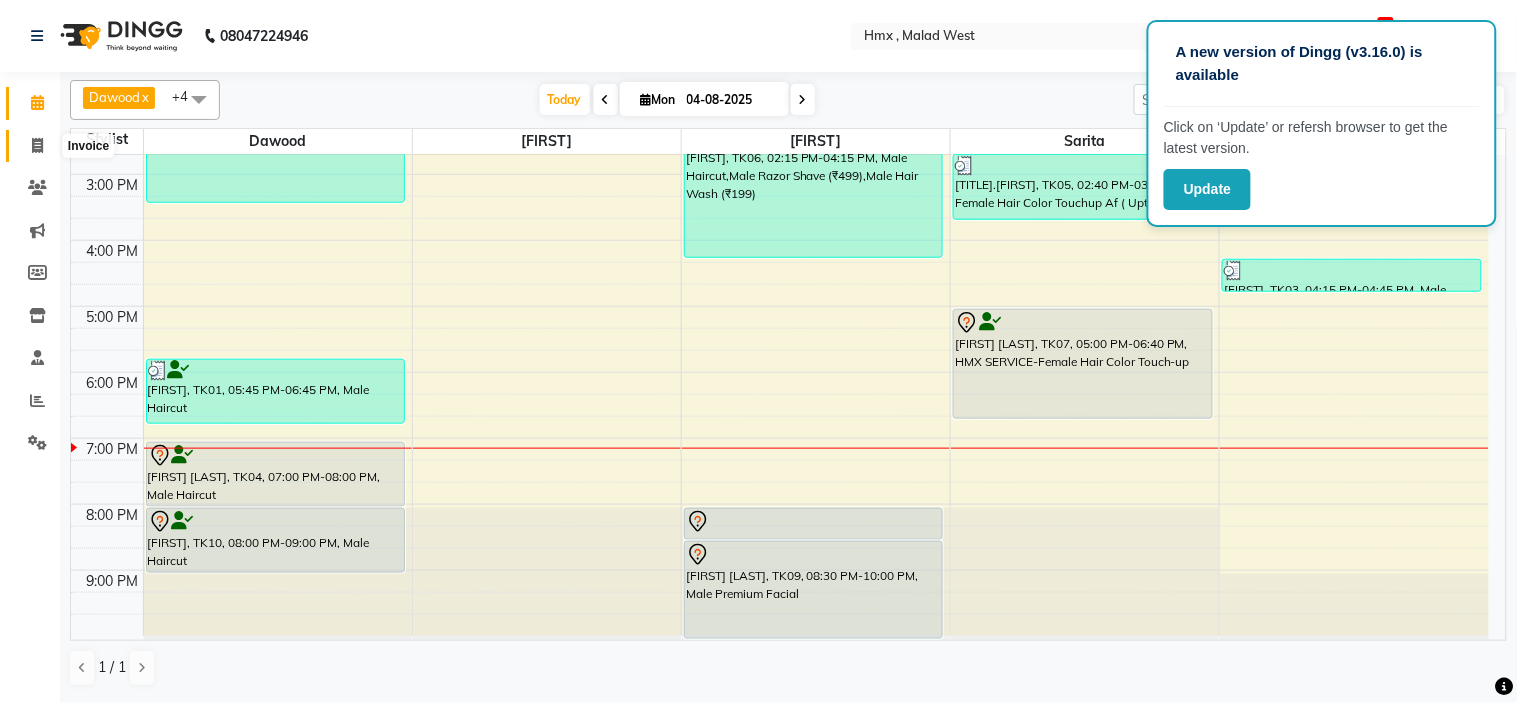 click 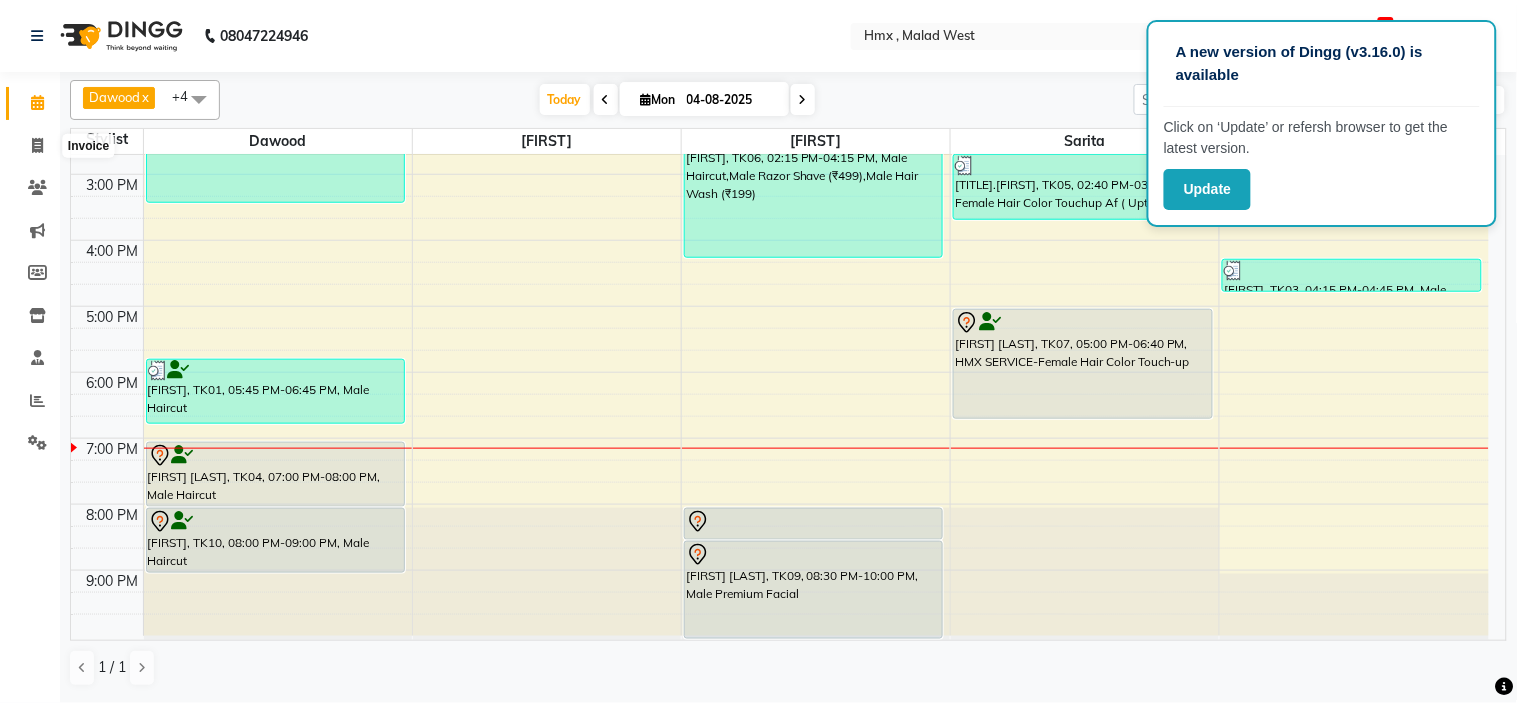 select on "service" 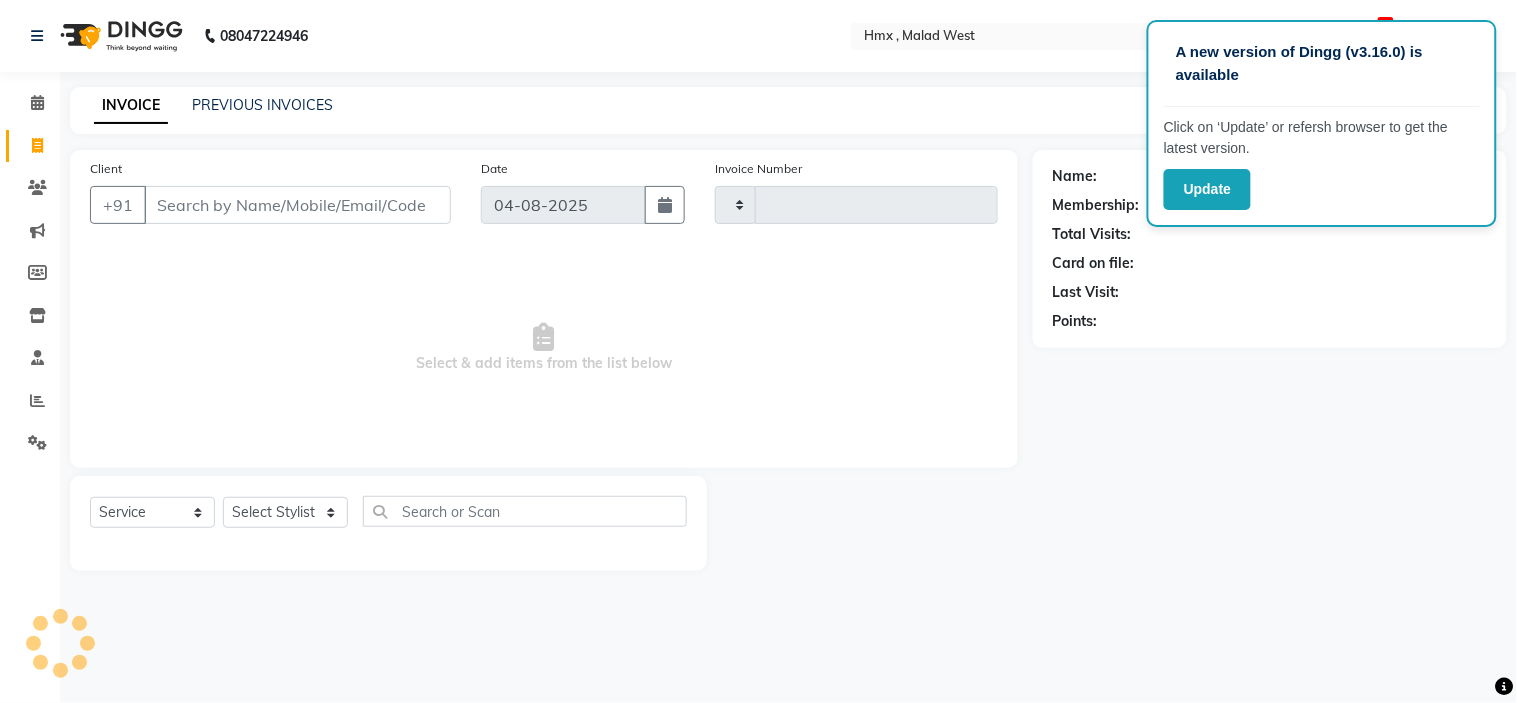 type on "1597" 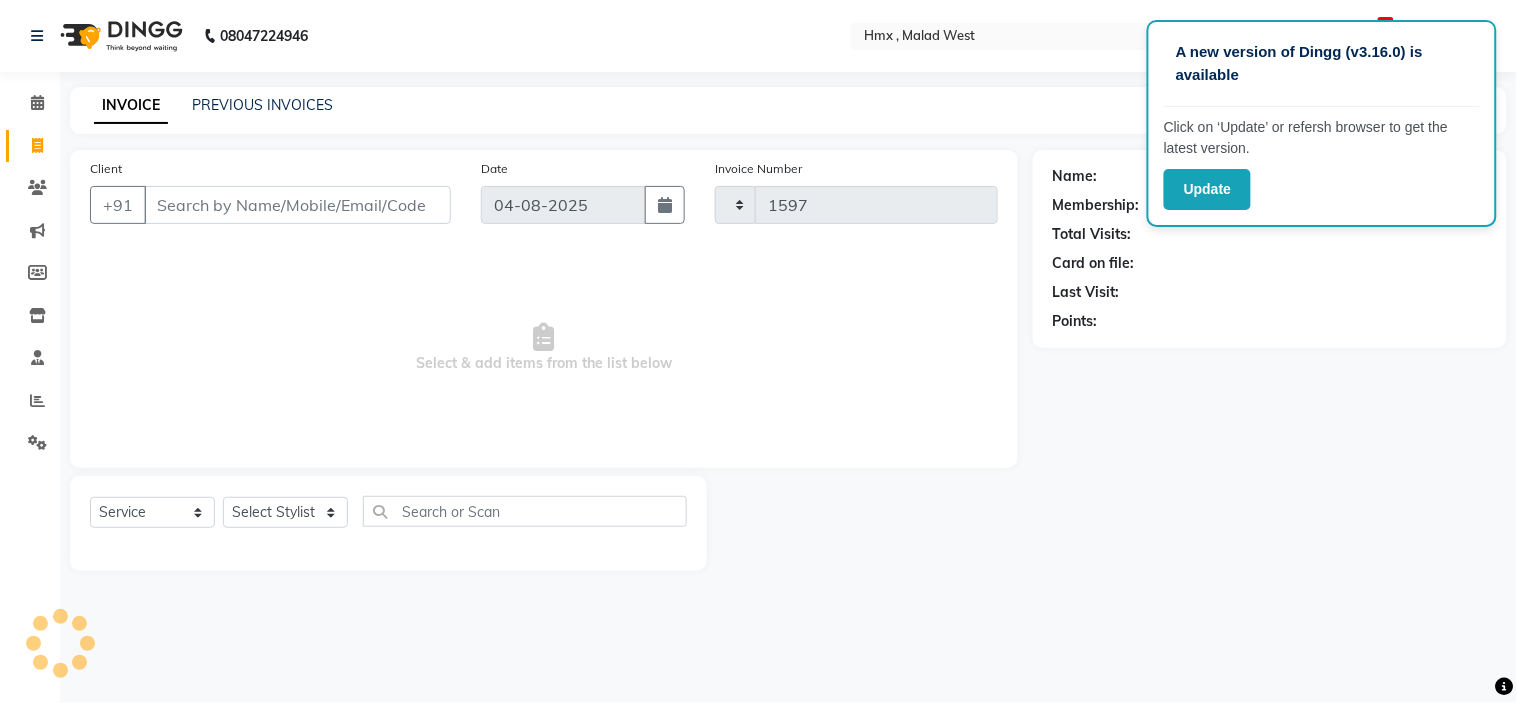 select on "5711" 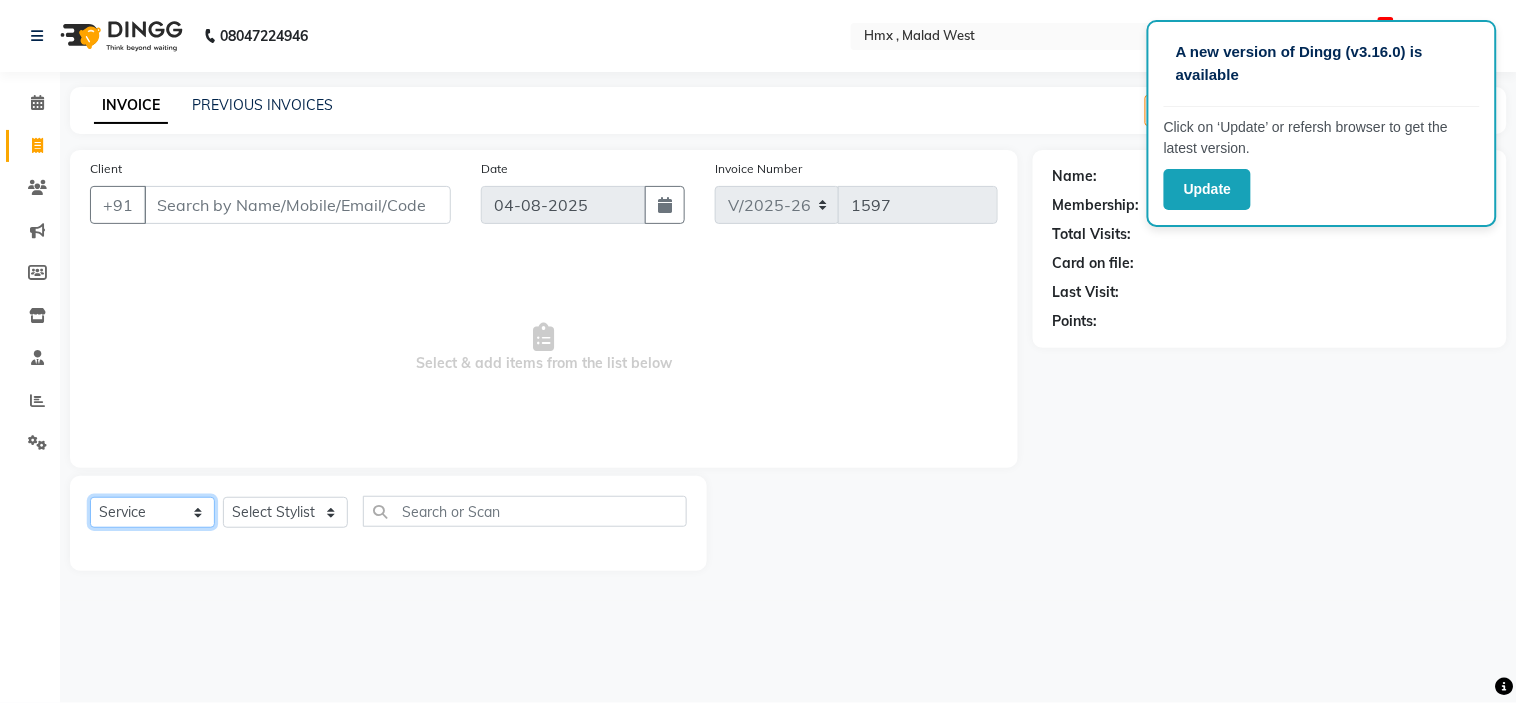click on "Select  Service  Product  Membership  Package Voucher Prepaid Gift Card" 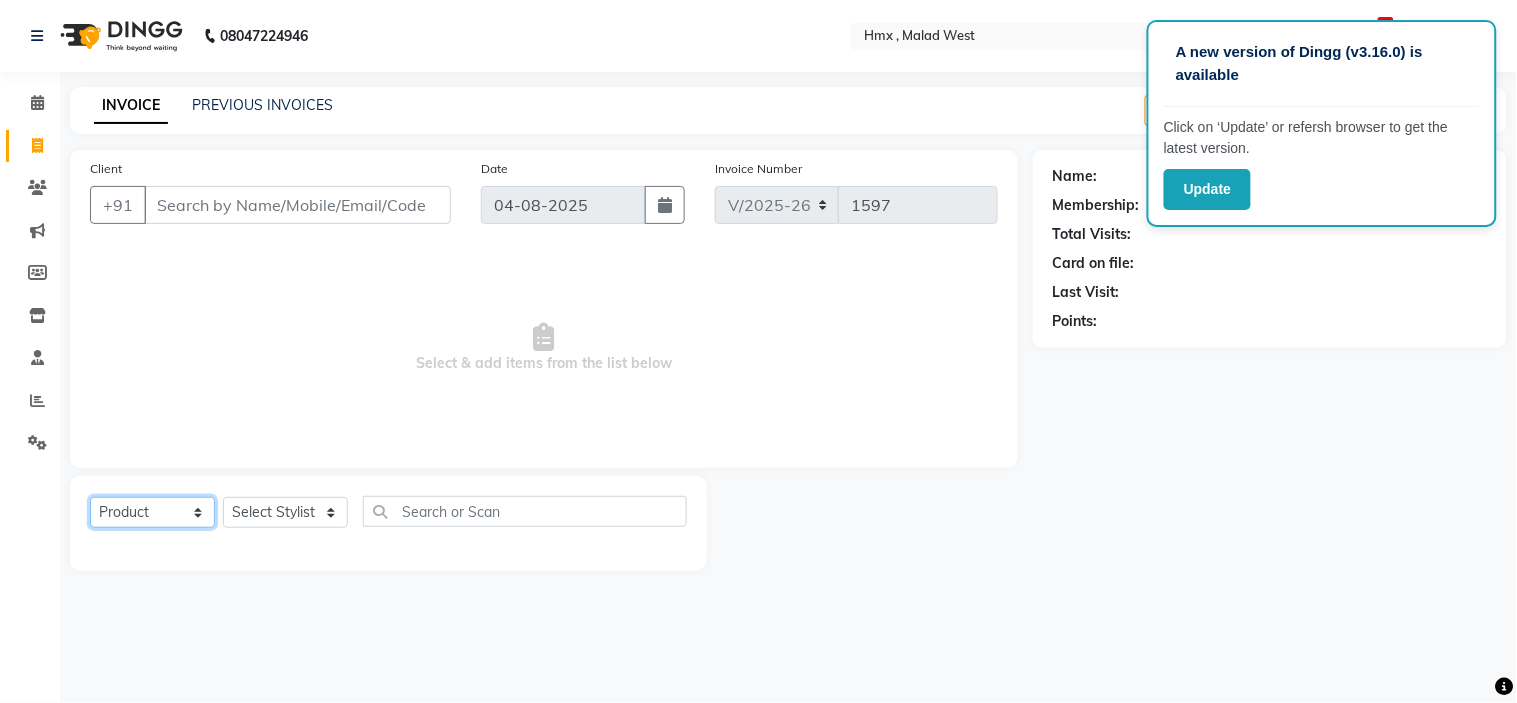 click on "Select  Service  Product  Membership  Package Voucher Prepaid Gift Card" 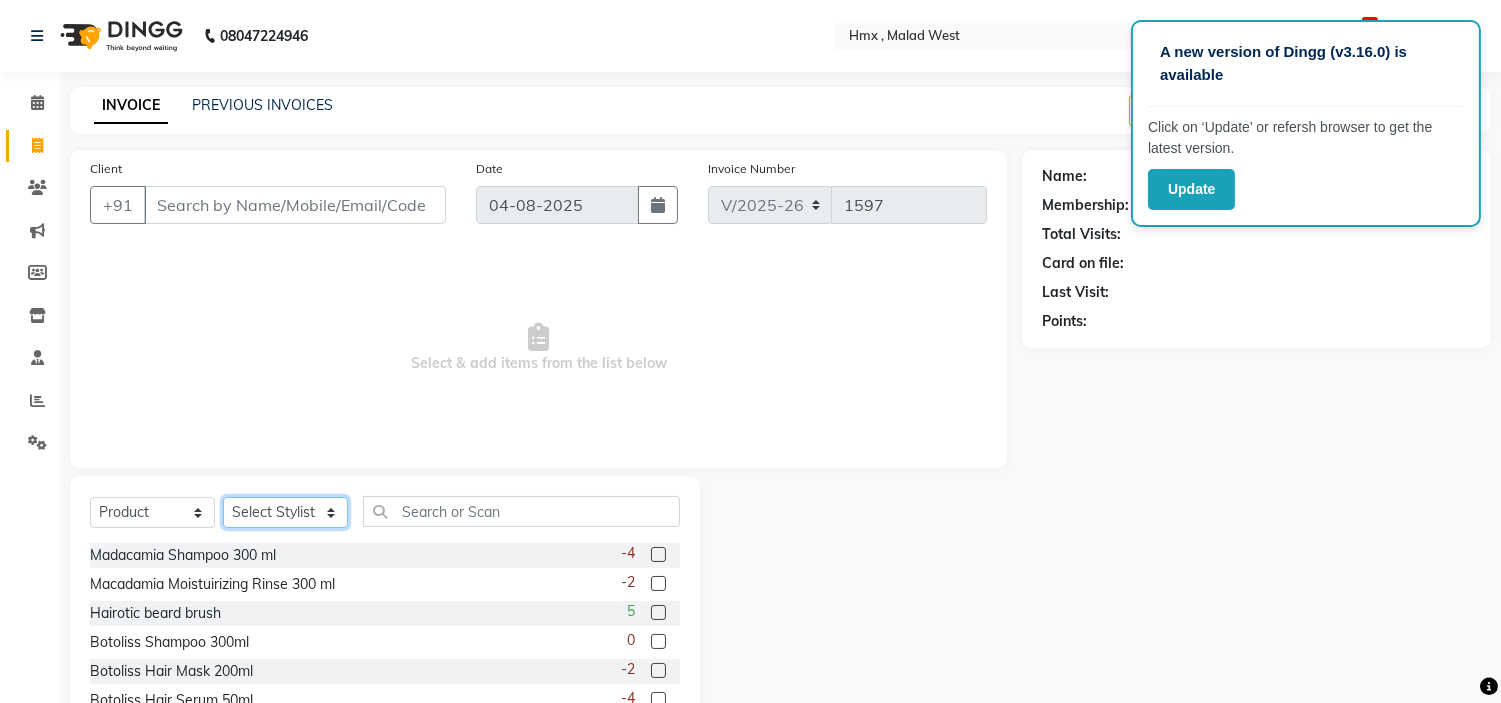 click on "Select Stylist [FIRST] [FIRST] [FIRST] [FIRST] Front Desk [FIRST] [LAST] [FIRST] [FIRST] [FIRST] [FIRST] [FIRST] [FIRST] [FIRST] [FIRST]" 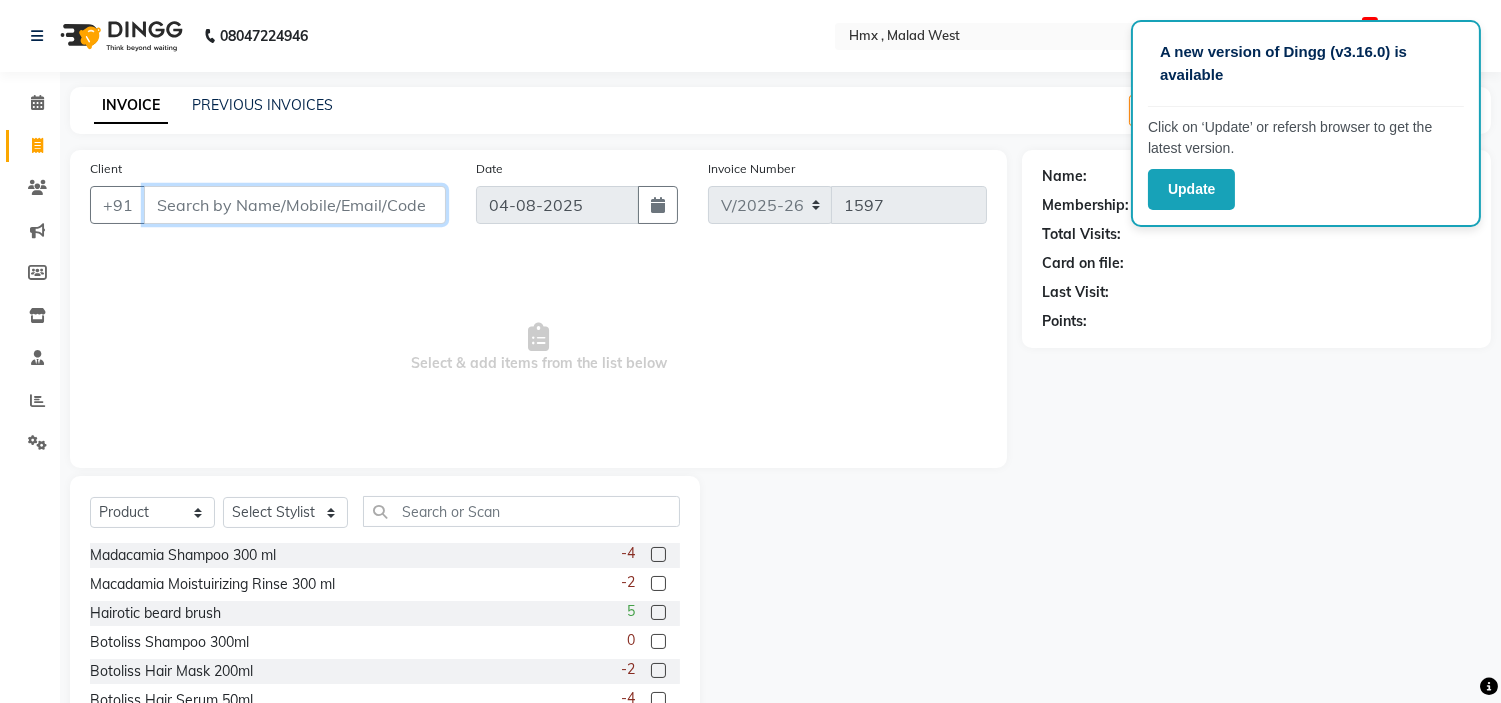 click on "Client" at bounding box center [295, 205] 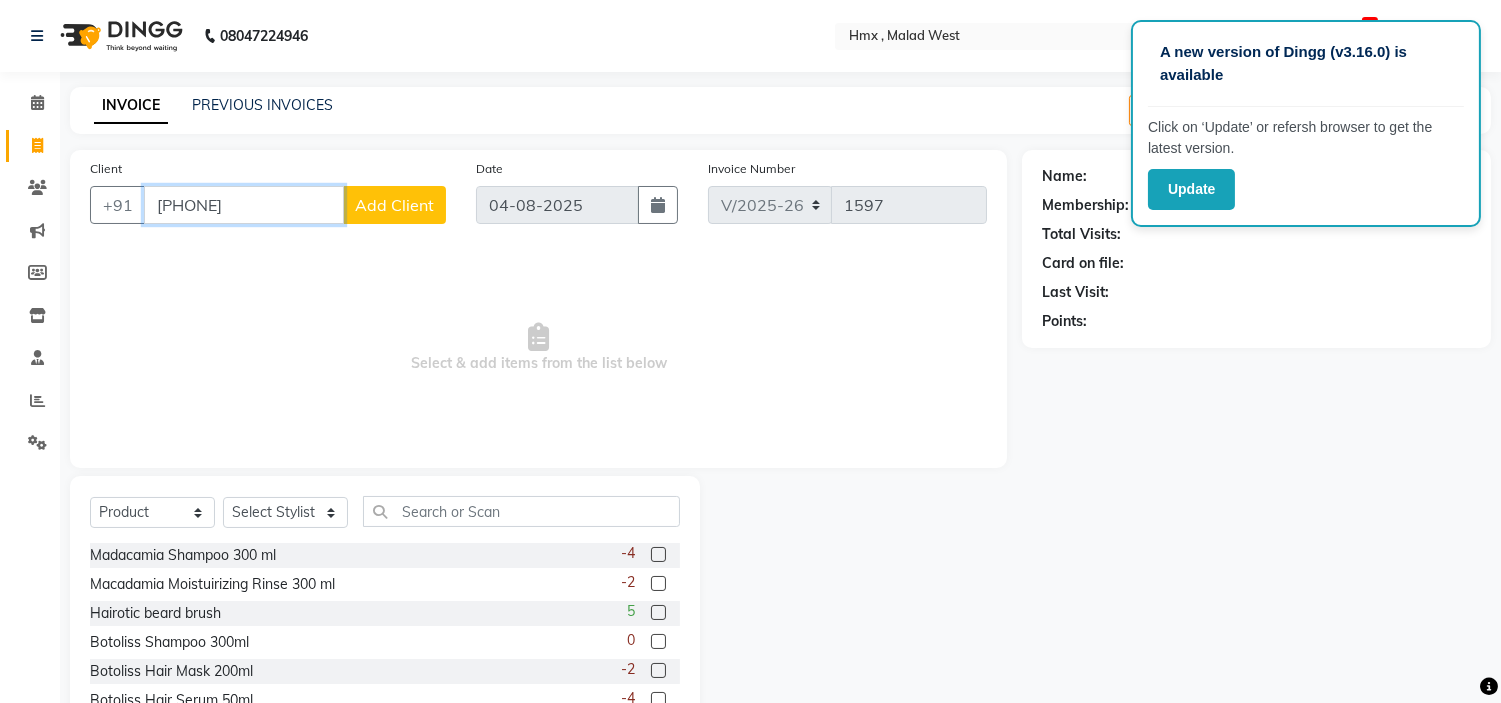 type on "[PHONE]" 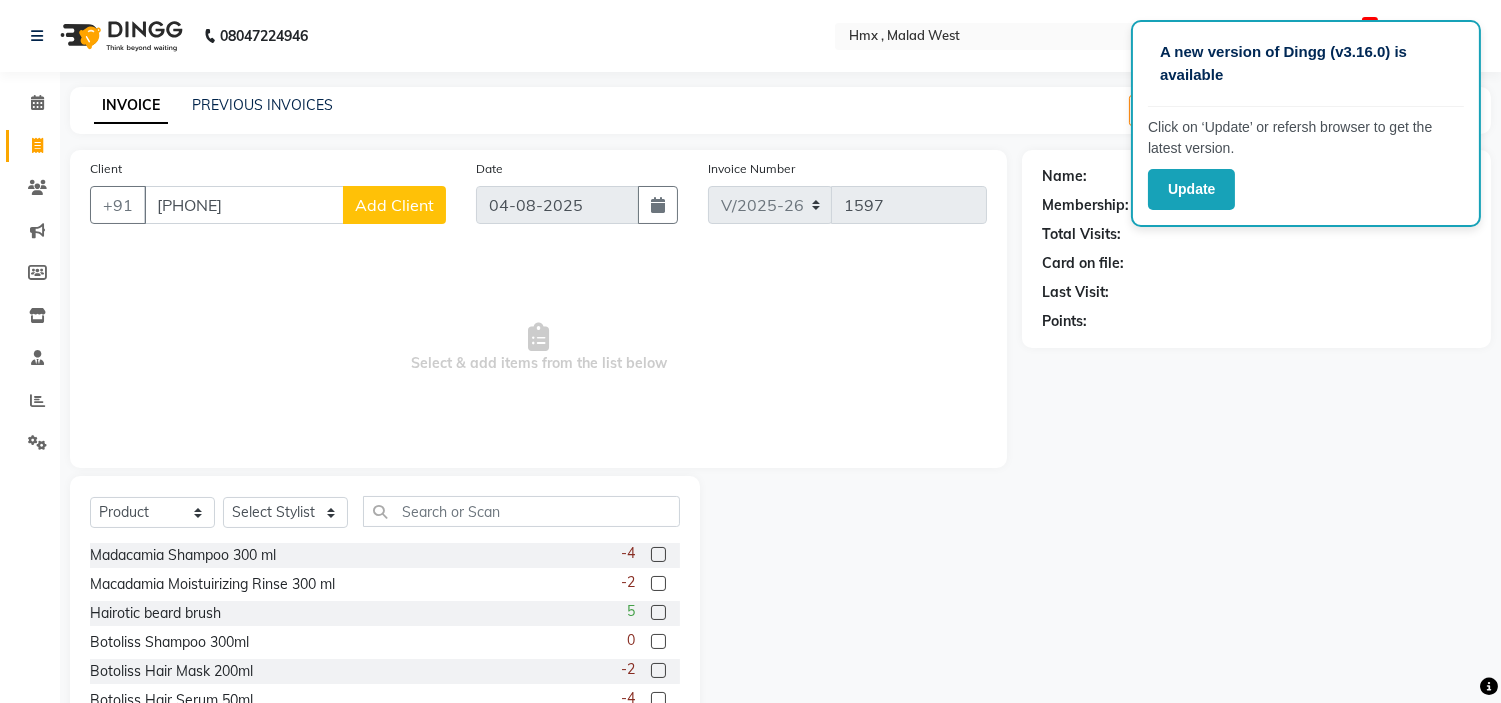 click on "Add Client" 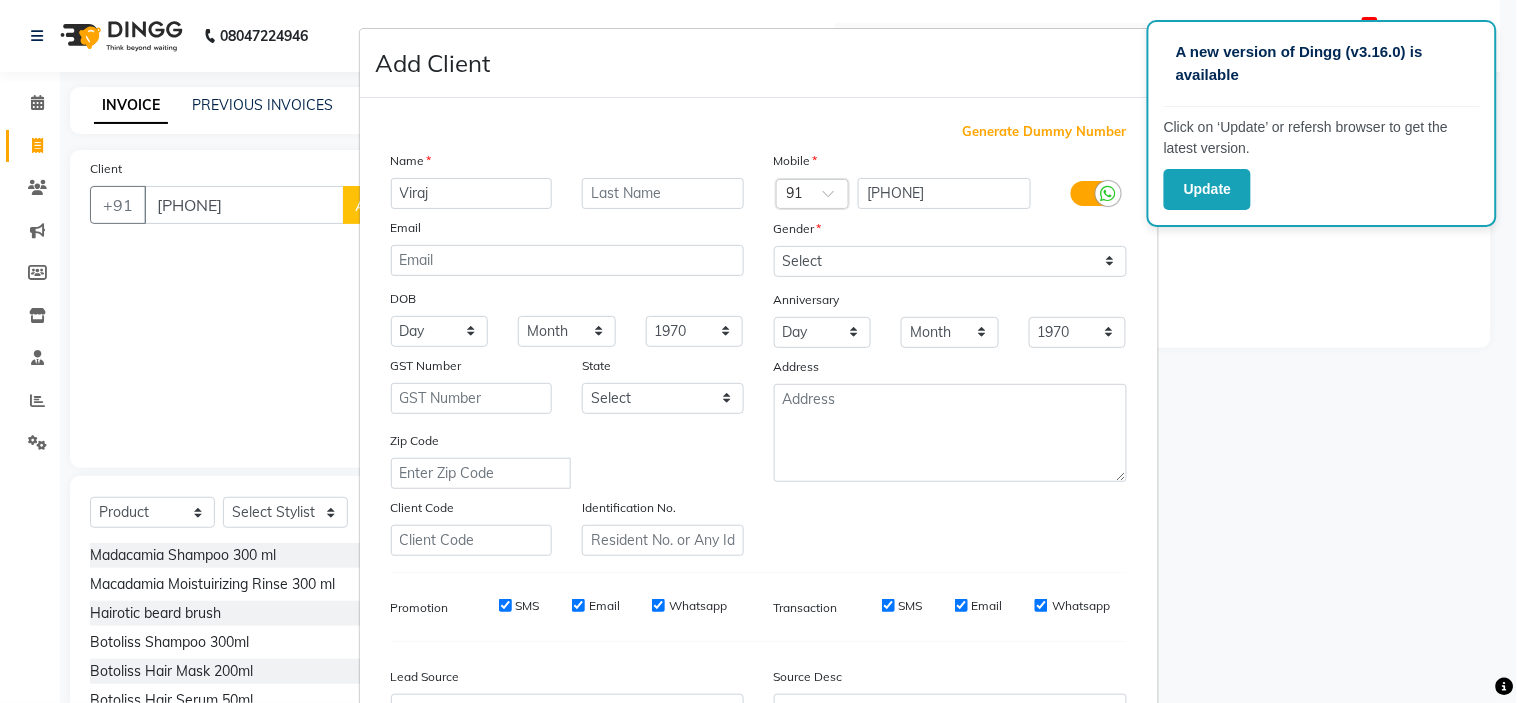 type on "Viraj" 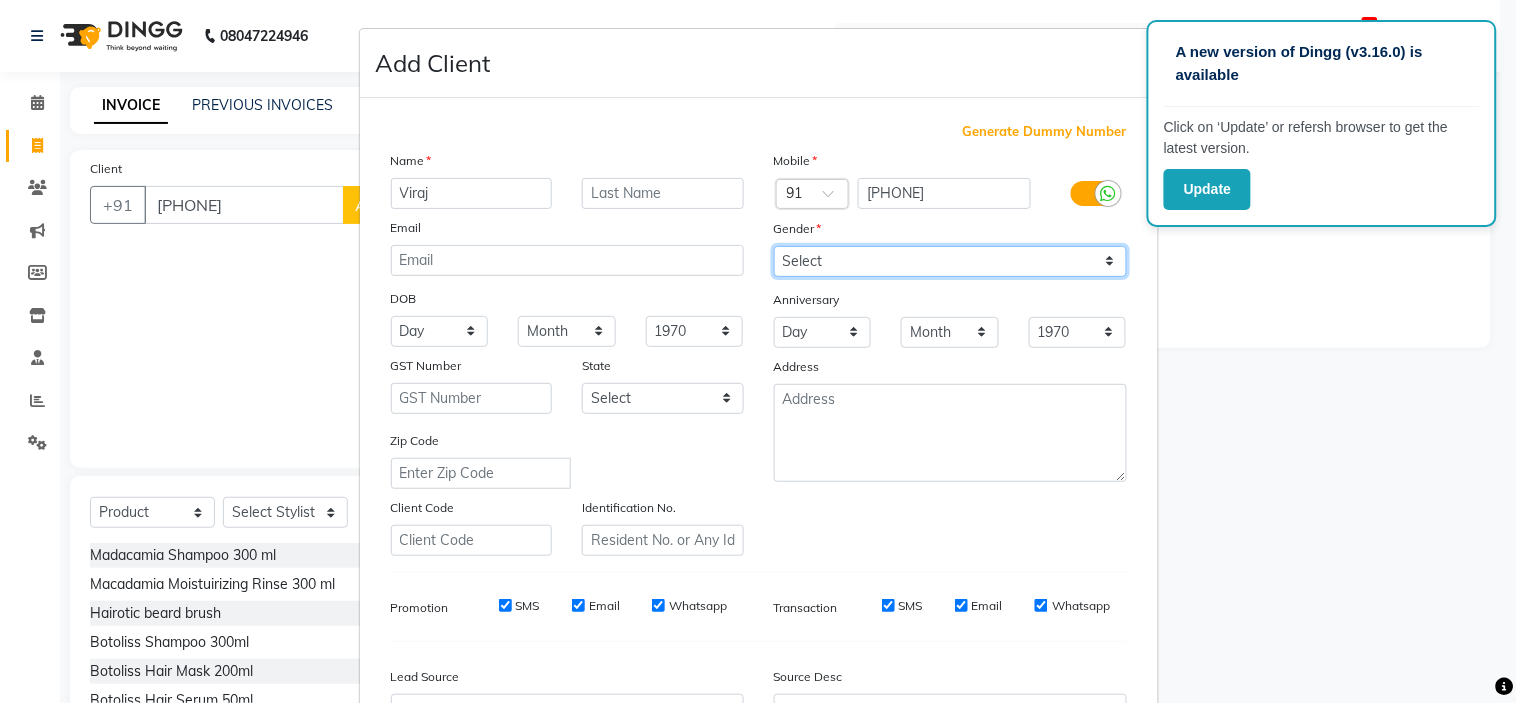 click on "Select Male Female Other Prefer Not To Say" at bounding box center (950, 261) 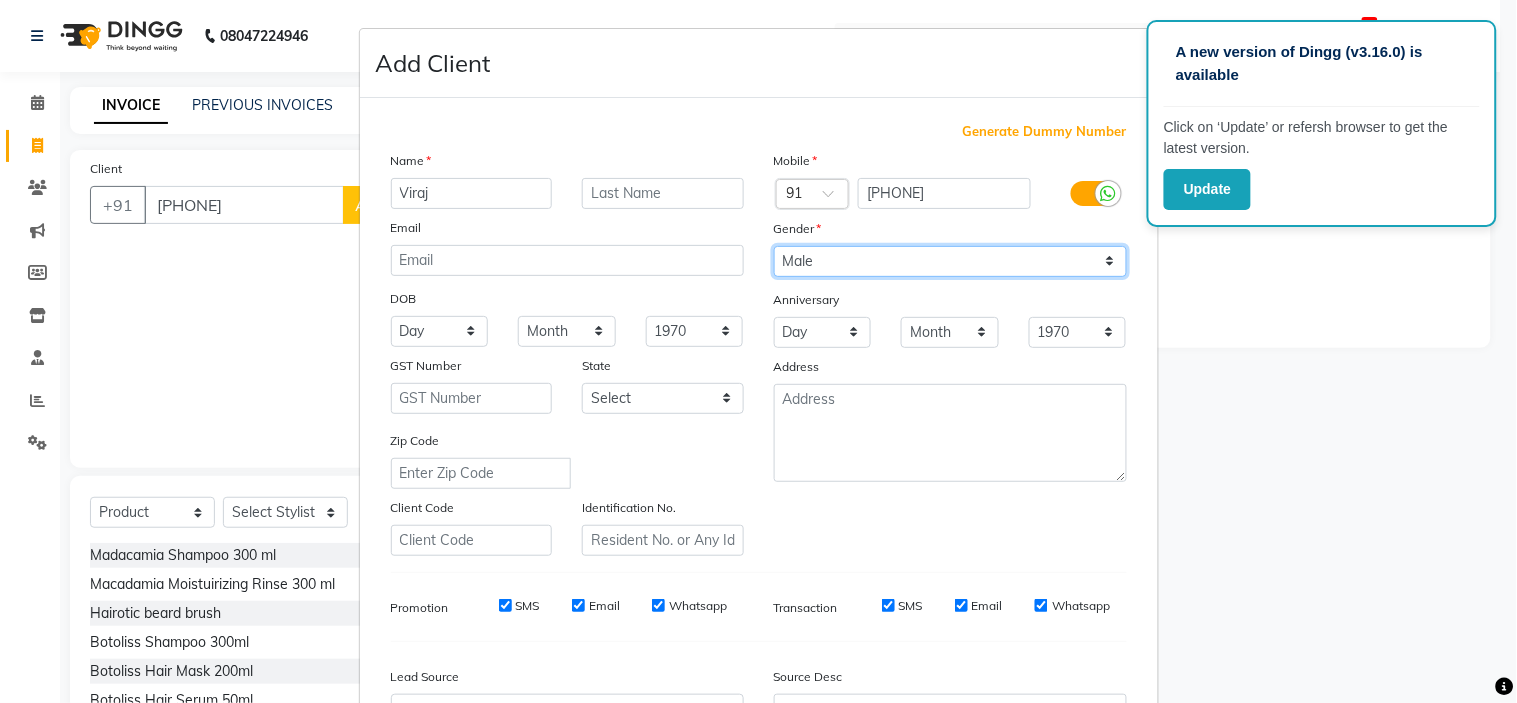 click on "Select Male Female Other Prefer Not To Say" at bounding box center [950, 261] 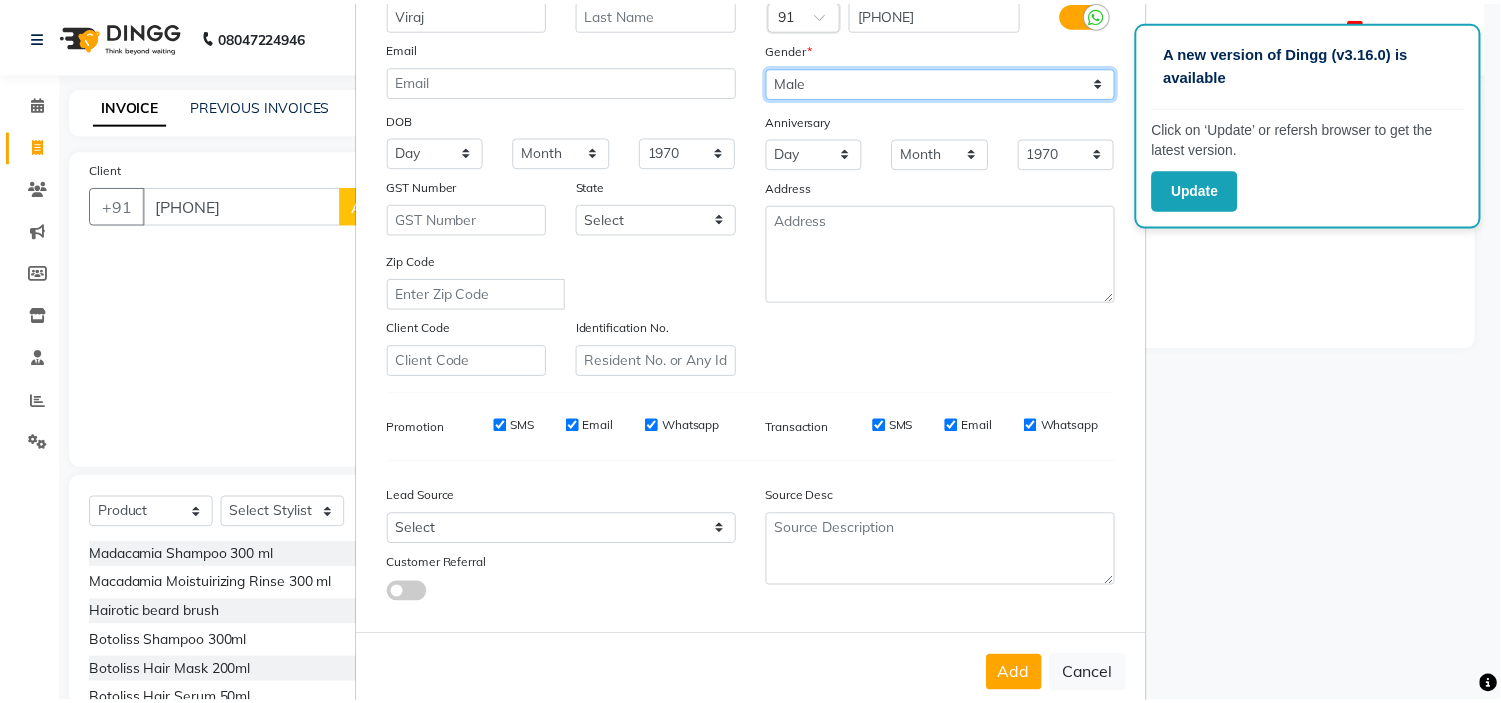 scroll, scrollTop: 221, scrollLeft: 0, axis: vertical 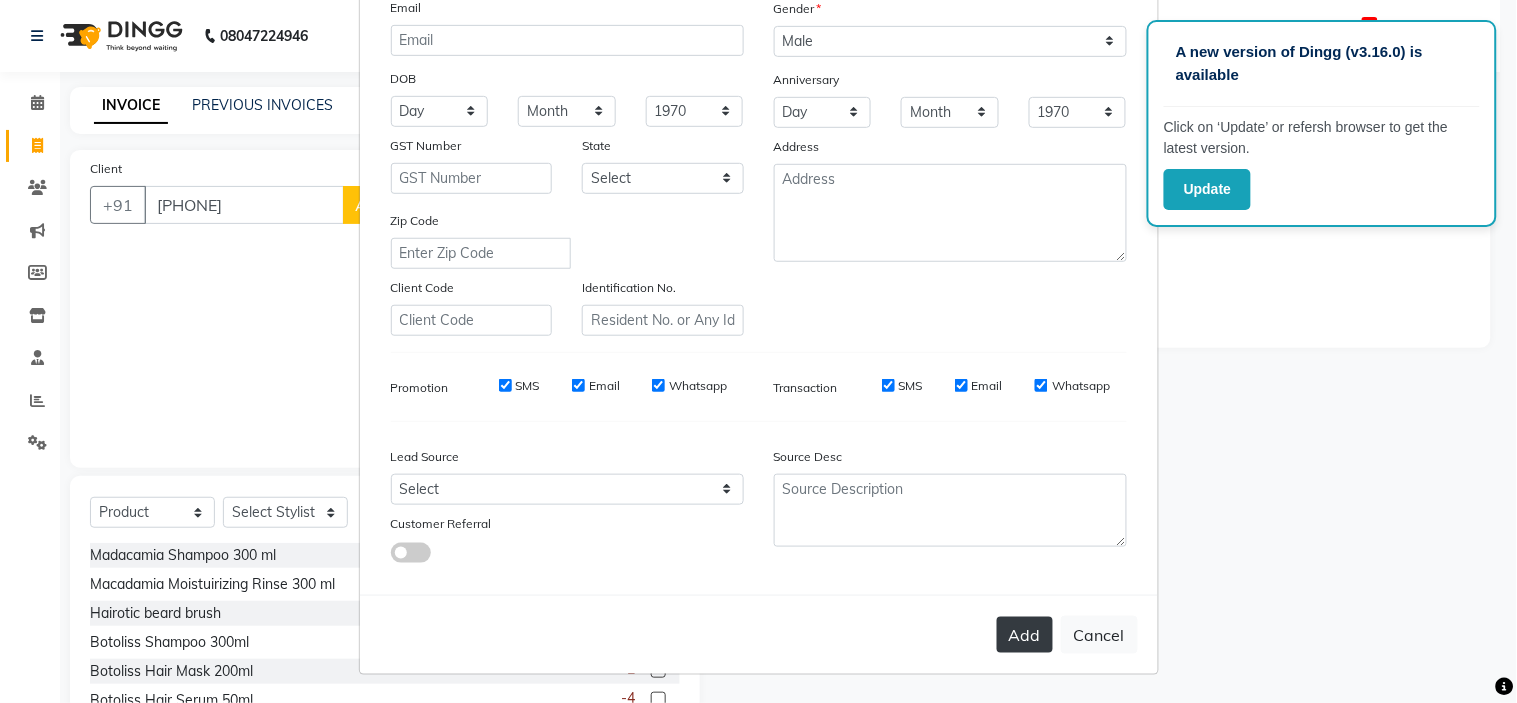 click on "Add" at bounding box center (1025, 635) 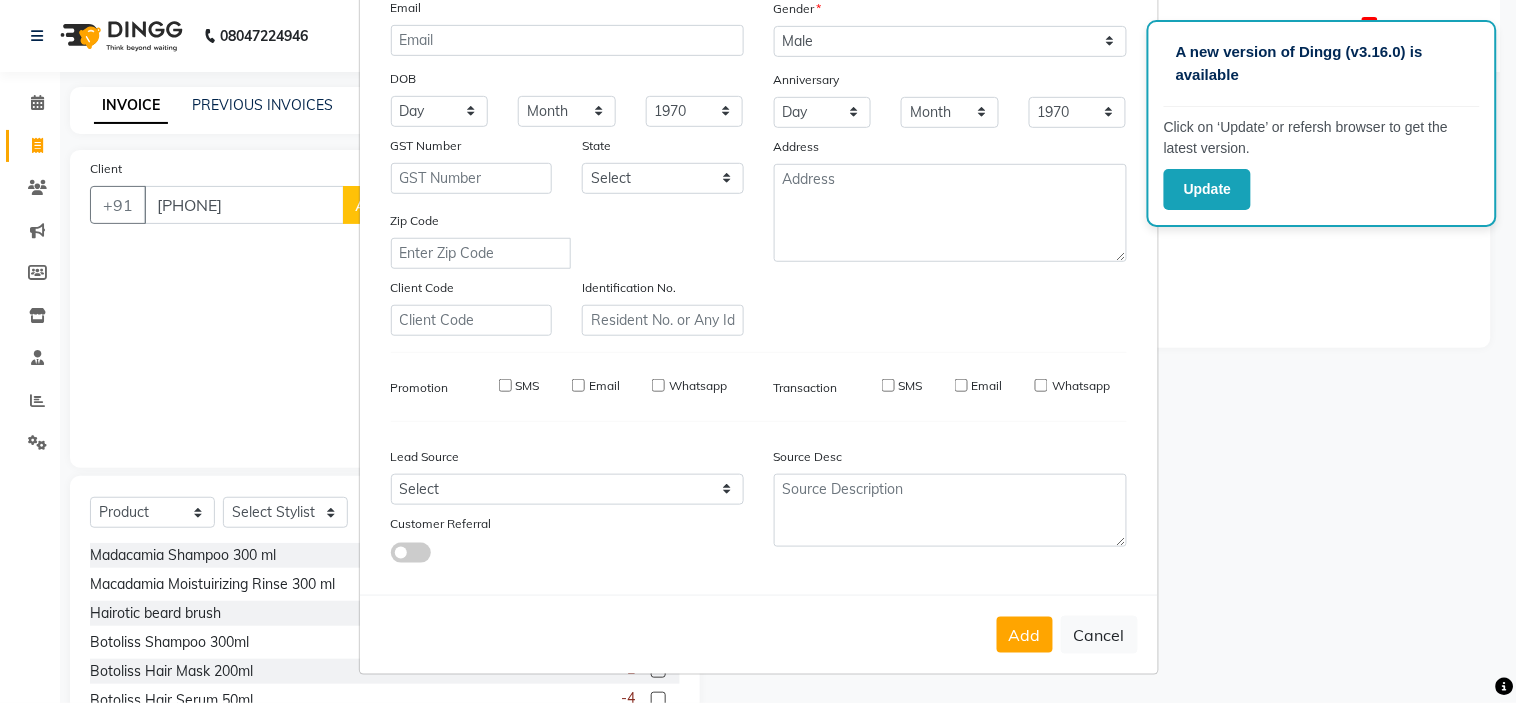 type 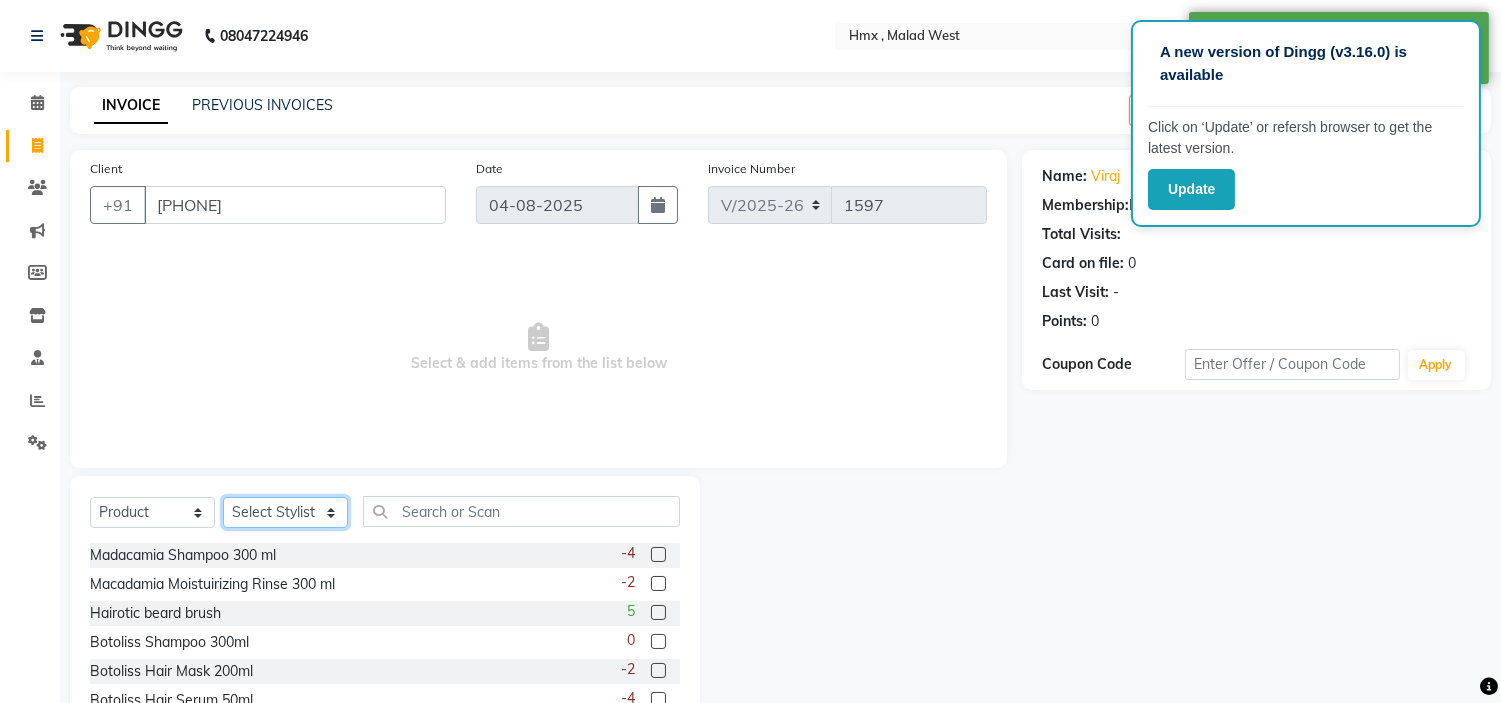 click on "Select Stylist [FIRST] [FIRST] [FIRST] [FIRST] Front Desk [FIRST] [LAST] [FIRST] [FIRST] [FIRST] [FIRST] [FIRST] [FIRST] [FIRST] [FIRST]" 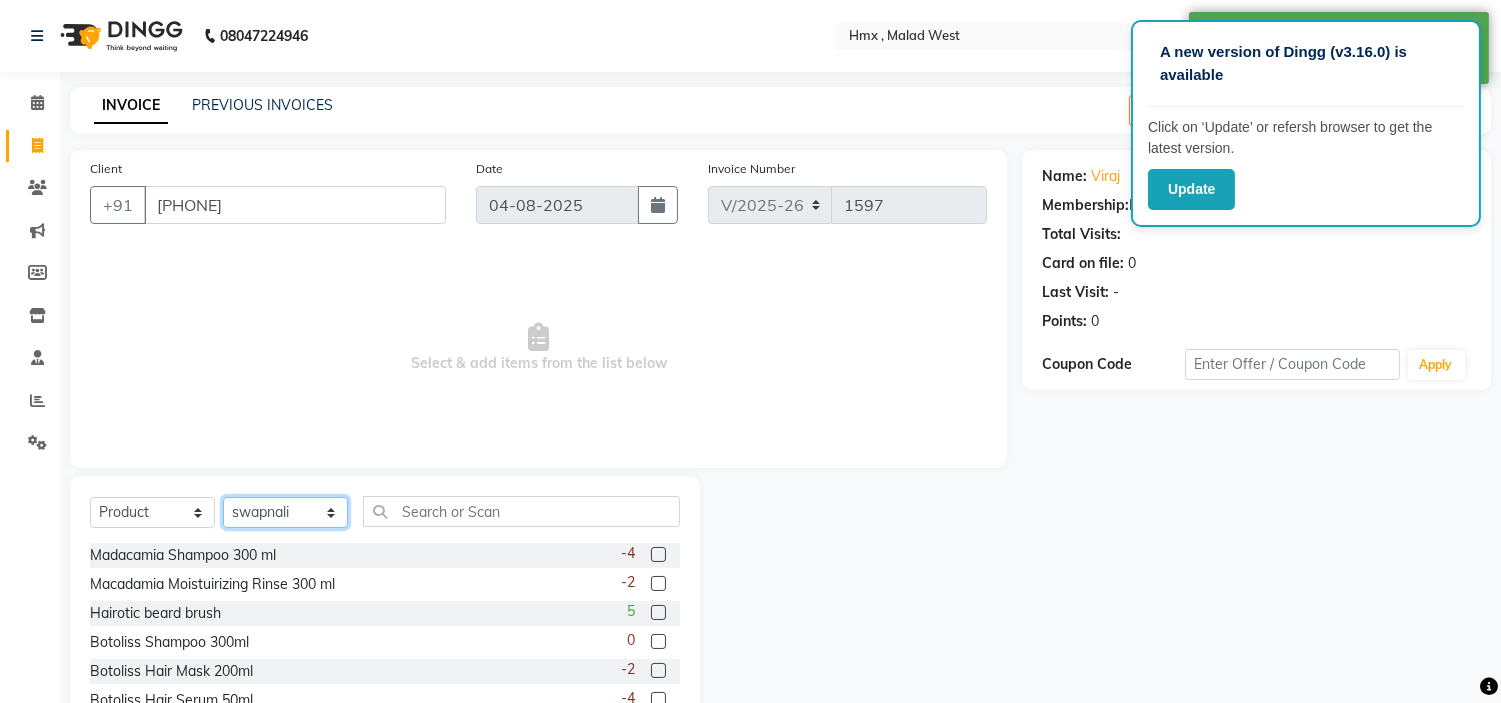 click on "Select Stylist [FIRST] [FIRST] [FIRST] [FIRST] Front Desk [FIRST] [LAST] [FIRST] [FIRST] [FIRST] [FIRST] [FIRST] [FIRST] [FIRST] [FIRST]" 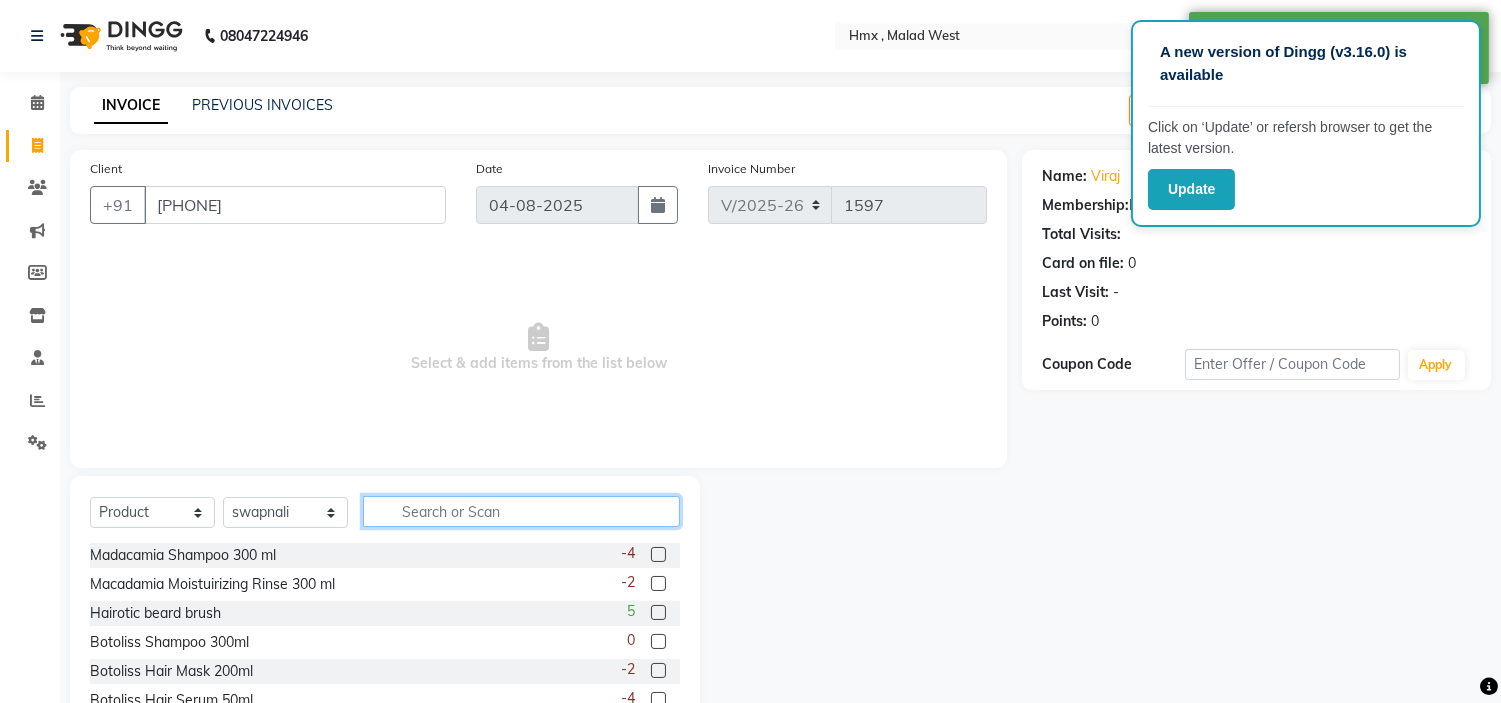 click 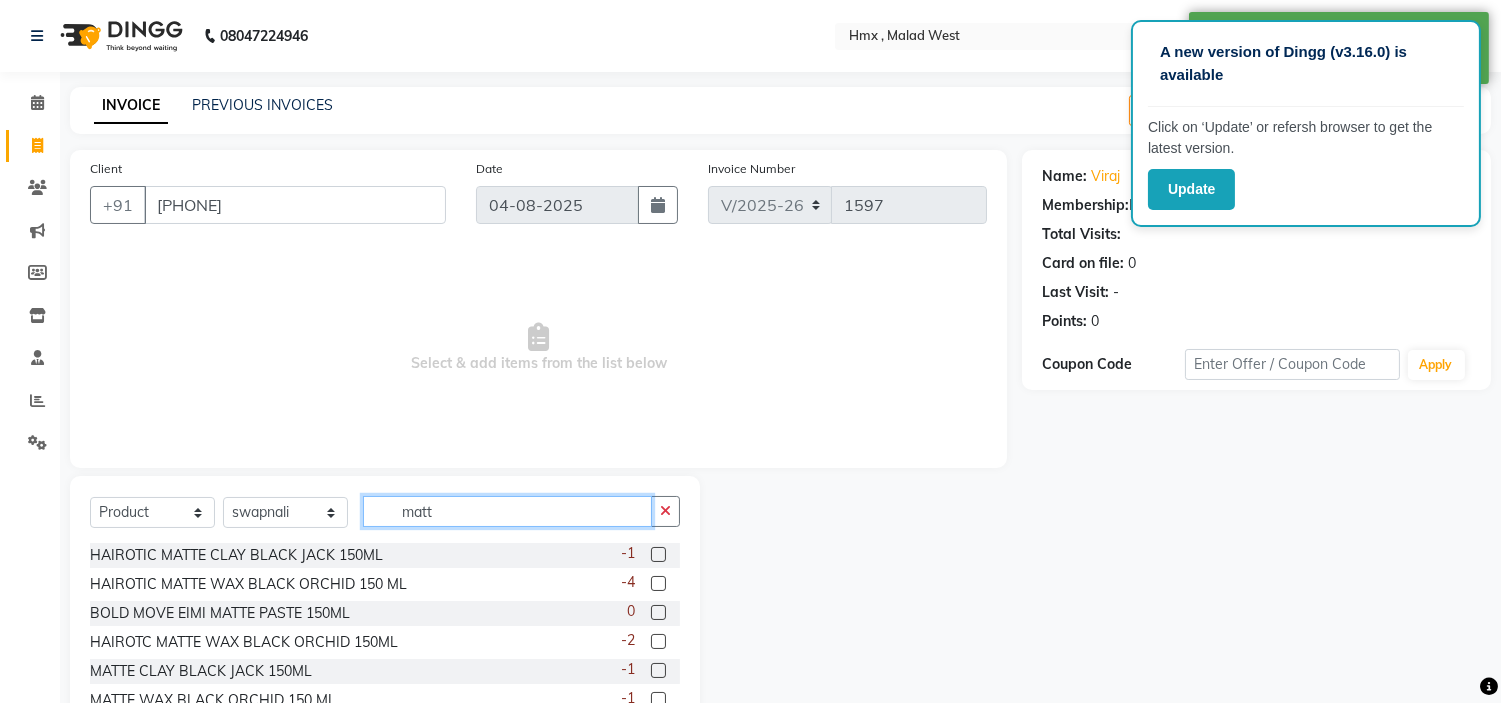 type on "matt" 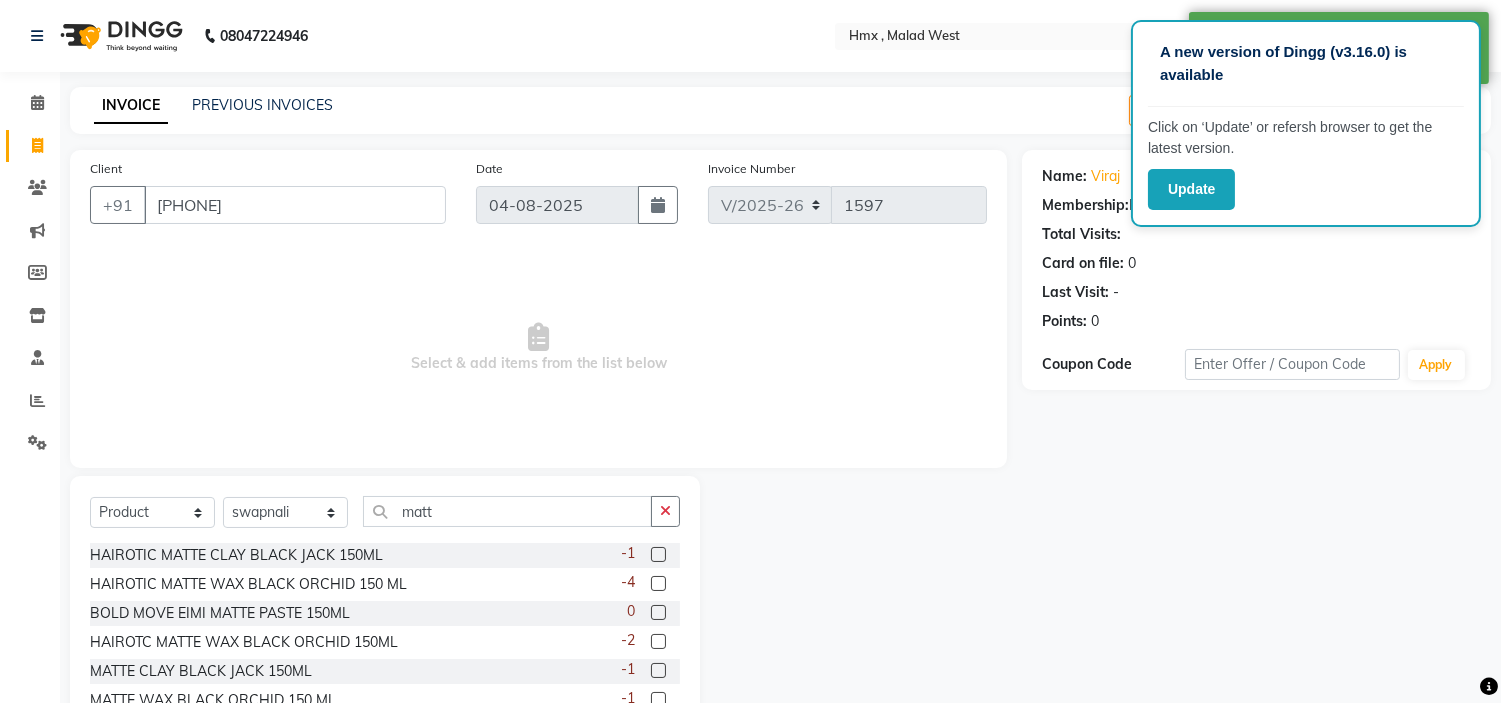 click 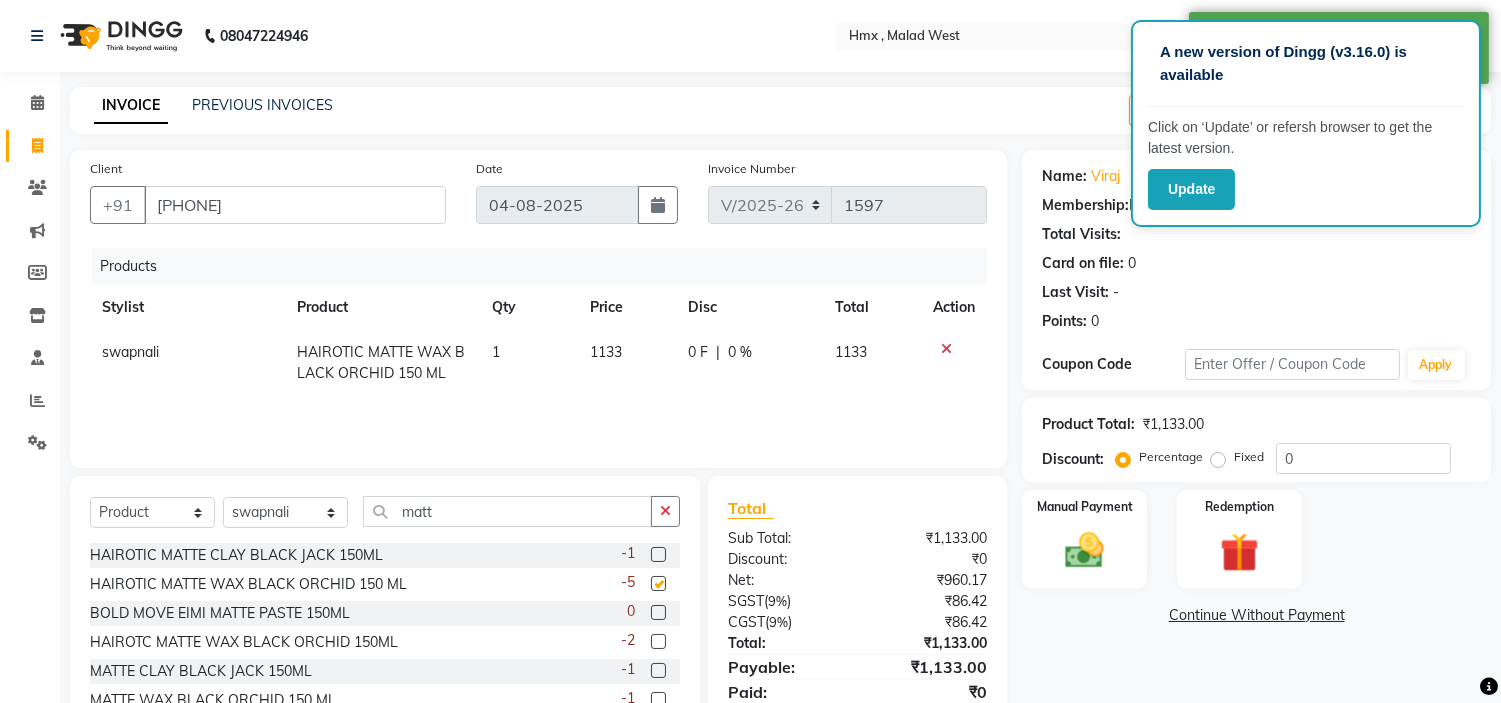 checkbox on "false" 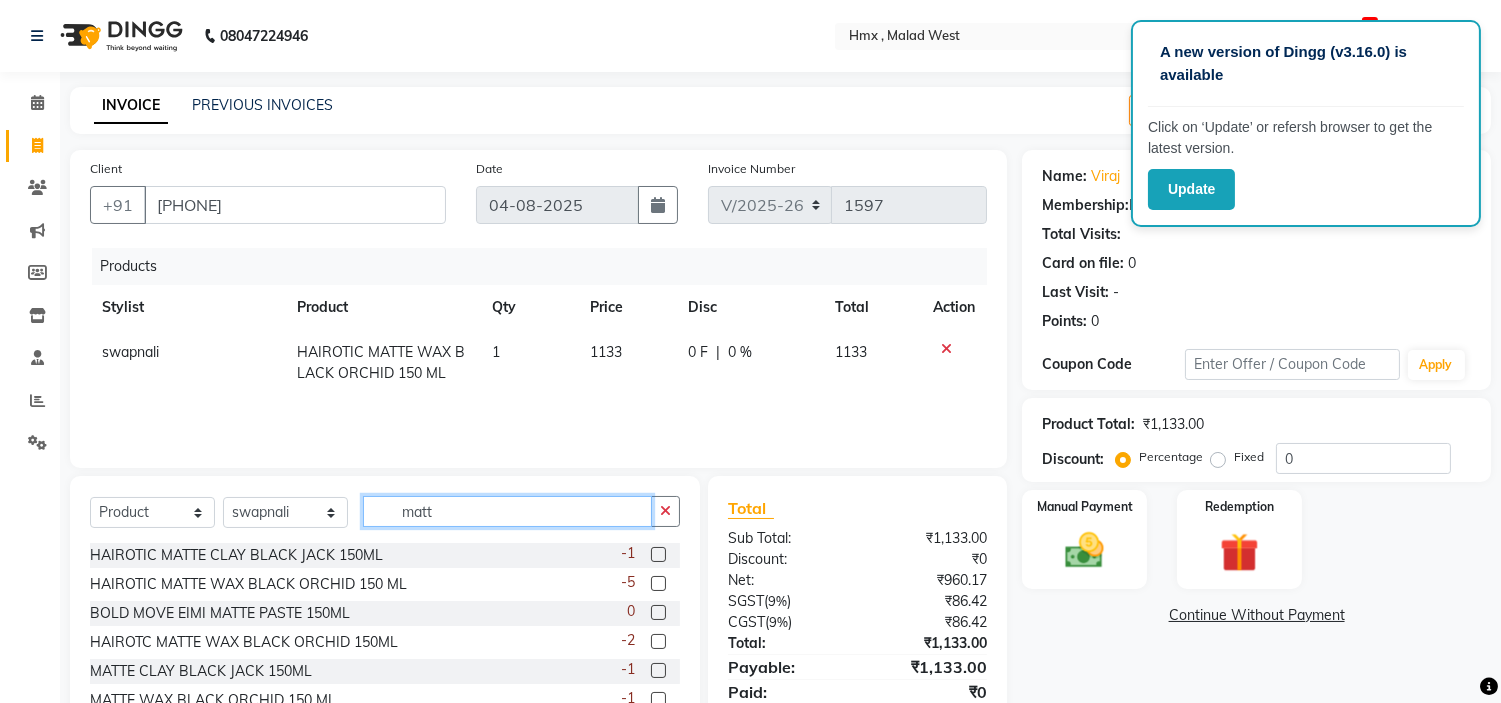 click on "matt" 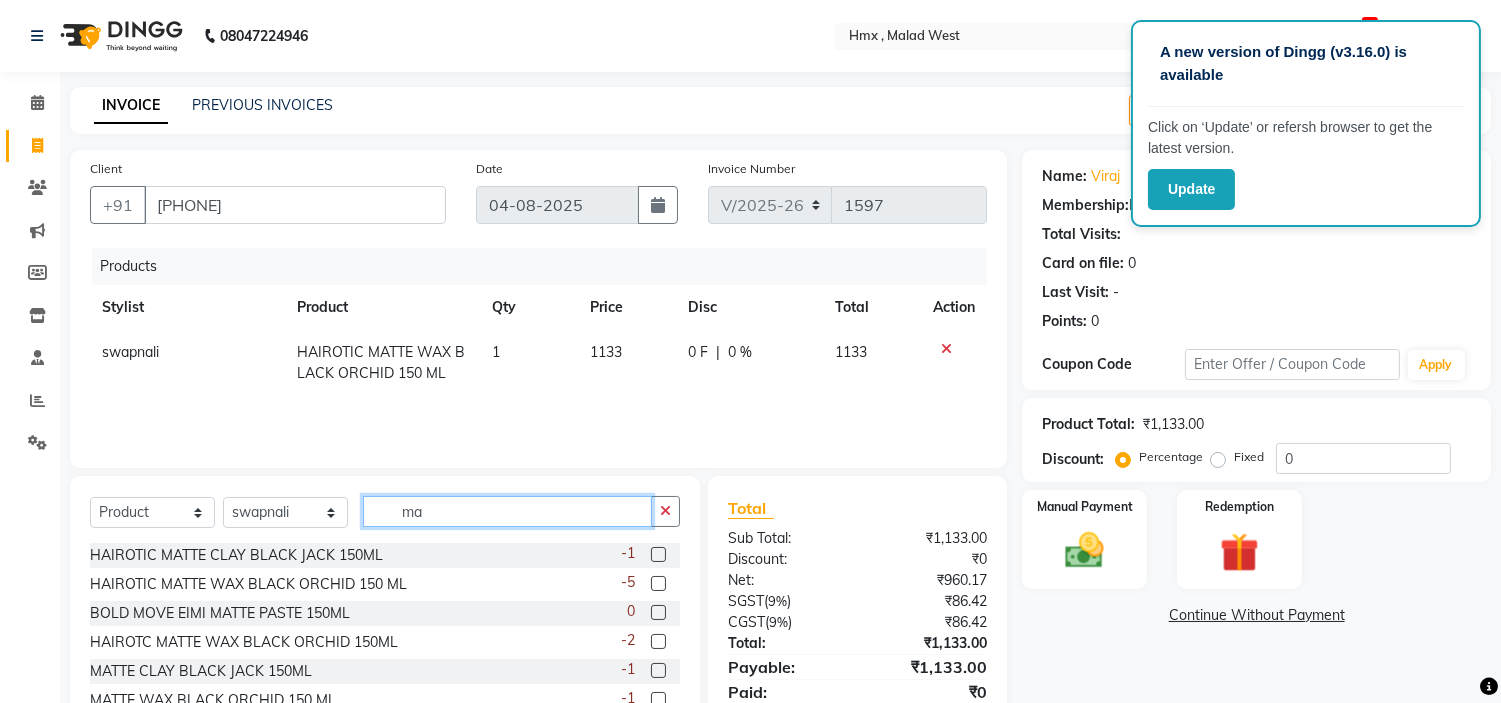 type on "m" 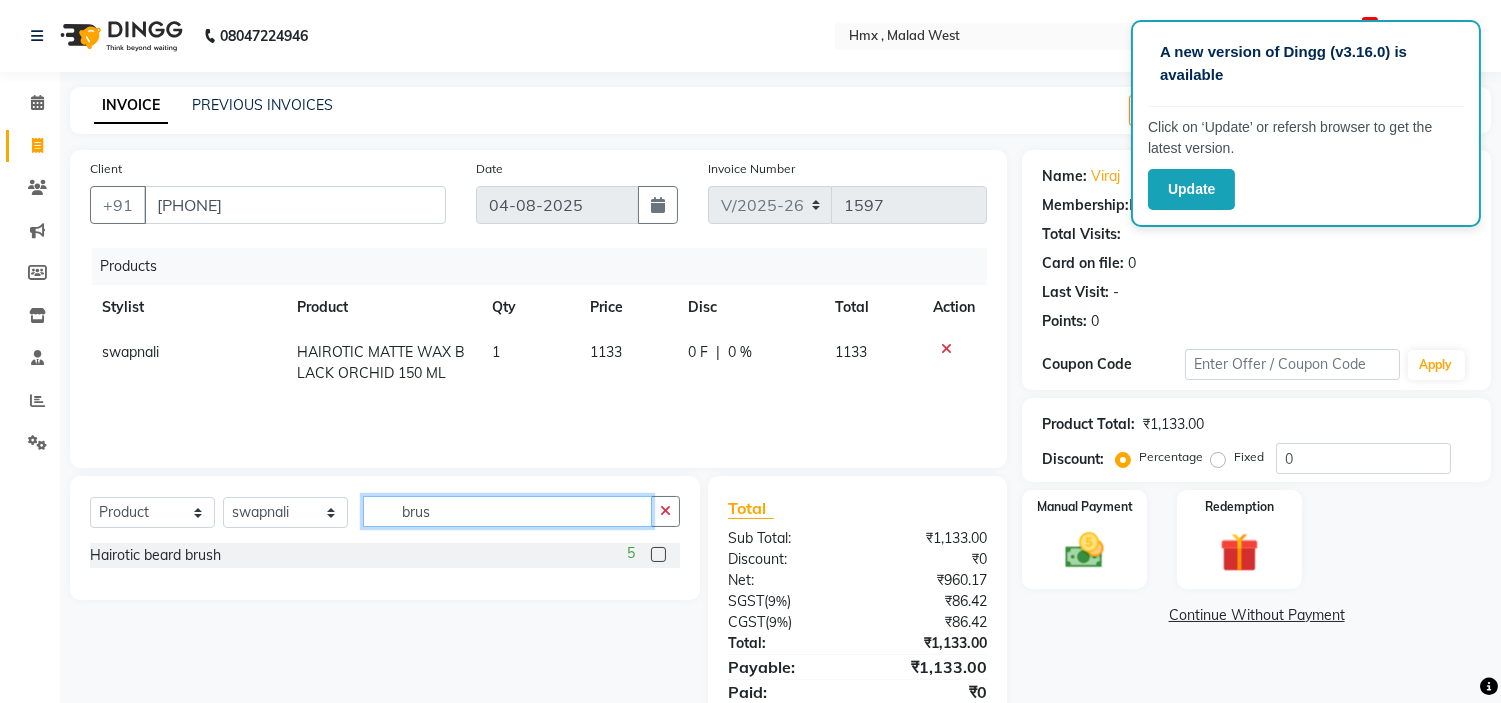 type on "brus" 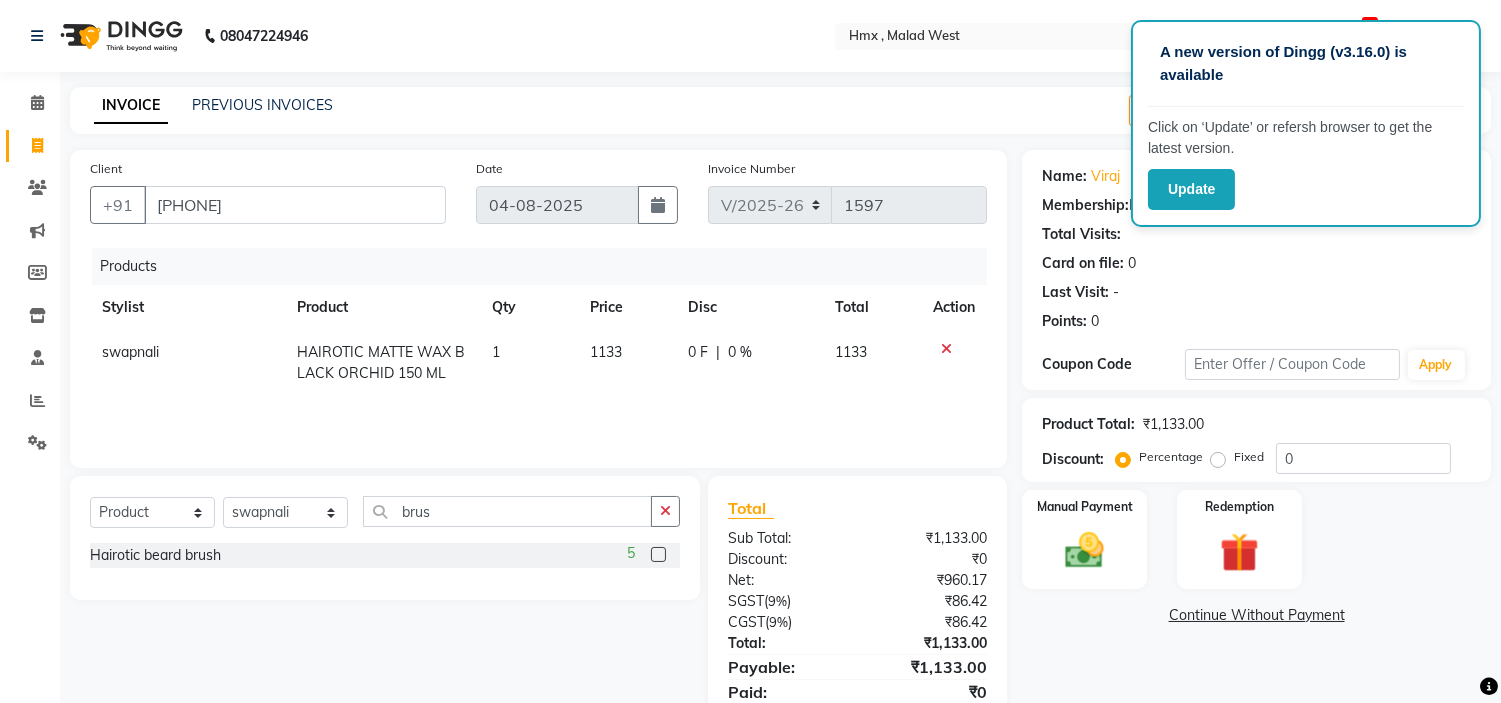 click 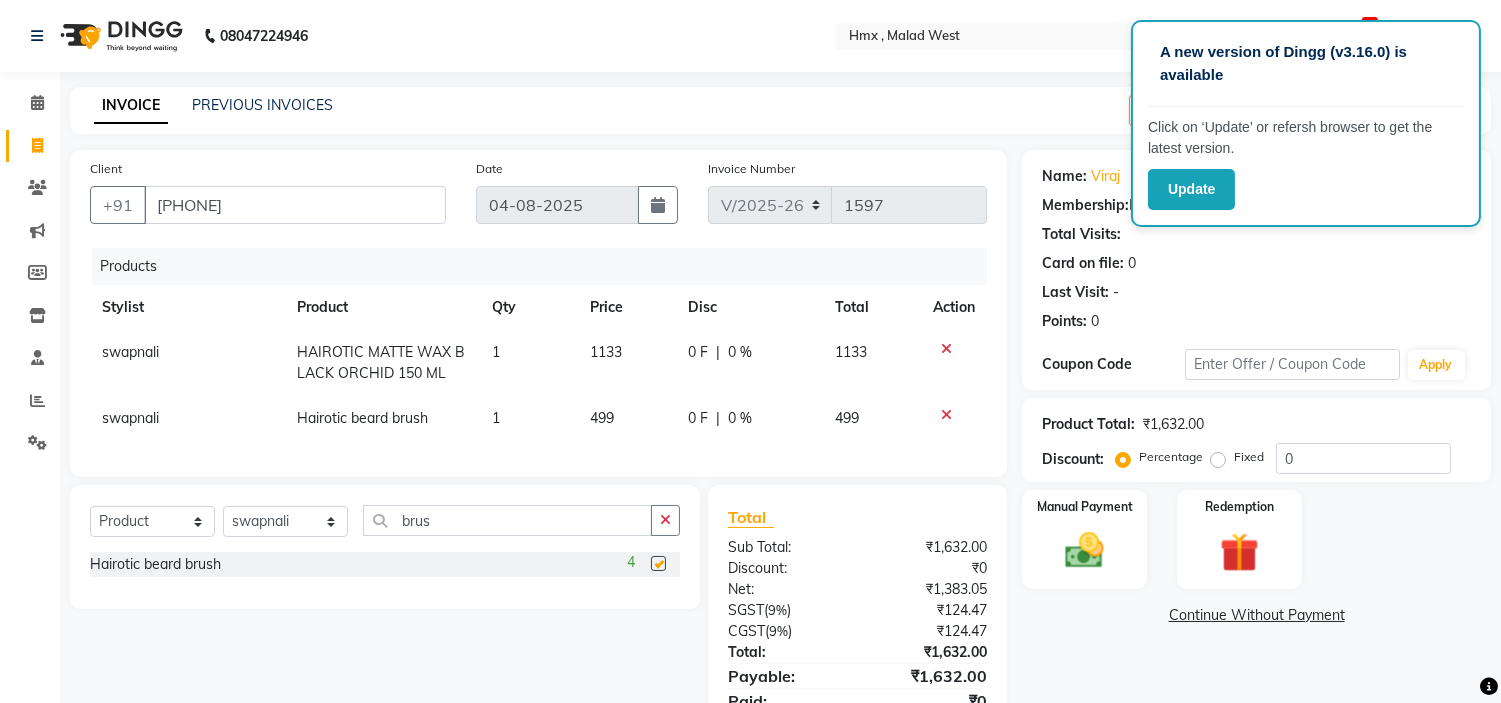 checkbox on "false" 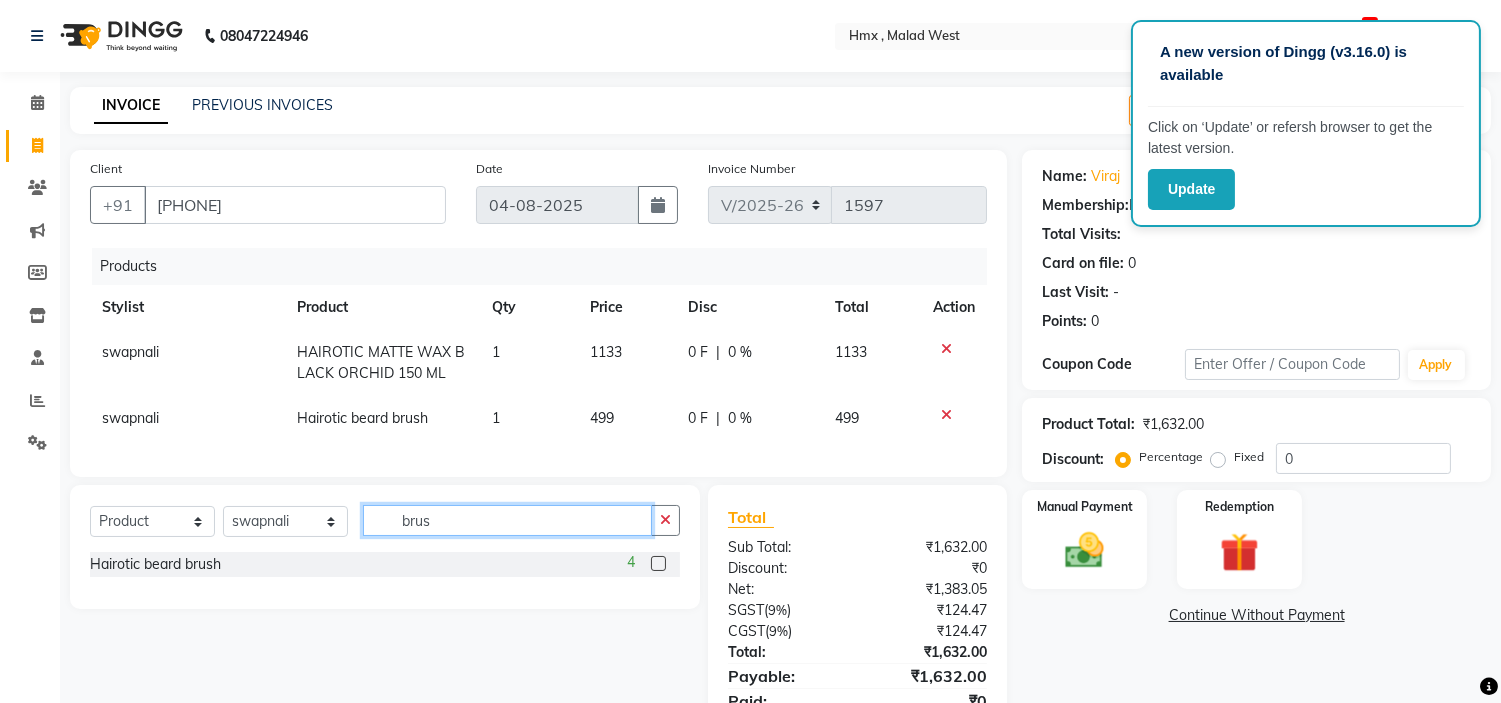 click on "brus" 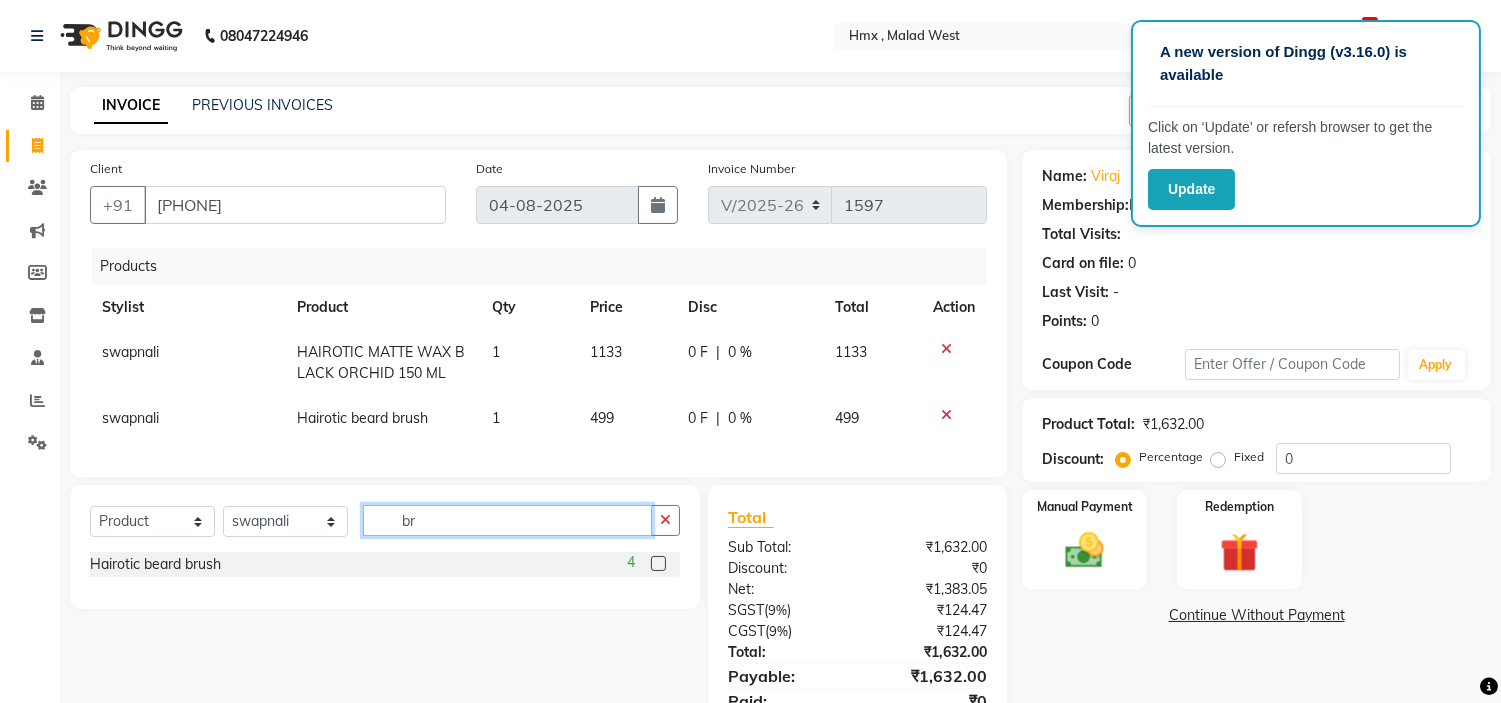 type on "b" 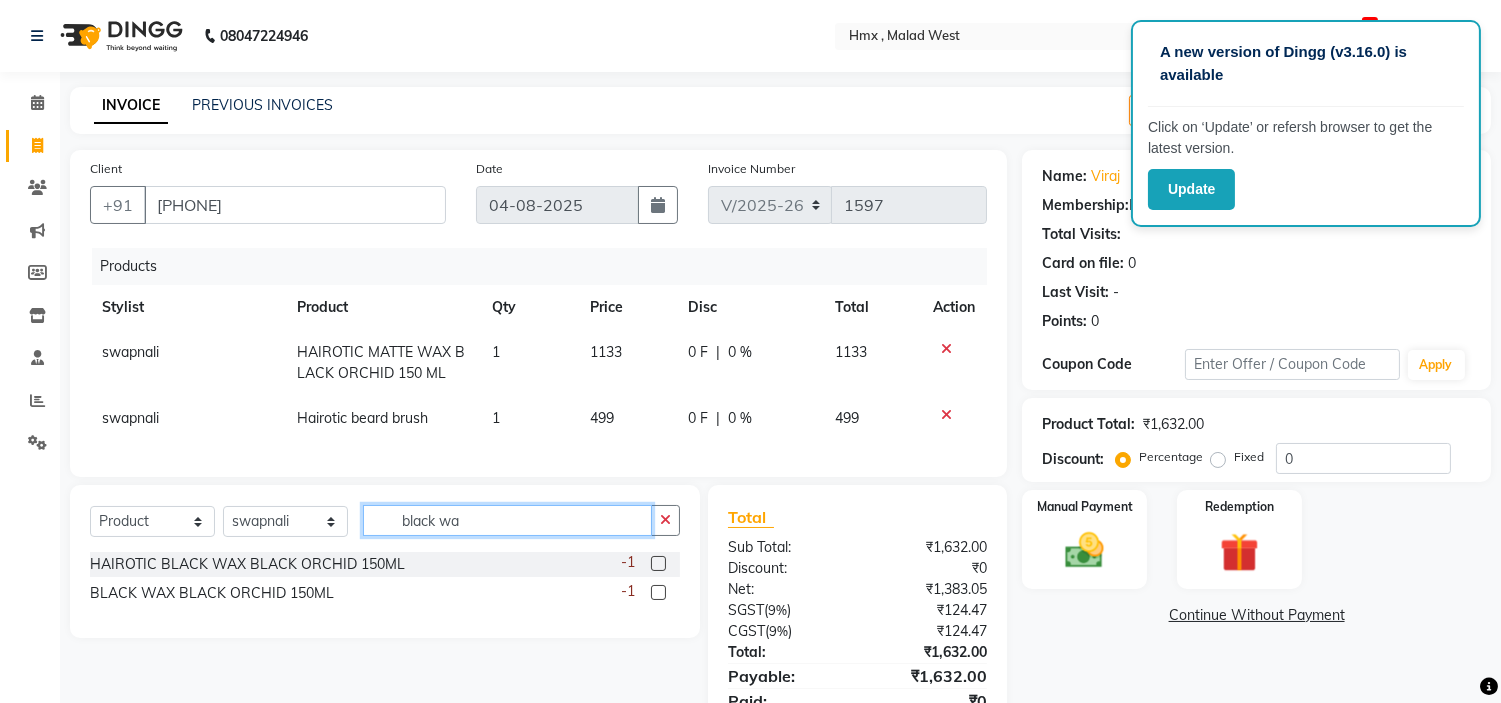 type on "black wa" 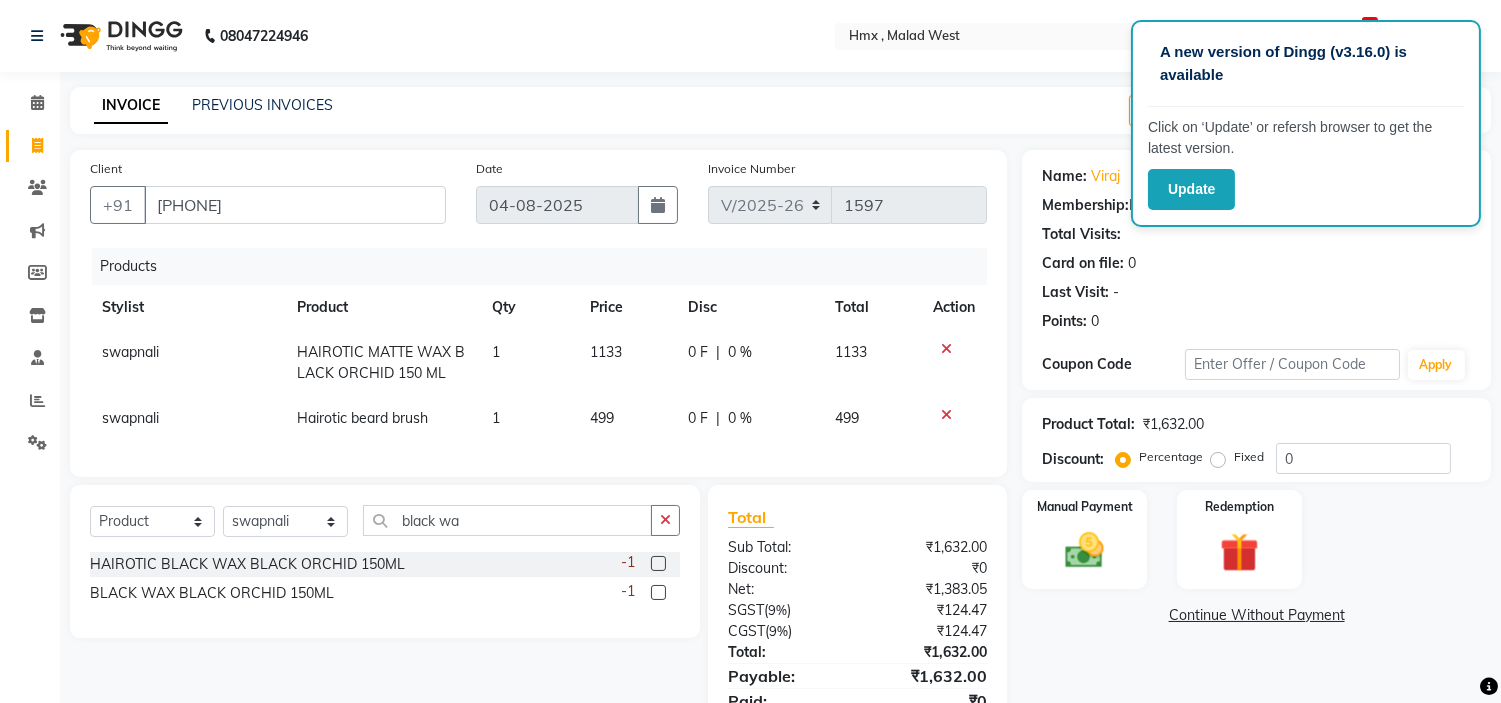 click 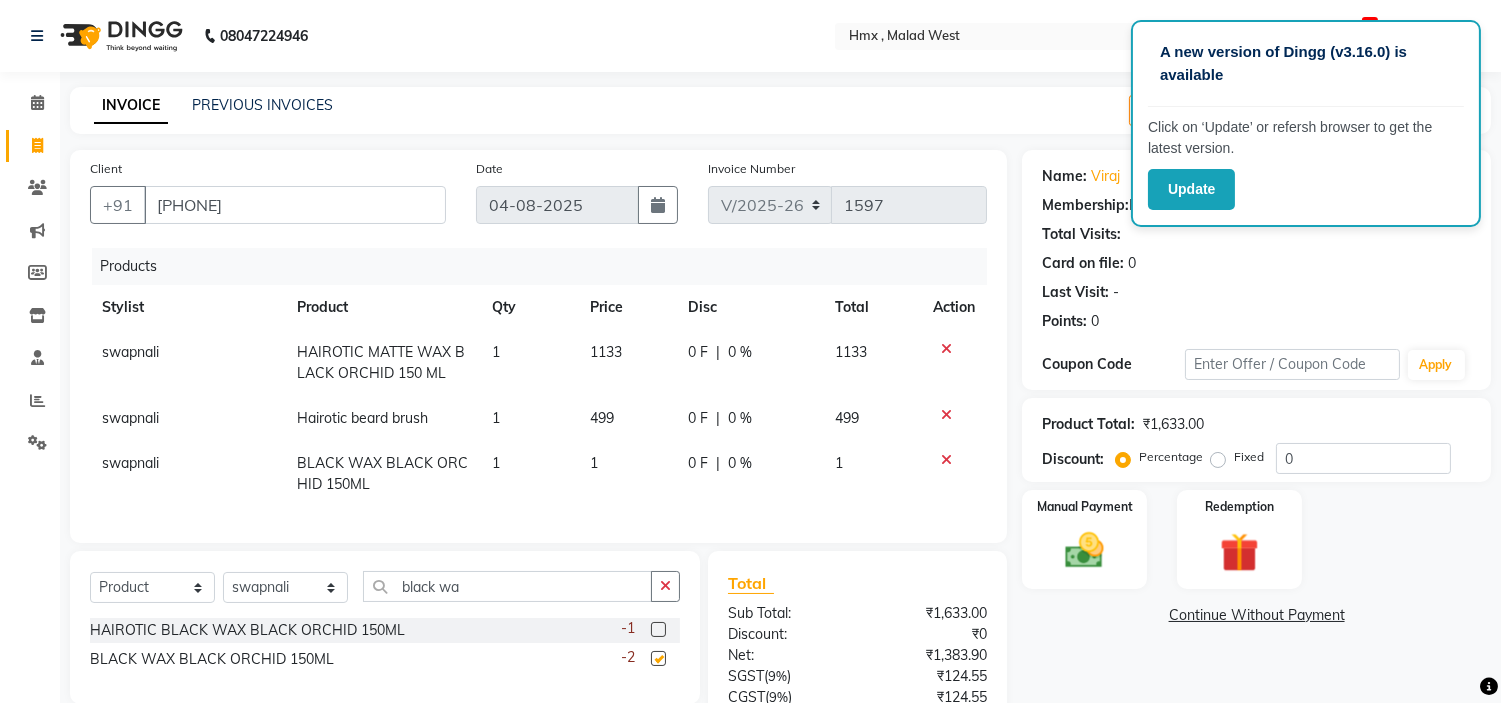 checkbox on "false" 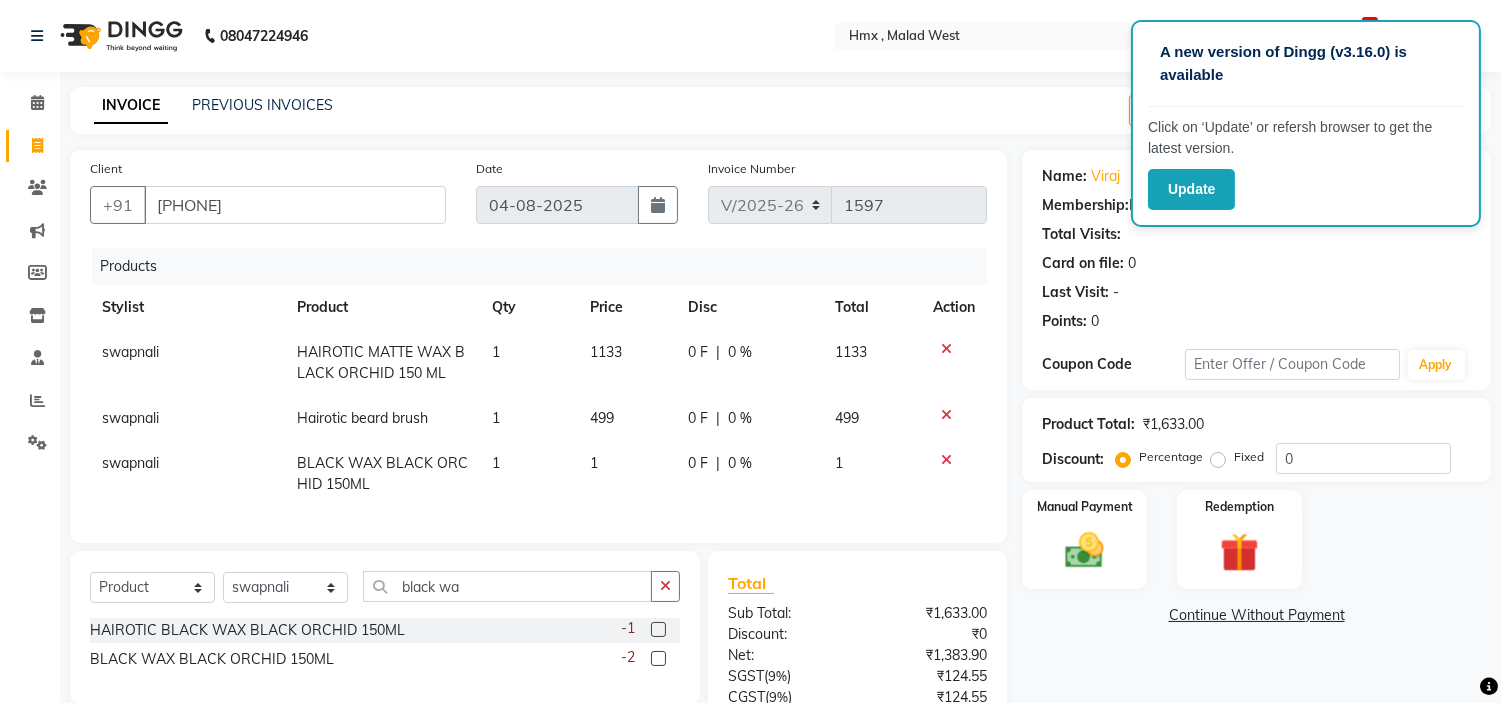 click 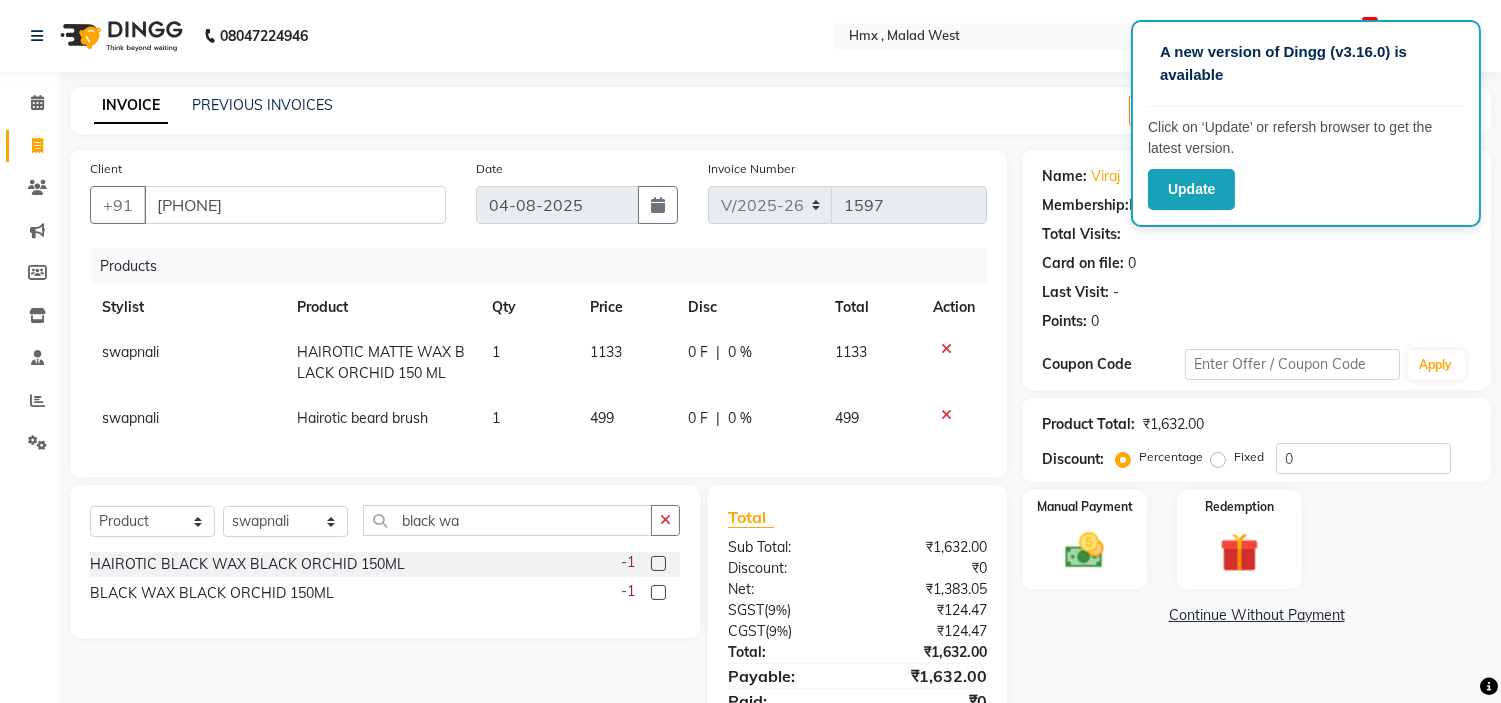click 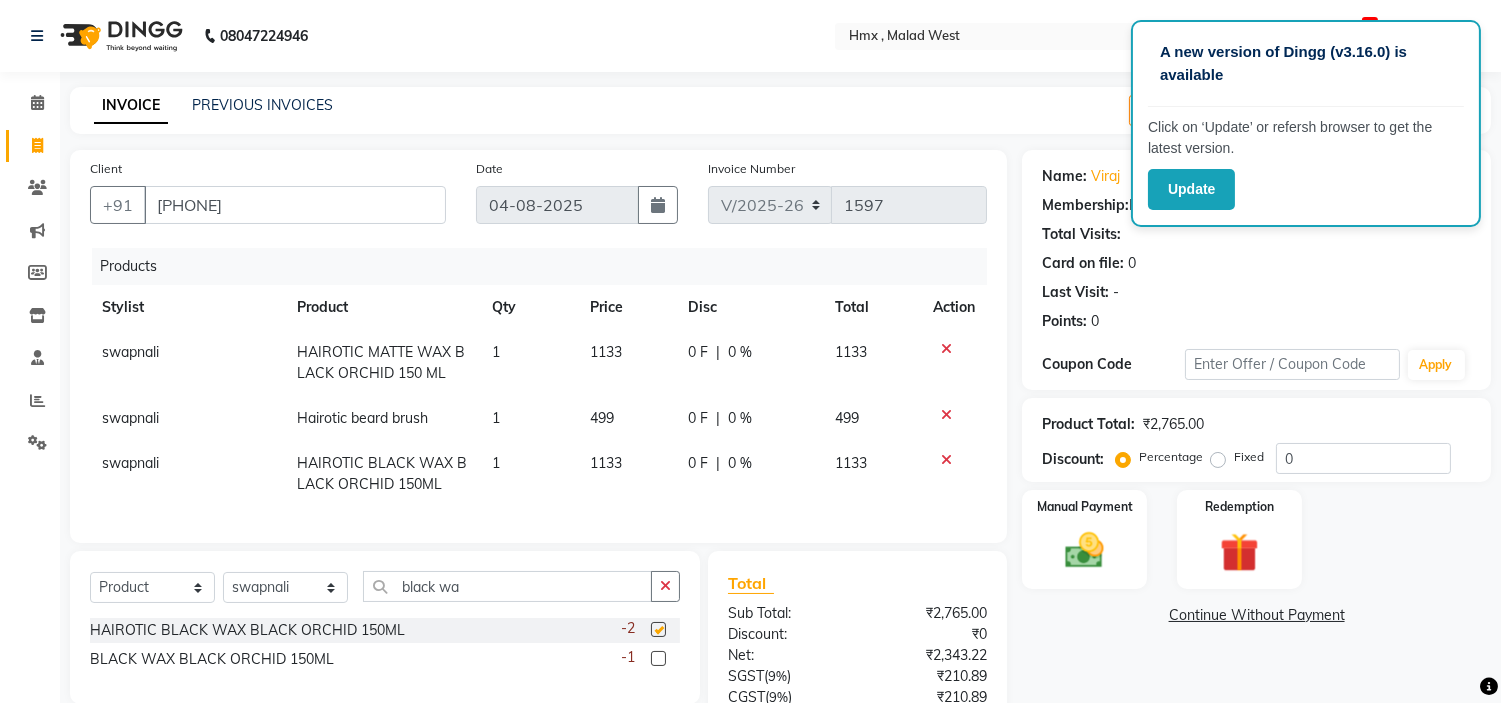 checkbox on "false" 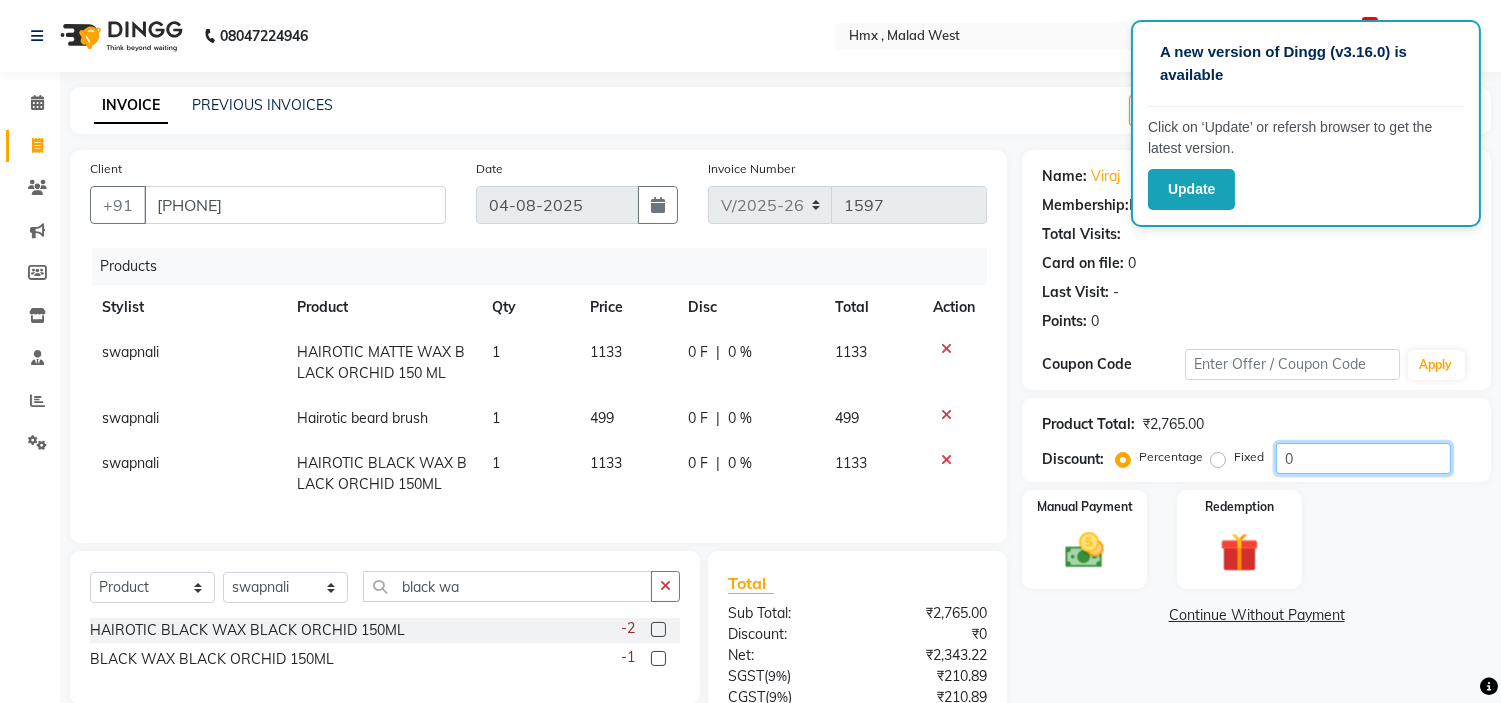 click on "0" 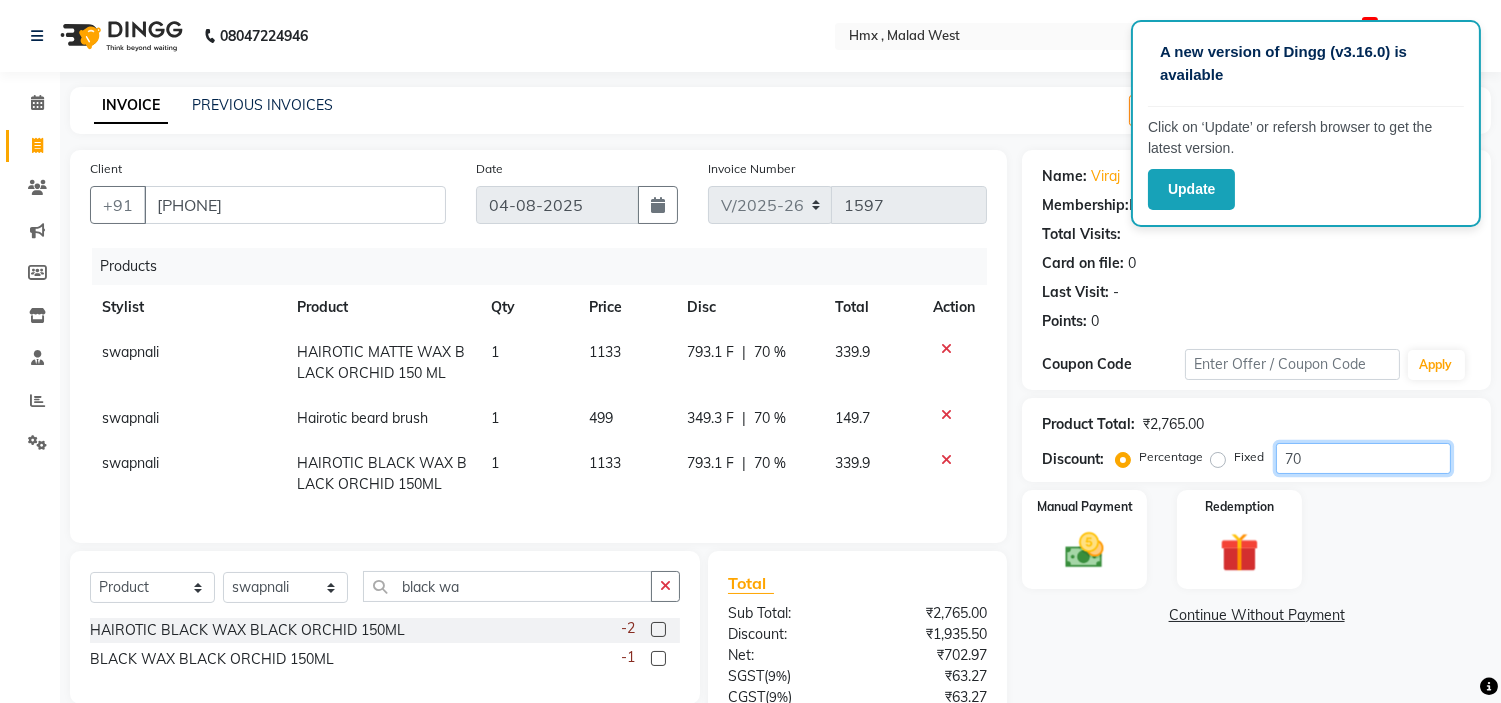 type on "70" 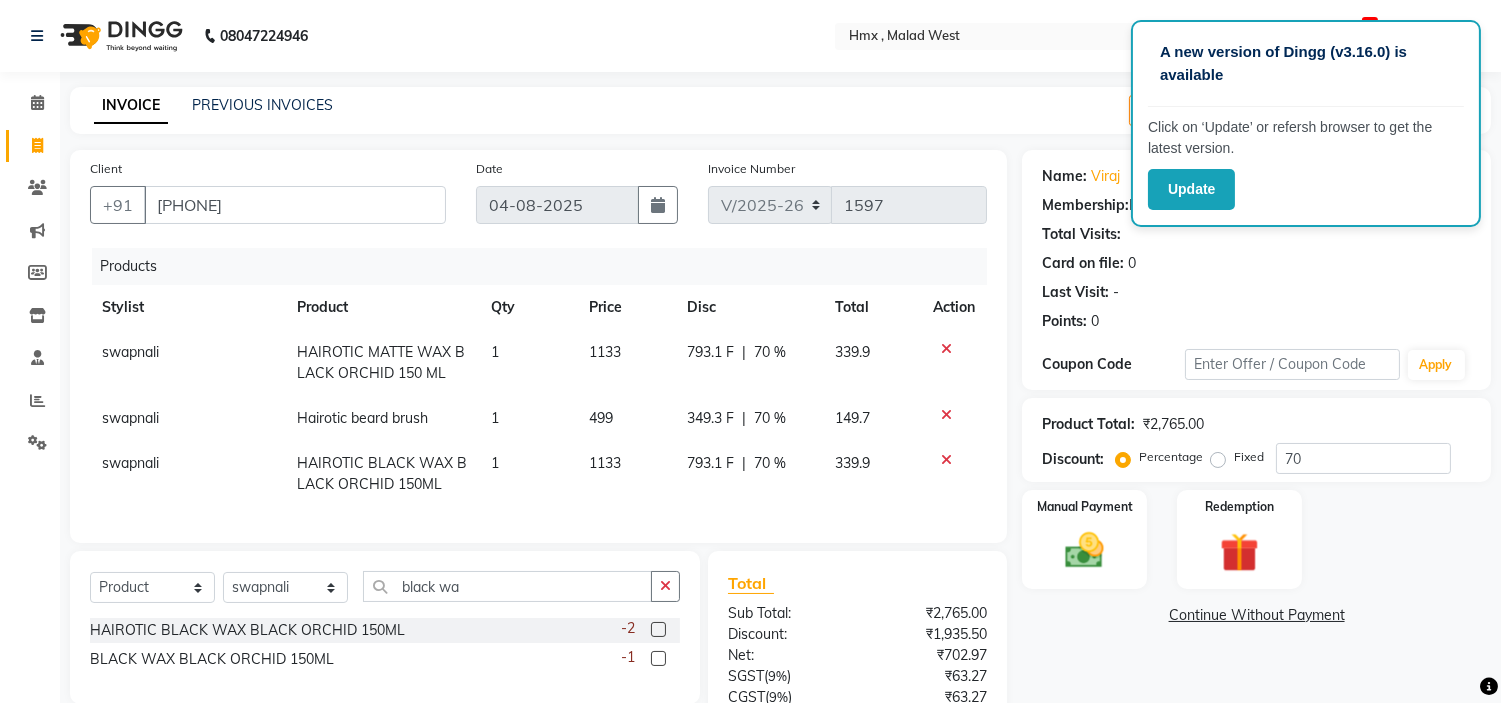scroll, scrollTop: 167, scrollLeft: 0, axis: vertical 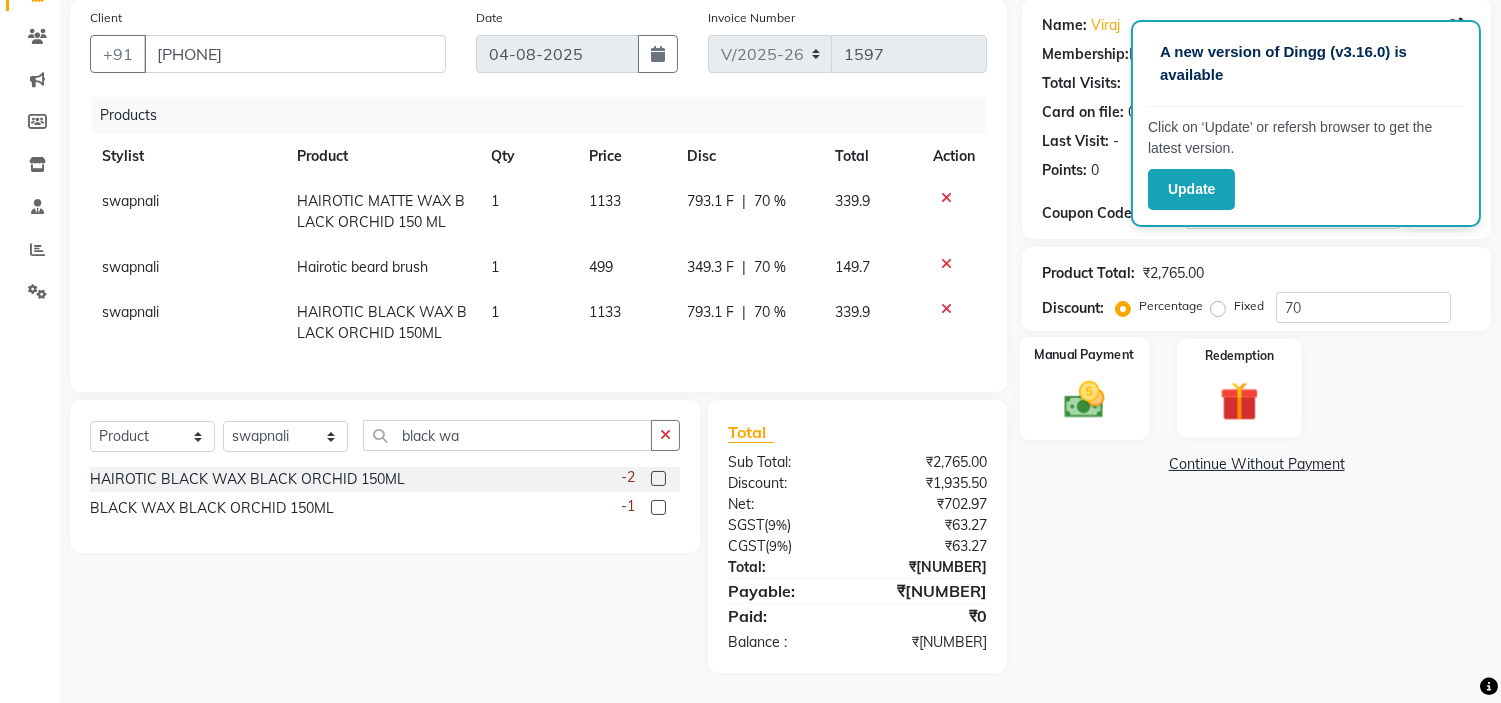 click 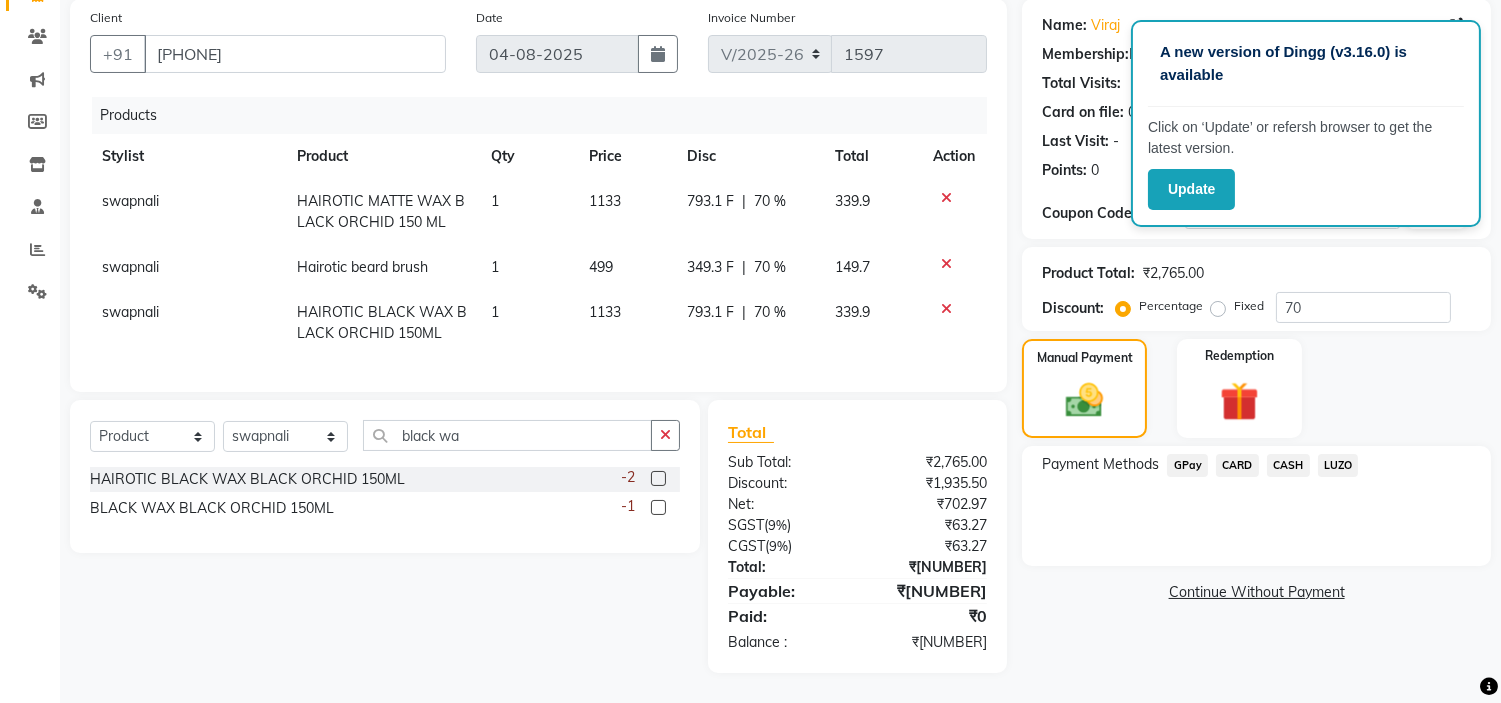 click on "GPay" 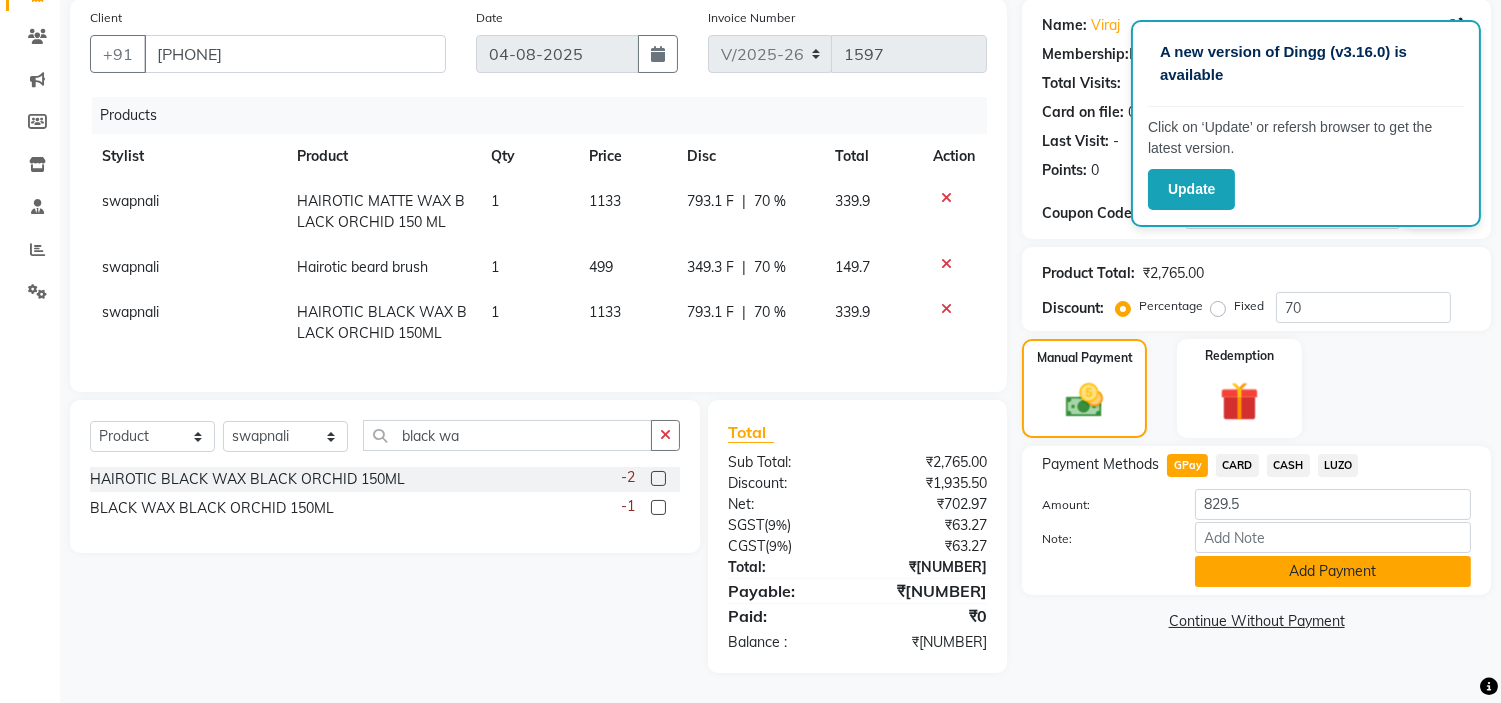 click on "Add Payment" 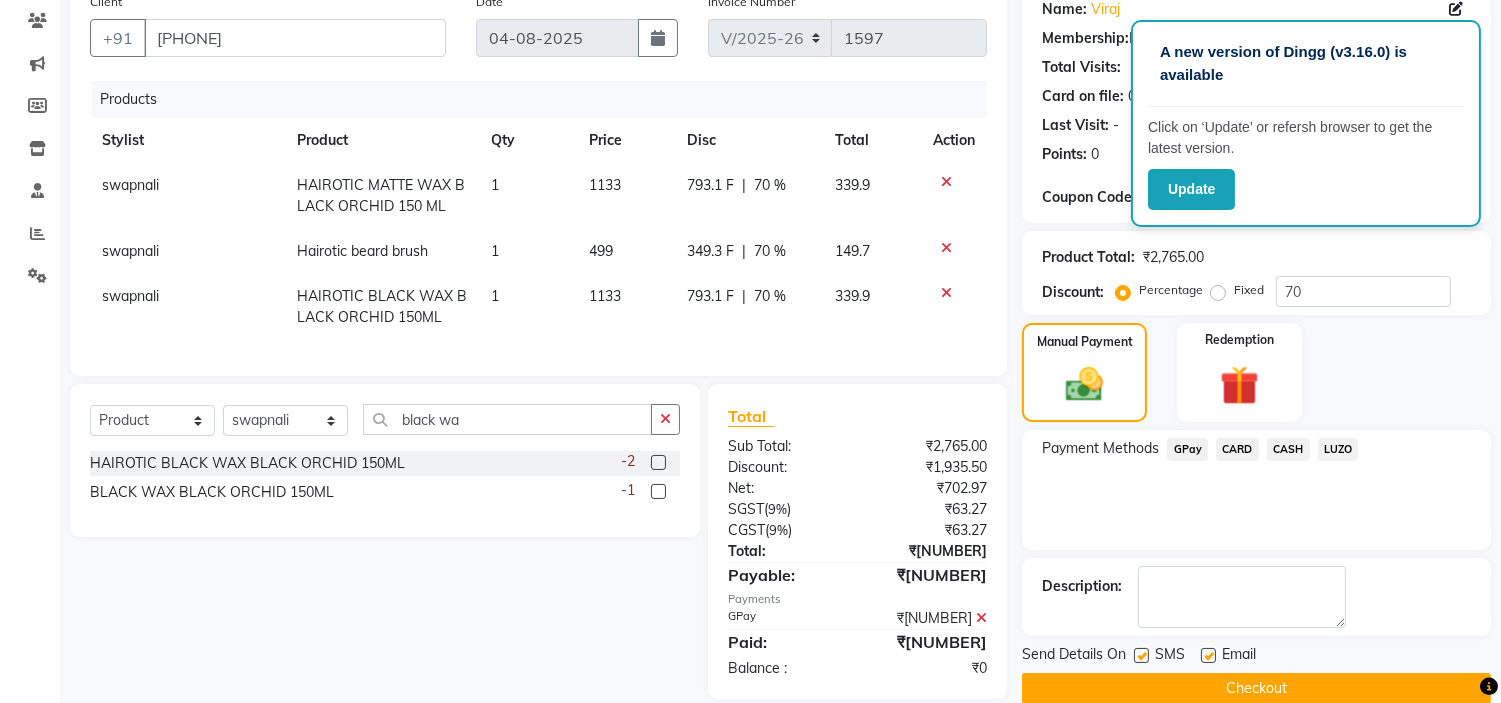scroll, scrollTop: 208, scrollLeft: 0, axis: vertical 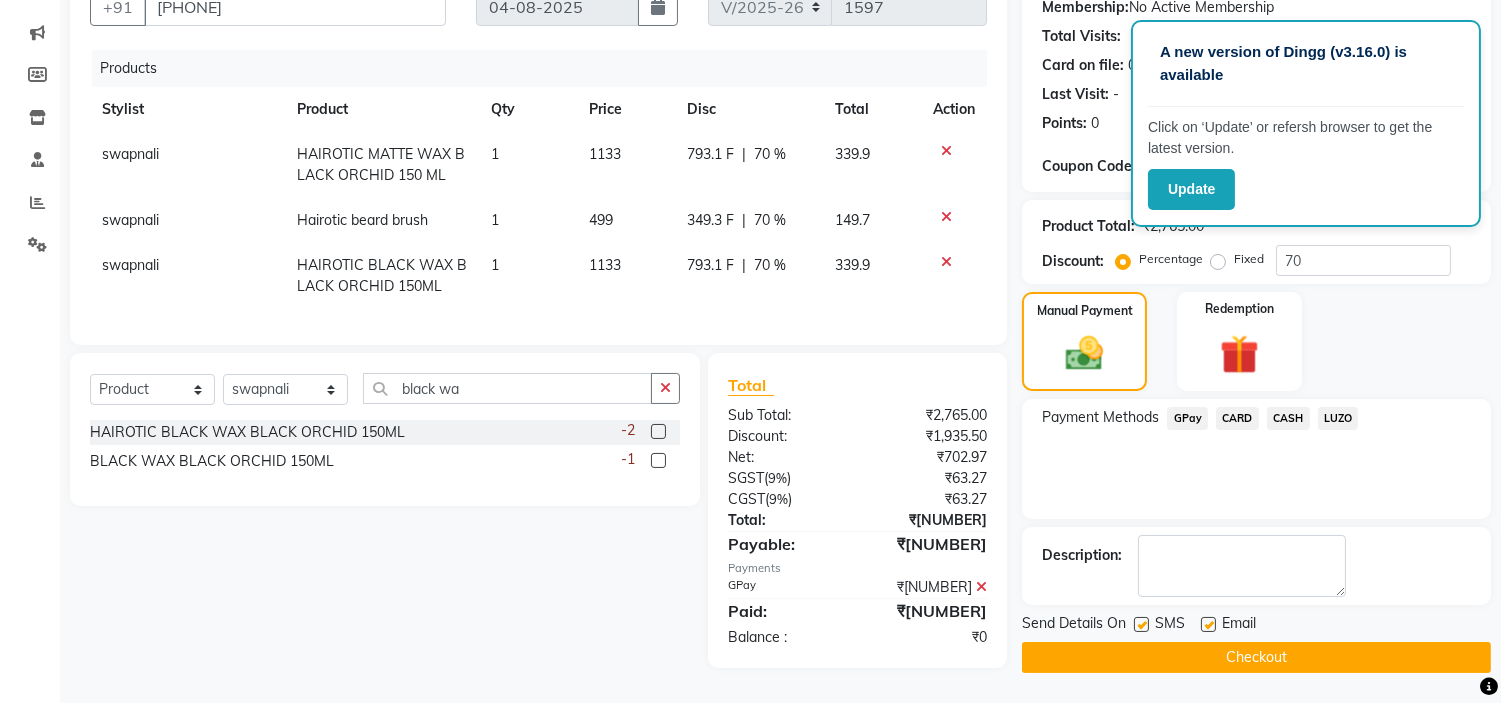 click on "Checkout" 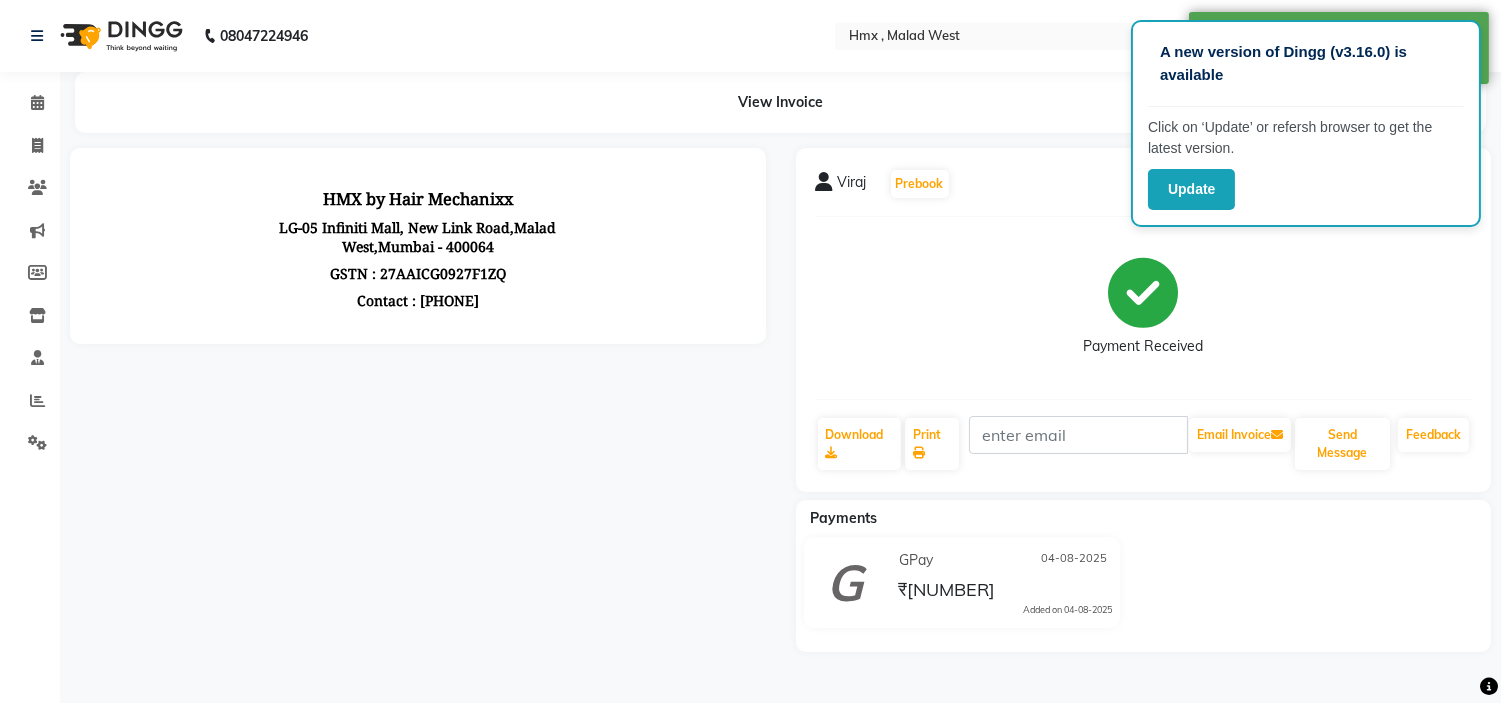 scroll, scrollTop: 0, scrollLeft: 0, axis: both 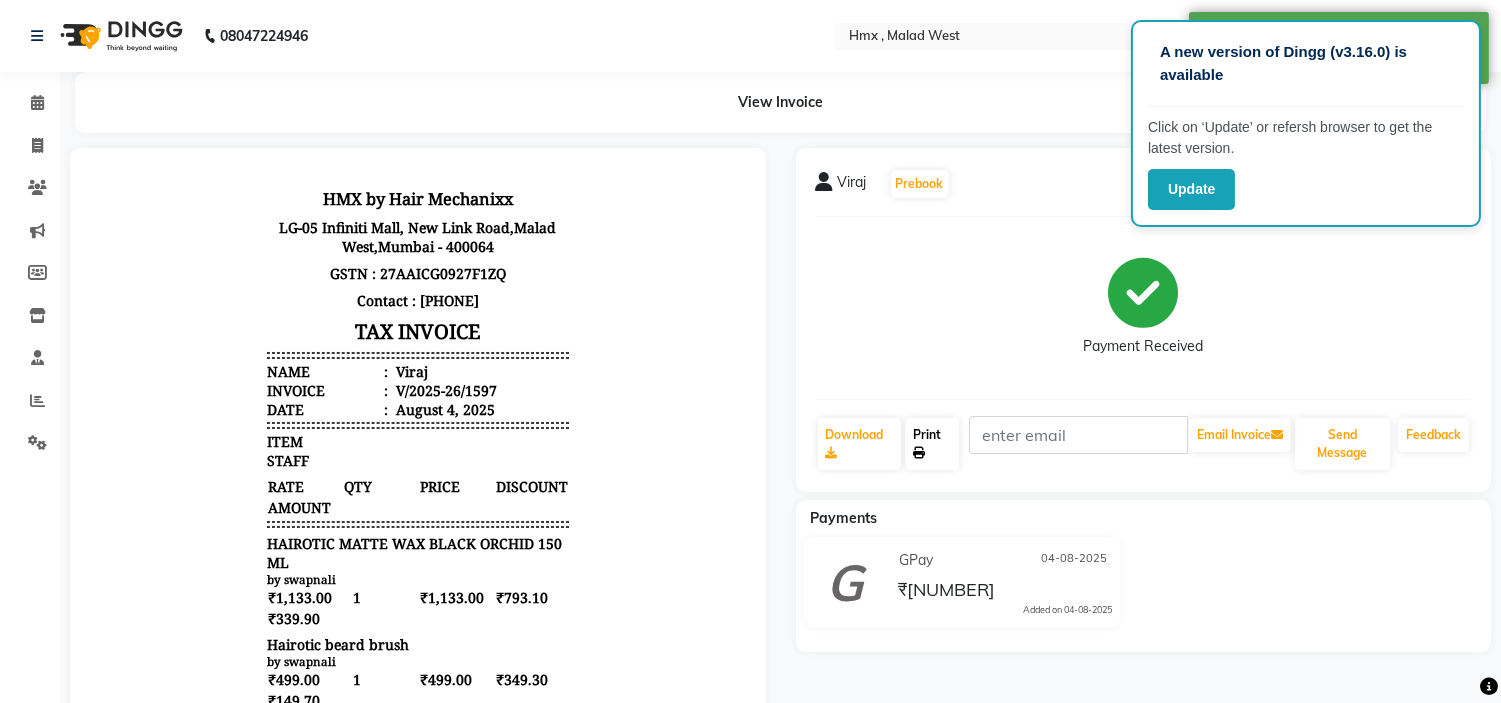 click on "Print" 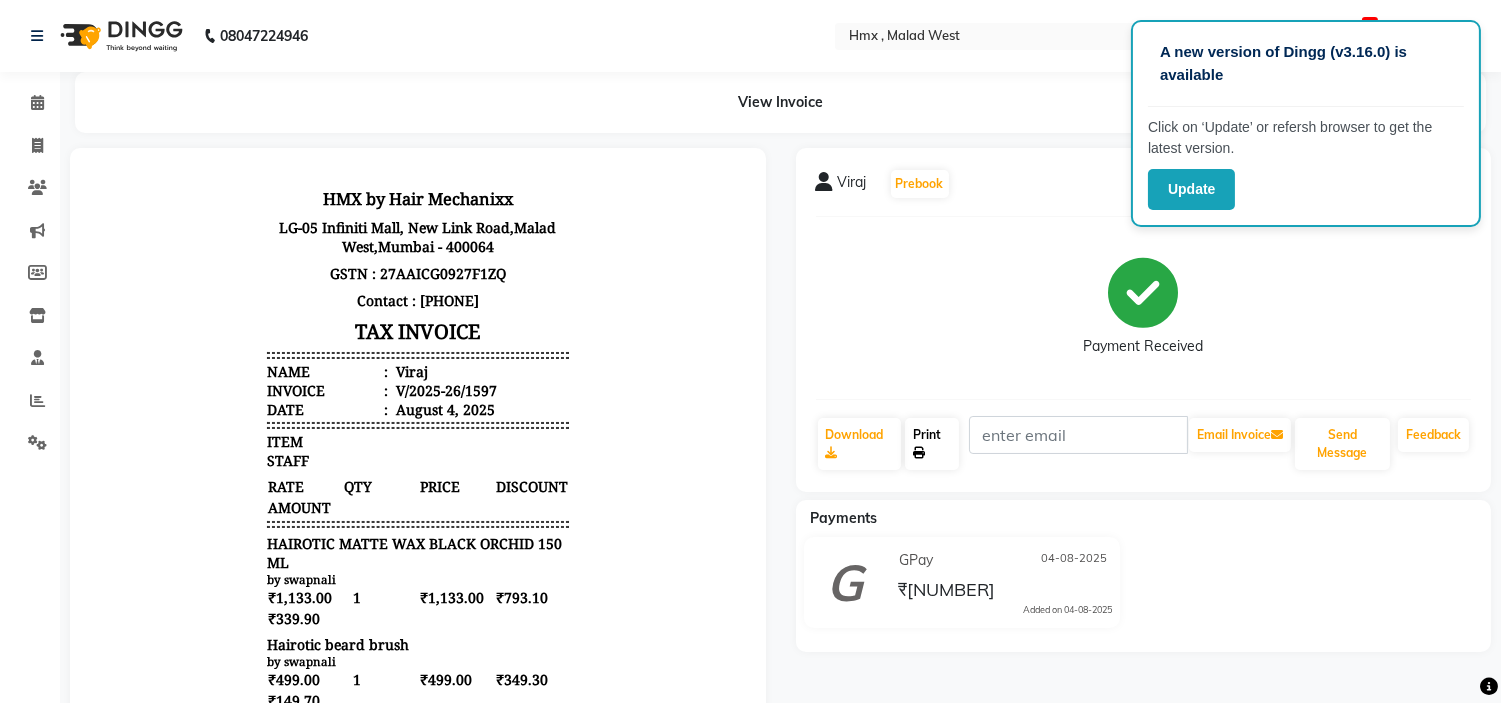scroll, scrollTop: 222, scrollLeft: 0, axis: vertical 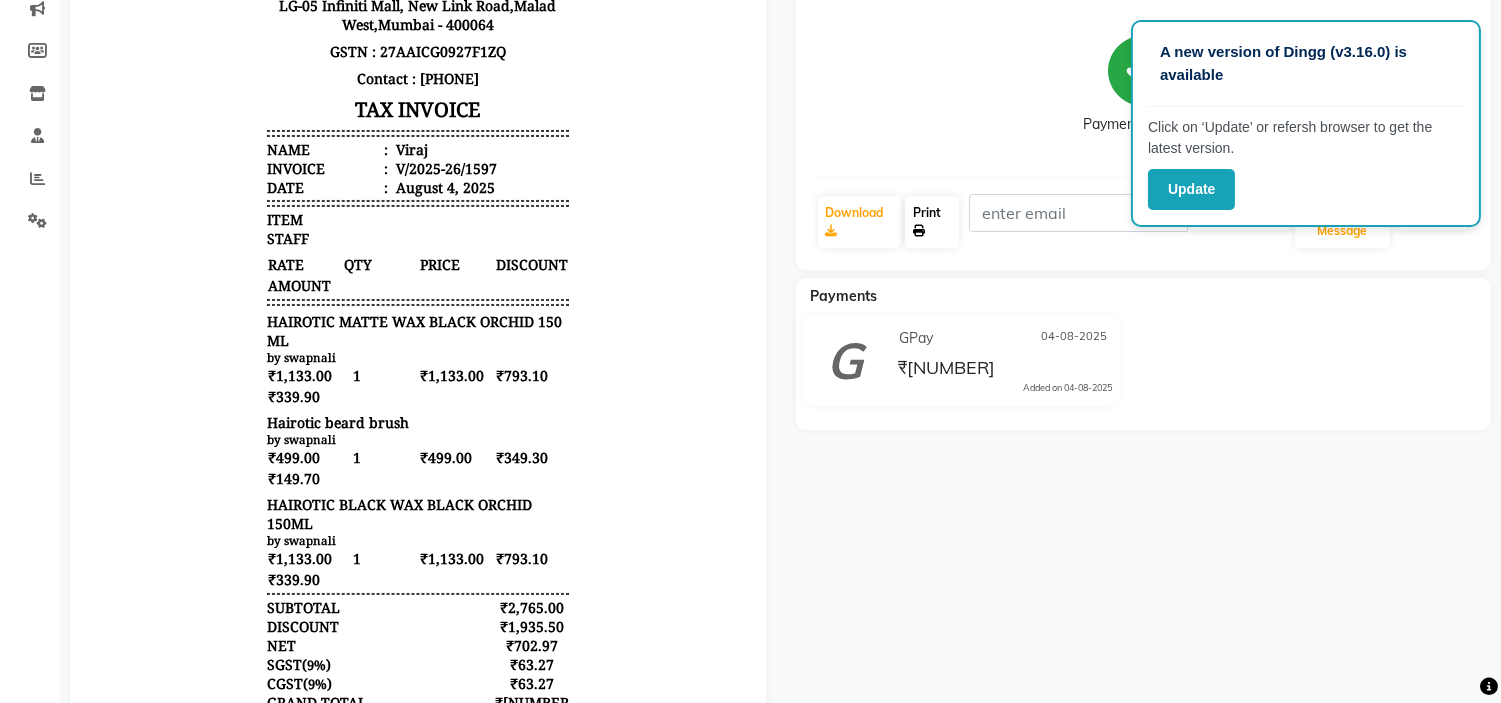 click on "Print" 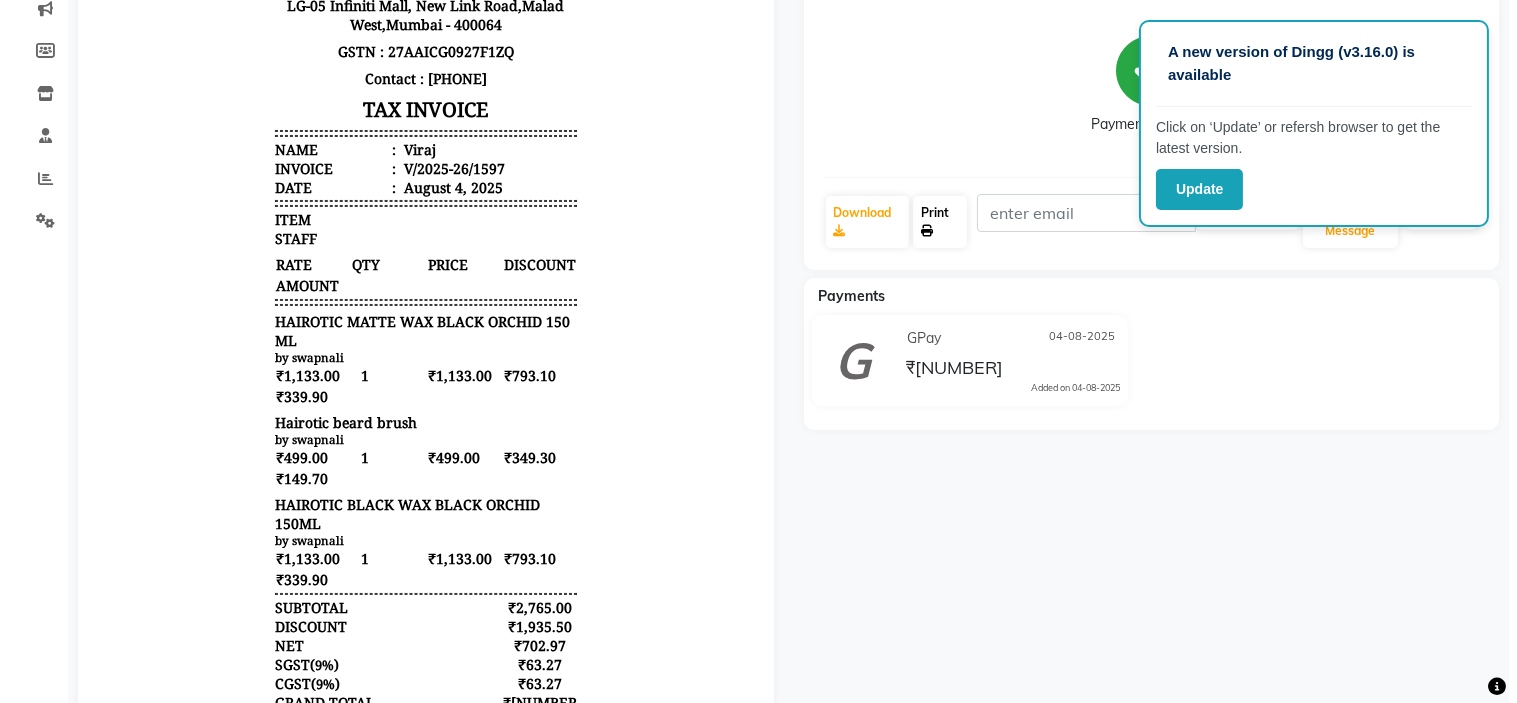 scroll, scrollTop: 0, scrollLeft: 0, axis: both 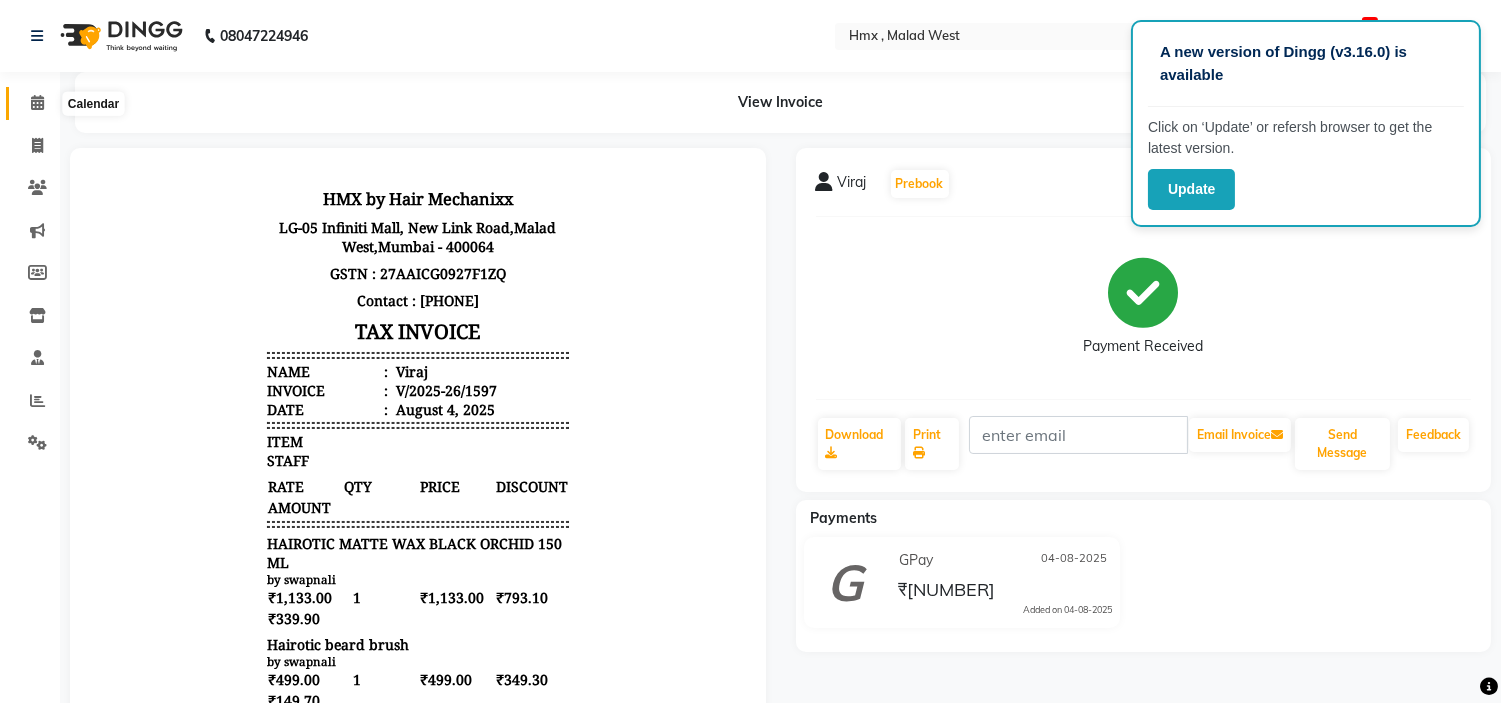 click 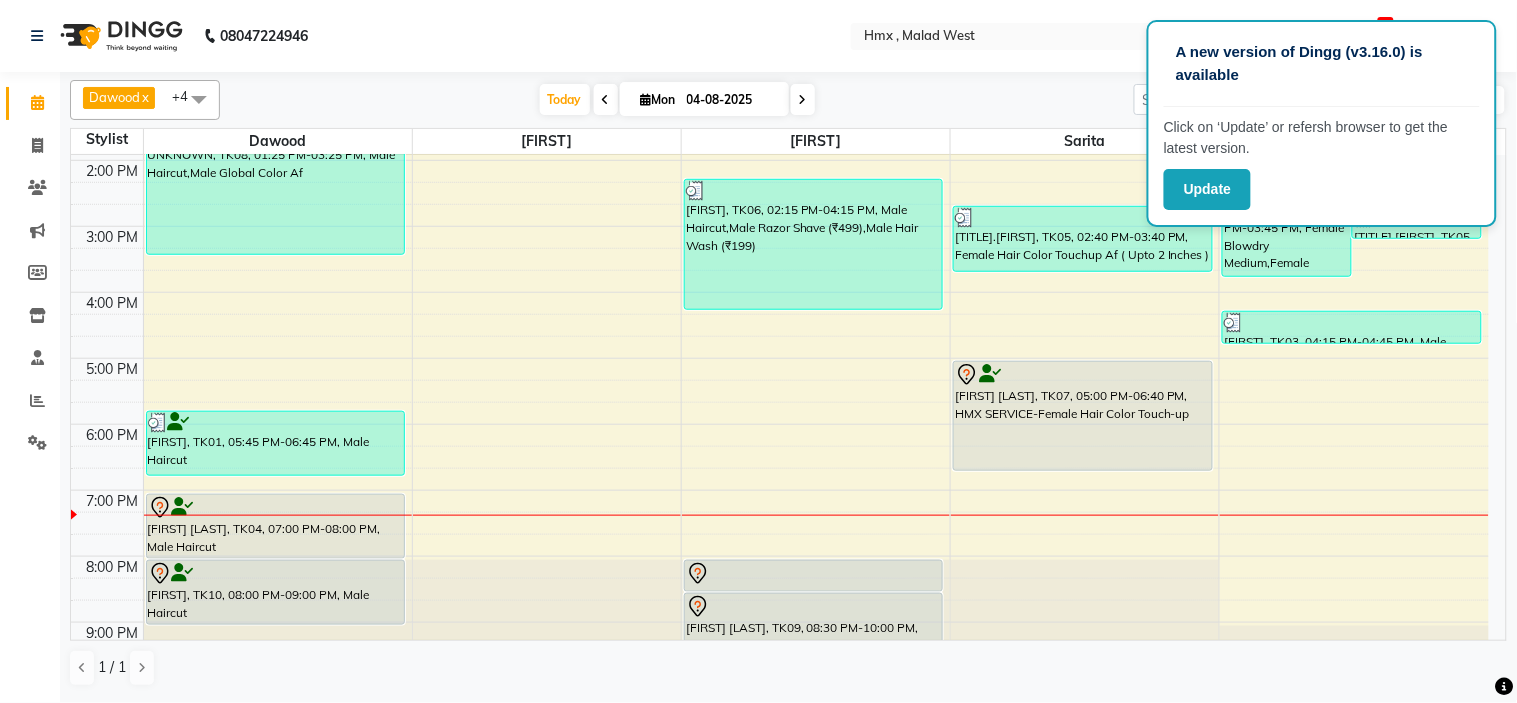 scroll, scrollTop: 442, scrollLeft: 0, axis: vertical 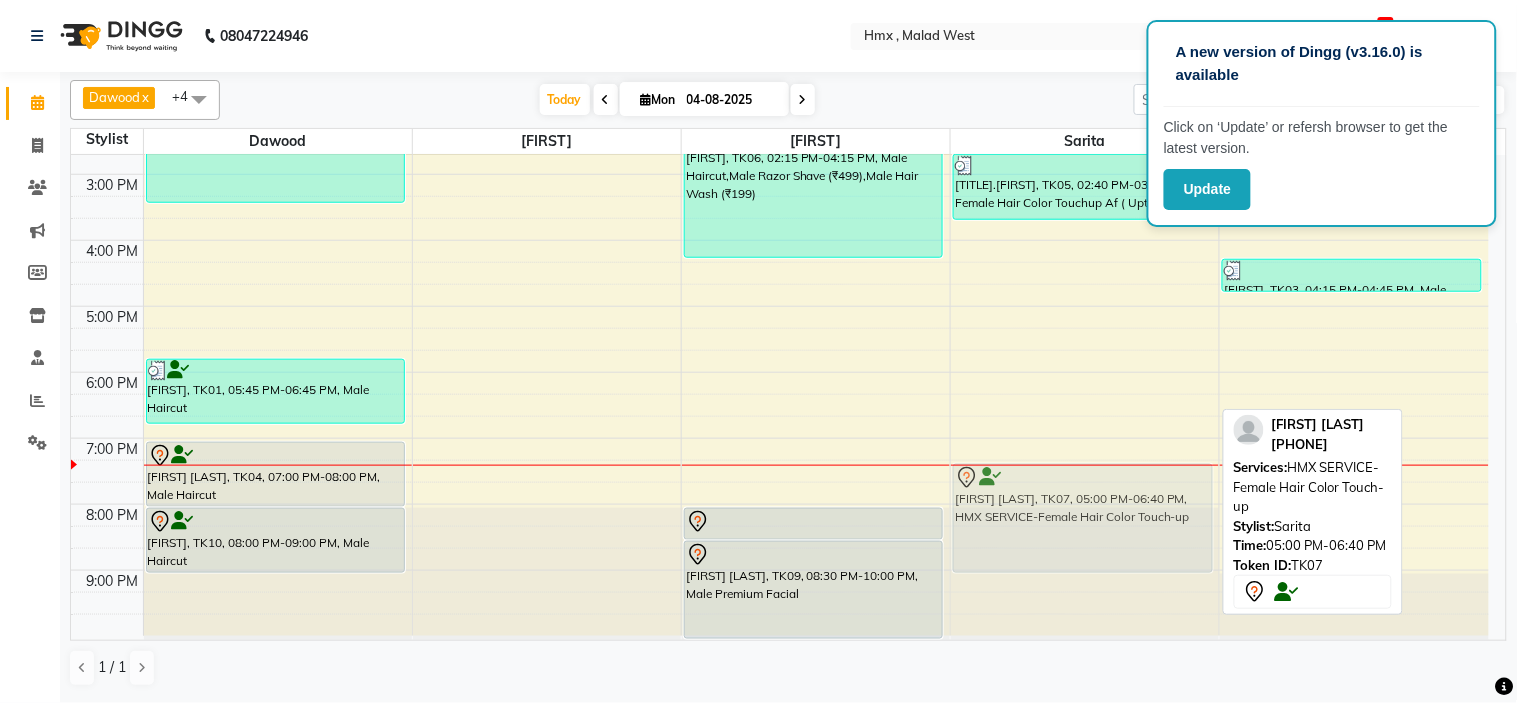 drag, startPoint x: 1072, startPoint y: 322, endPoint x: 1107, endPoint y: 480, distance: 161.83015 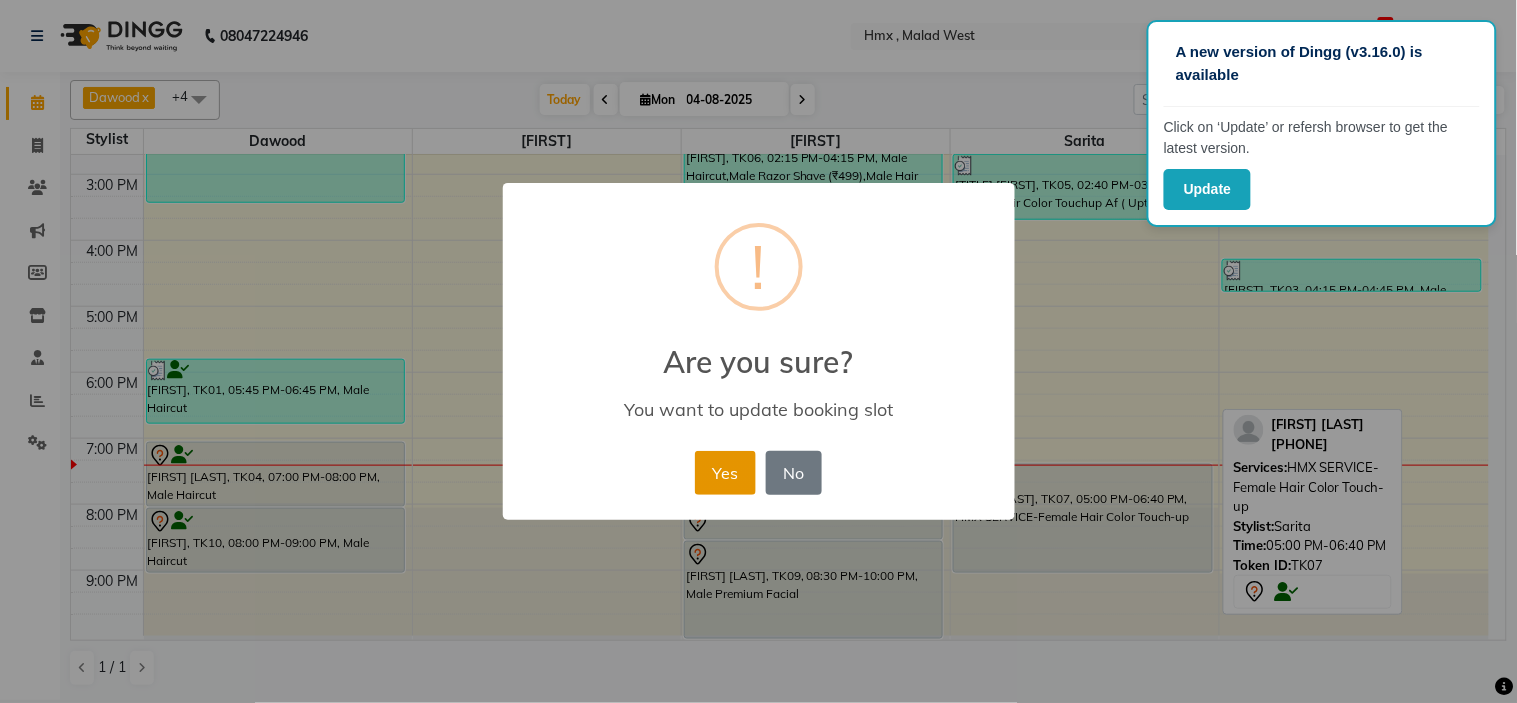 click on "Yes" at bounding box center [725, 473] 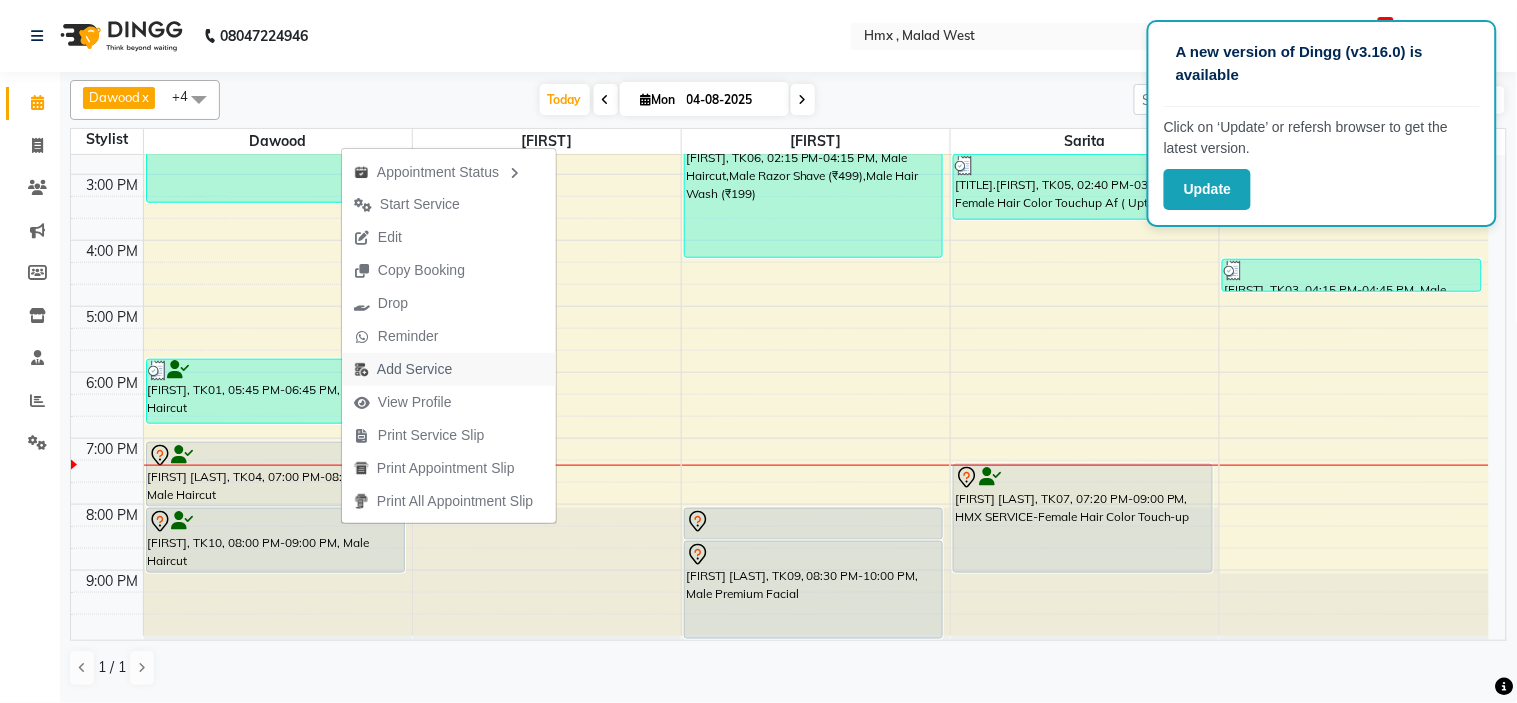 click on "Add Service" at bounding box center [414, 369] 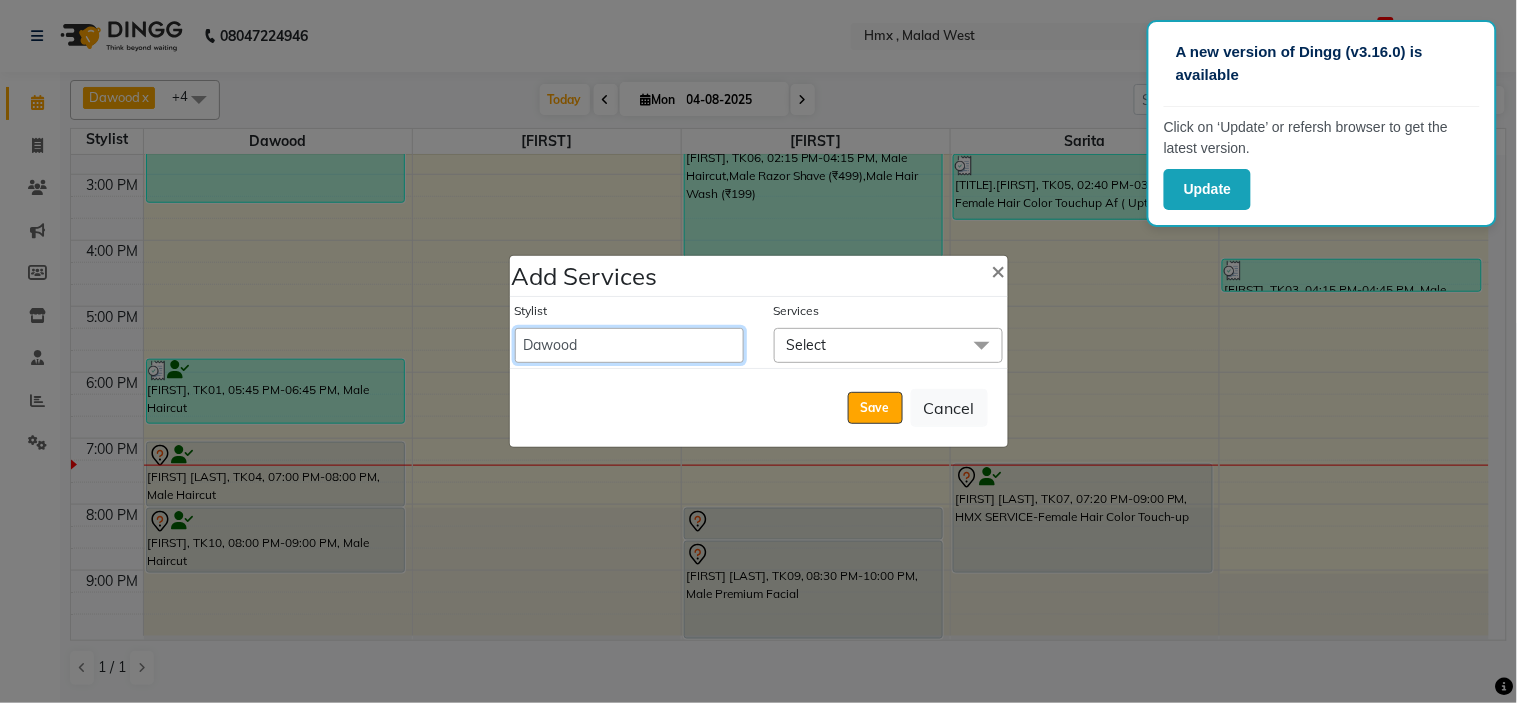 click on "[FIRST]   [FIRST]   [FIRST]   [FIRST]   Front Desk   [FIRST] [LAST]   [FIRST]   [FIRST]   [FIRST]   [FIRST]   [FIRST]   [FIRST]   [FIRST]   [FIRST]" at bounding box center [629, 345] 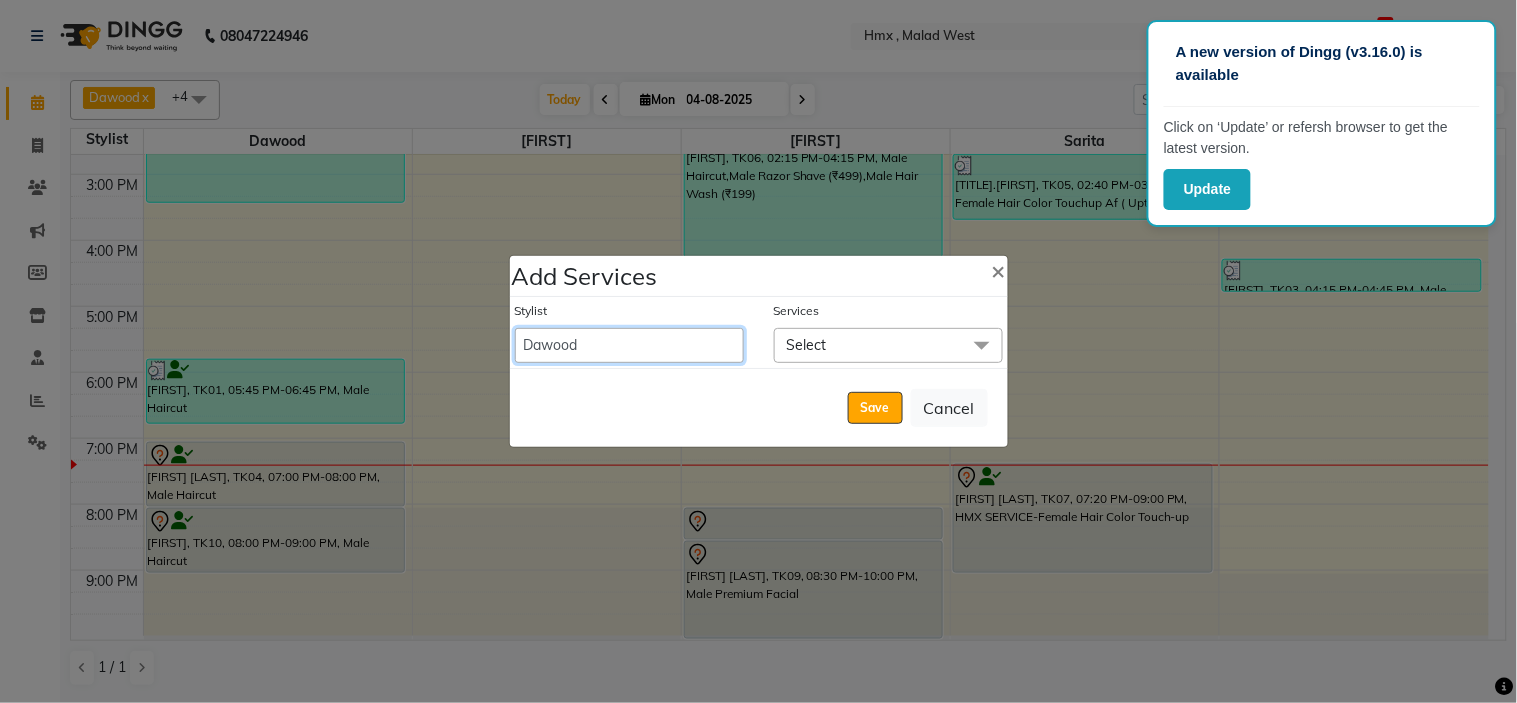 select on "39110" 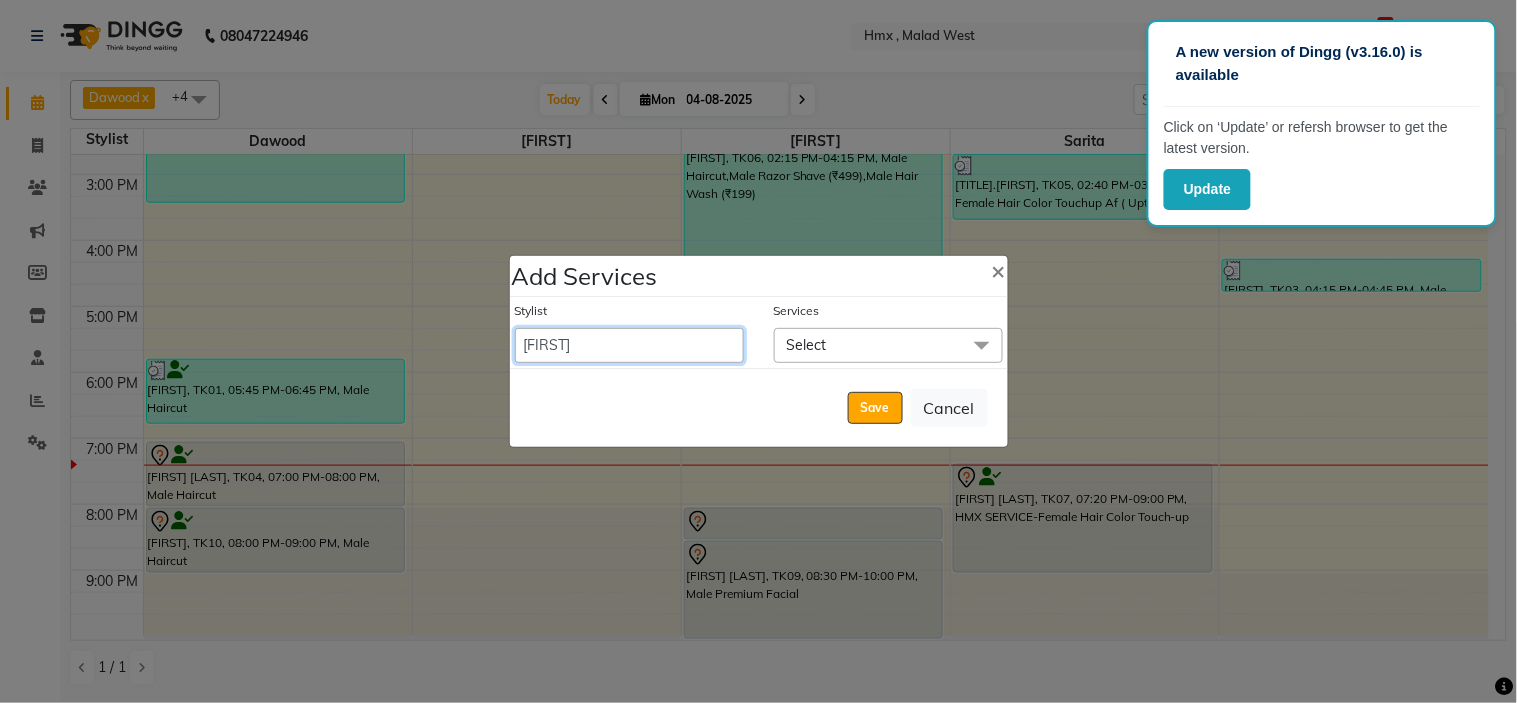 click on "[FIRST]   [FIRST]   [FIRST]   [FIRST]   Front Desk   [FIRST] [LAST]   [FIRST]   [FIRST]   [FIRST]   [FIRST]   [FIRST]   [FIRST]   [FIRST]   [FIRST]" at bounding box center [629, 345] 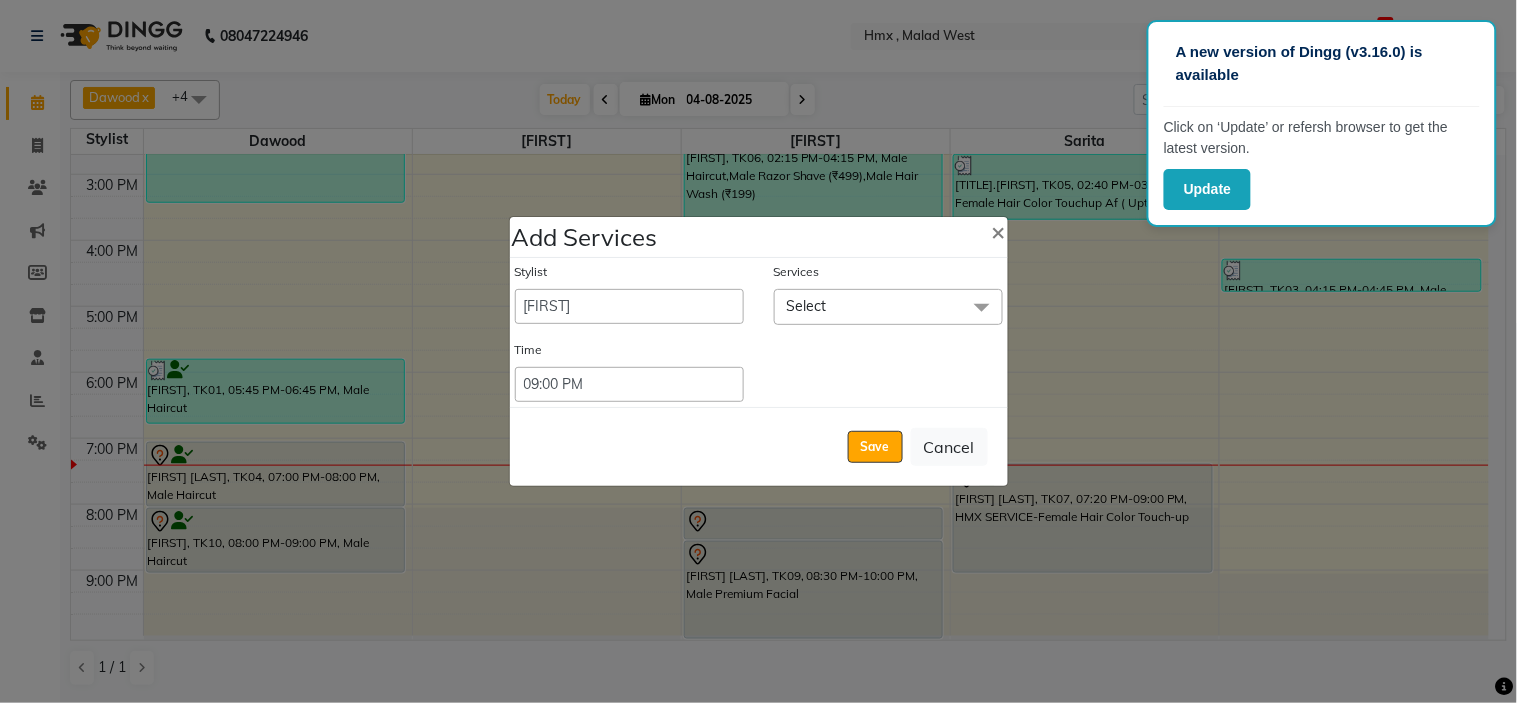 click on "Select" 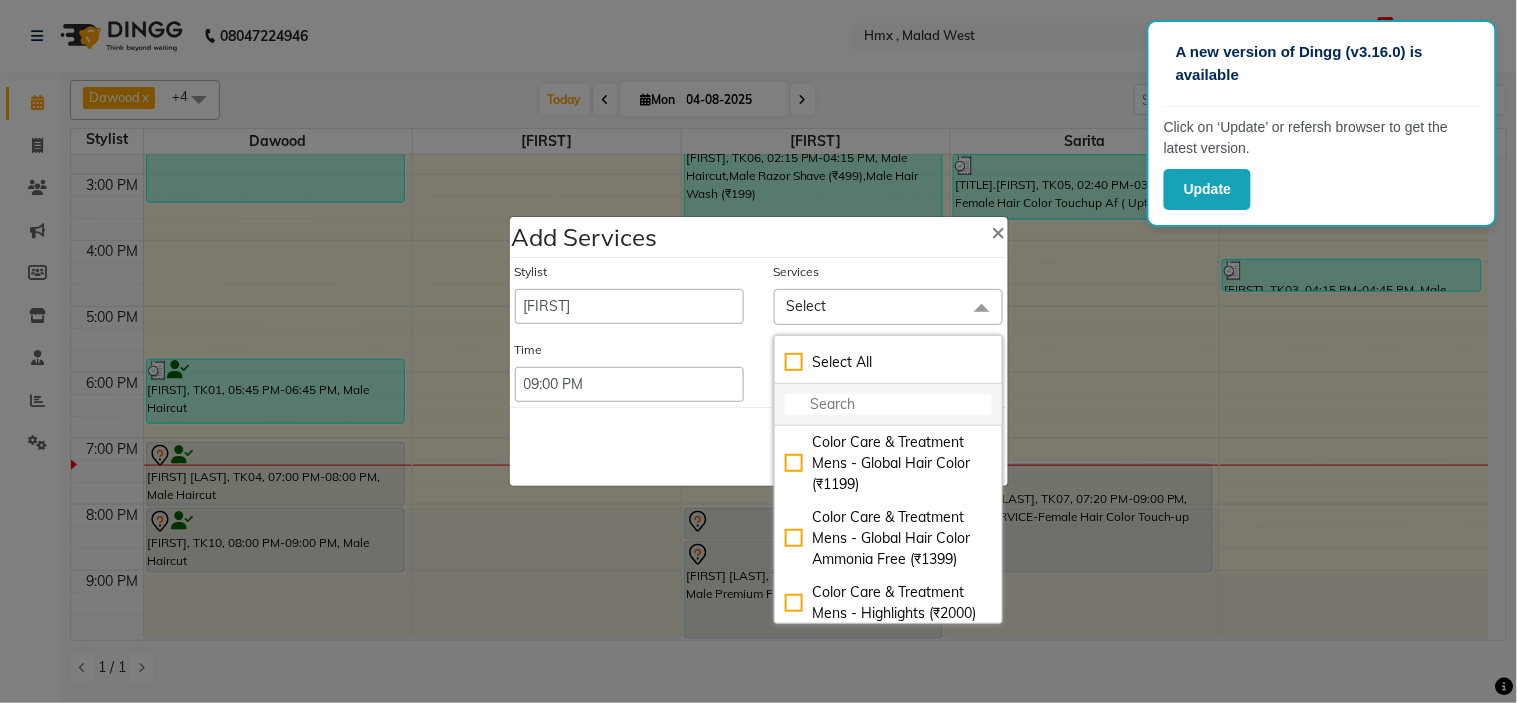 click 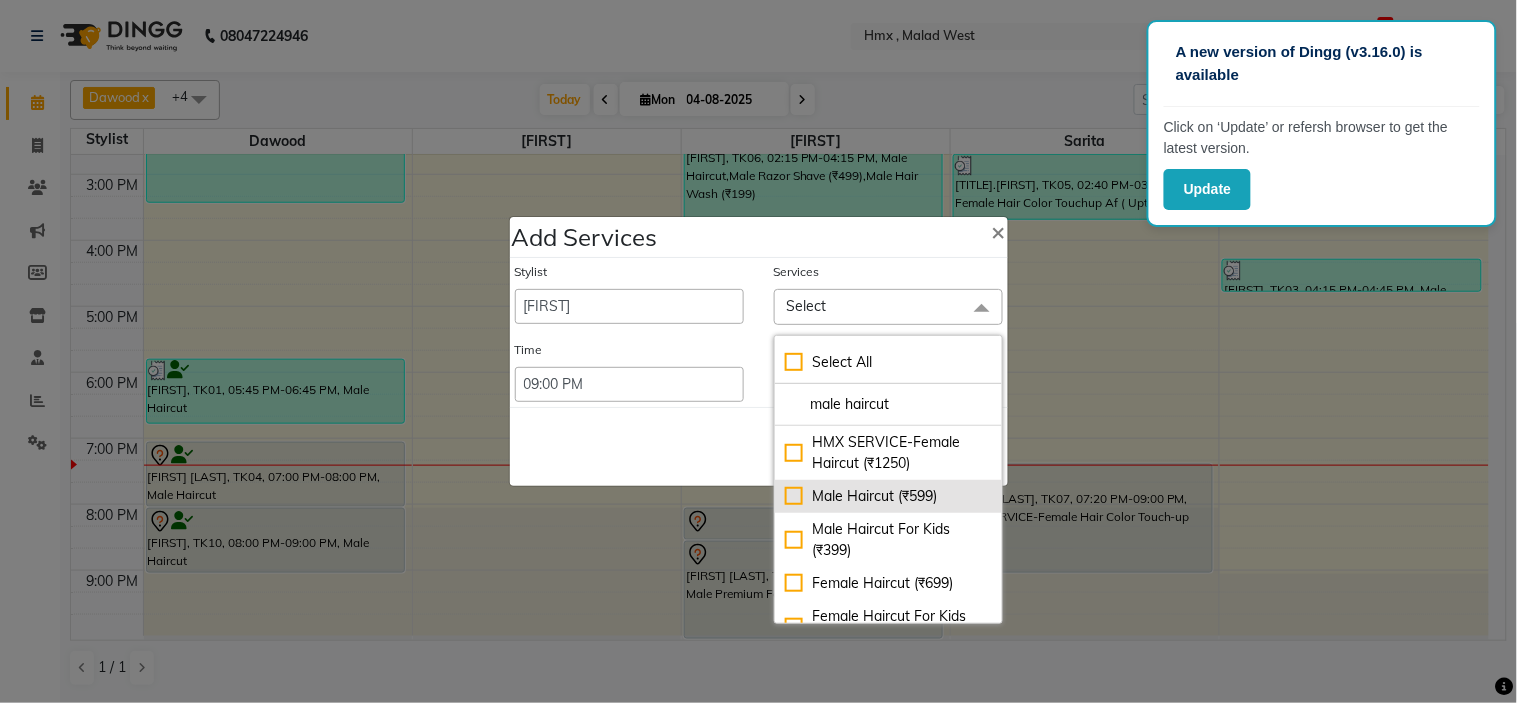 type on "male haircut" 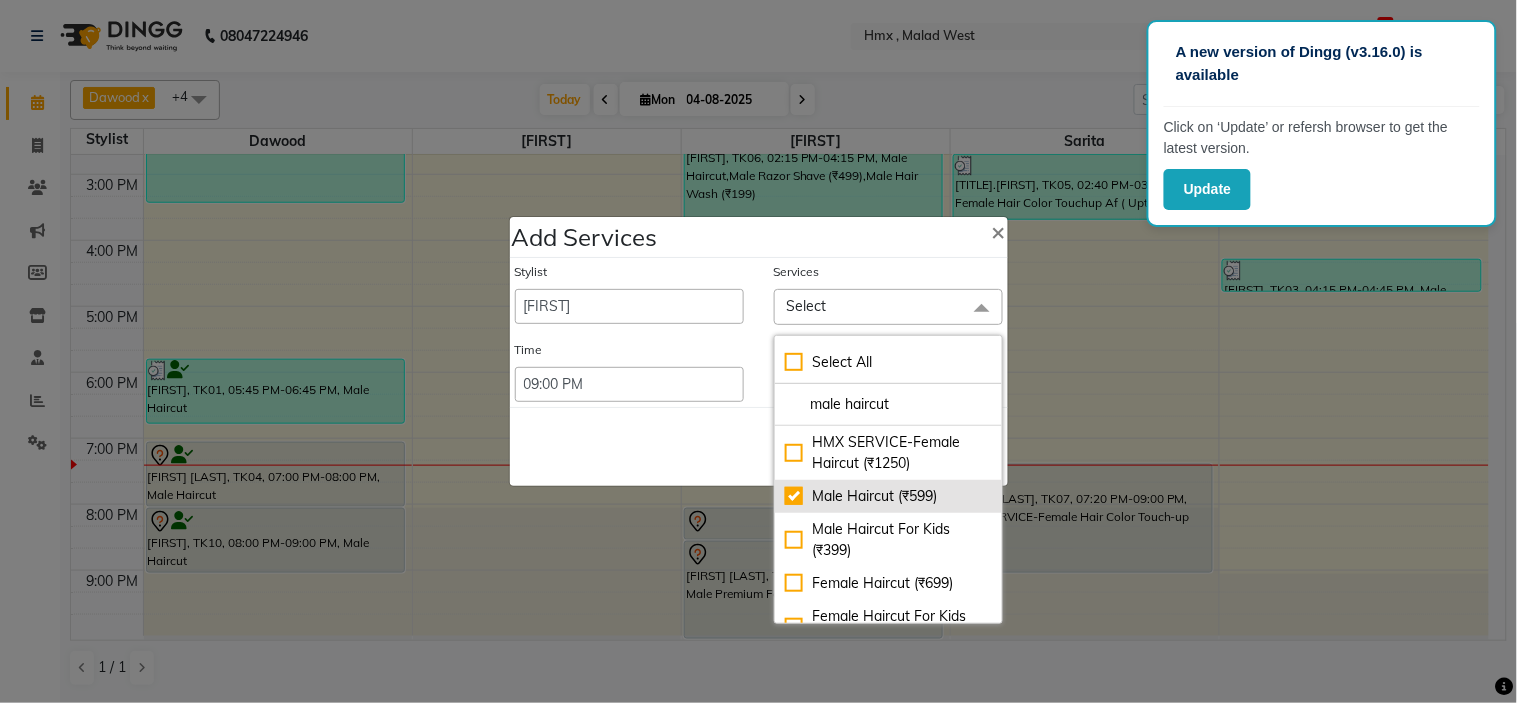 checkbox on "true" 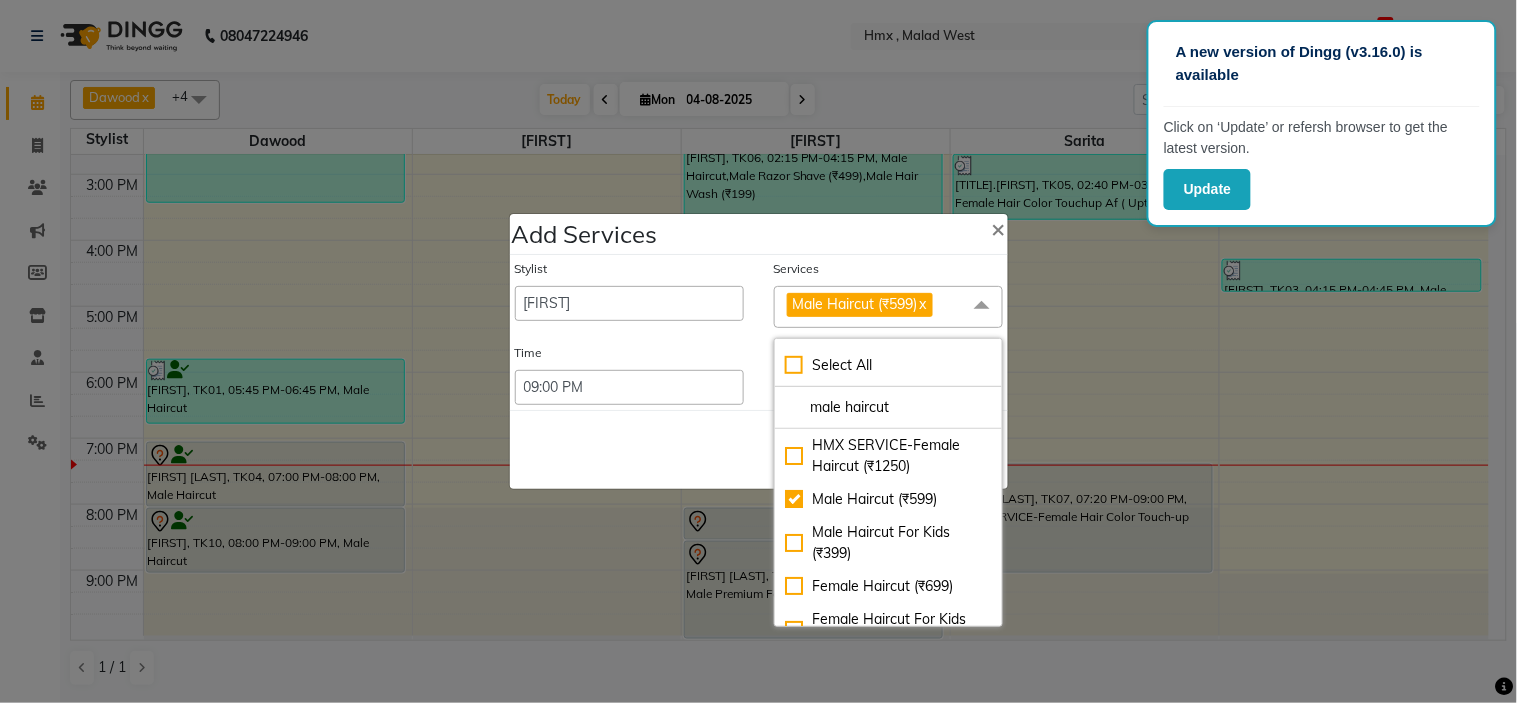 click on "Stylist  [FIRST]   [FIRST]   [FIRST]   [FIRST]   Front Desk   [FIRST] [LAST]   [FIRST]   [FIRST]   [FIRST]   [FIRST]   [FIRST]   [FIRST]   [FIRST]   [FIRST]  Services Male Haircut (₹599)  x Select All male haircut HMX SERVICE-Female Haircut (₹1250) Male Haircut (₹599) Male Haircut For Kids (₹399) Female Haircut (₹699) Female Haircut For Kids (₹499) Time Select 09:00 AM  09:15 AM  09:30 AM  09:45 AM  10:00 AM  10:15 AM  10:30 AM  10:45 AM  11:00 AM  11:15 AM  11:30 AM  11:45 AM  12:00 PM  12:15 PM  12:30 PM  12:45 PM  01:00 PM  01:15 PM  01:30 PM  01:45 PM  02:00 PM  02:15 PM  02:30 PM  02:45 PM  03:00 PM  03:15 PM  03:30 PM  03:45 PM  04:00 PM  04:15 PM  04:30 PM  04:45 PM  05:00 PM  05:15 PM  05:30 PM  05:45 PM  06:00 PM  06:15 PM  06:30 PM  06:45 PM  07:00 PM  07:15 PM  07:30 PM  07:45 PM  08:00 PM  08:15 PM  08:30 PM  08:45 PM  09:00 PM  09:15 PM  09:30 PM  09:45 PM  10:00 PM  10:15 PM  10:30 PM  10:45 PM  11:00 PM  11:15 PM  11:30 PM  11:45 PM  12:00 PM  12:15 PM  12:30 PM  12:45 PM" 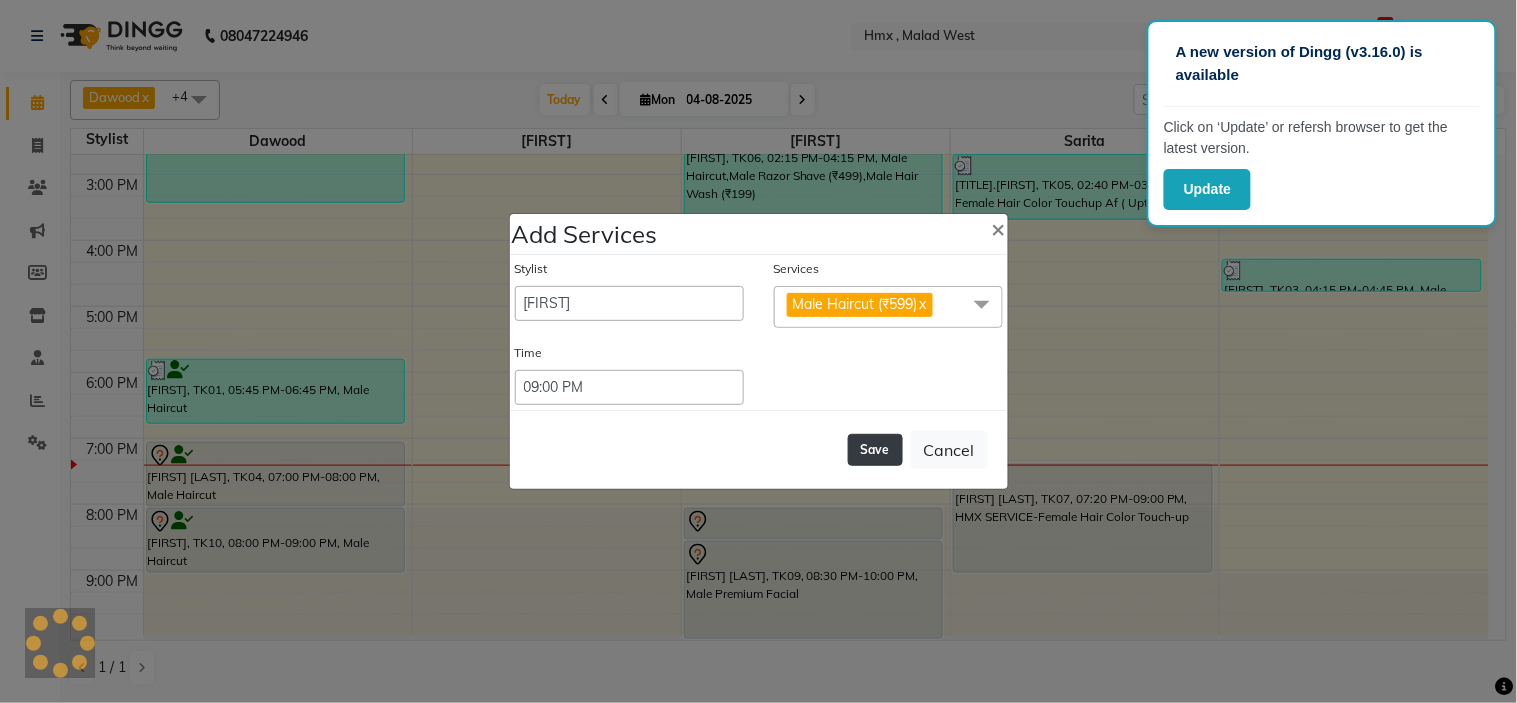 click on "Save" 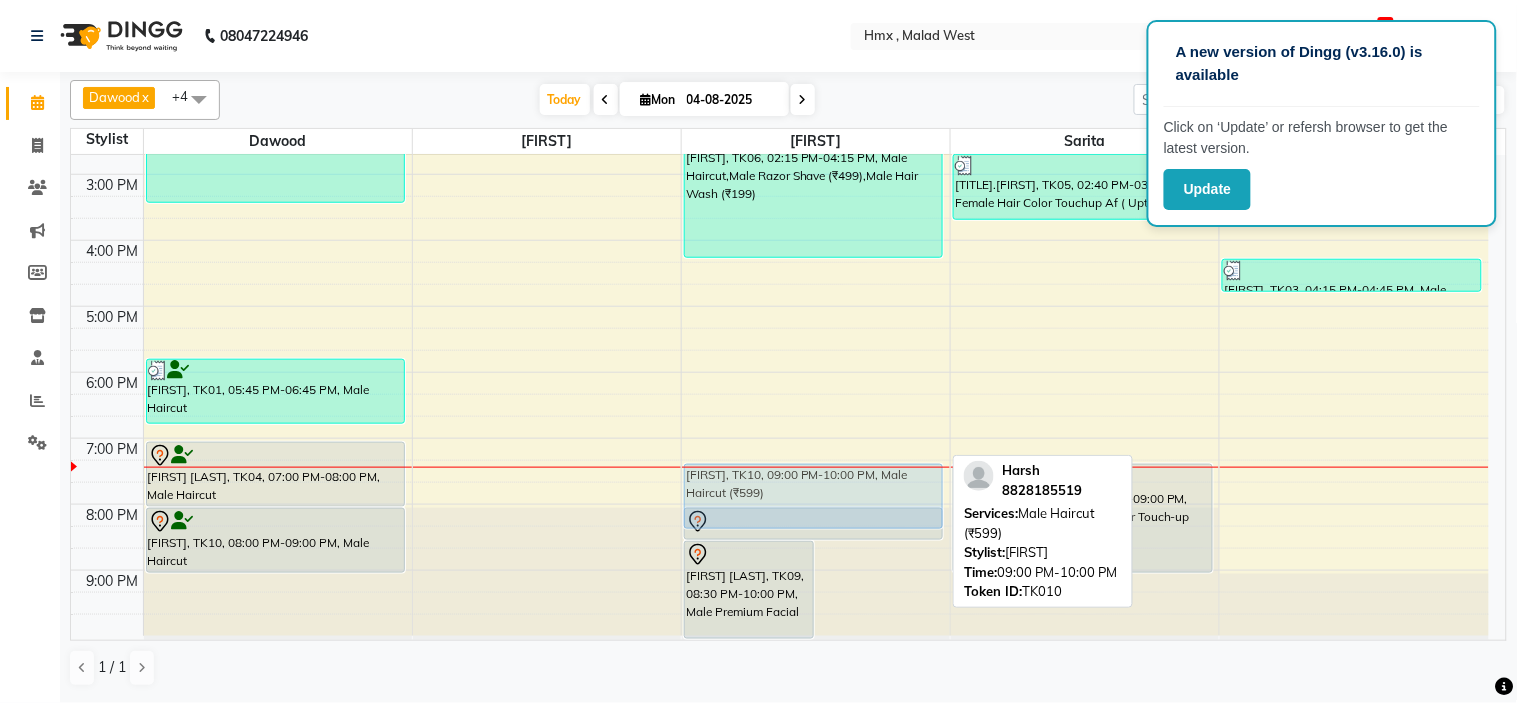drag, startPoint x: 900, startPoint y: 585, endPoint x: 876, endPoint y: 478, distance: 109.65856 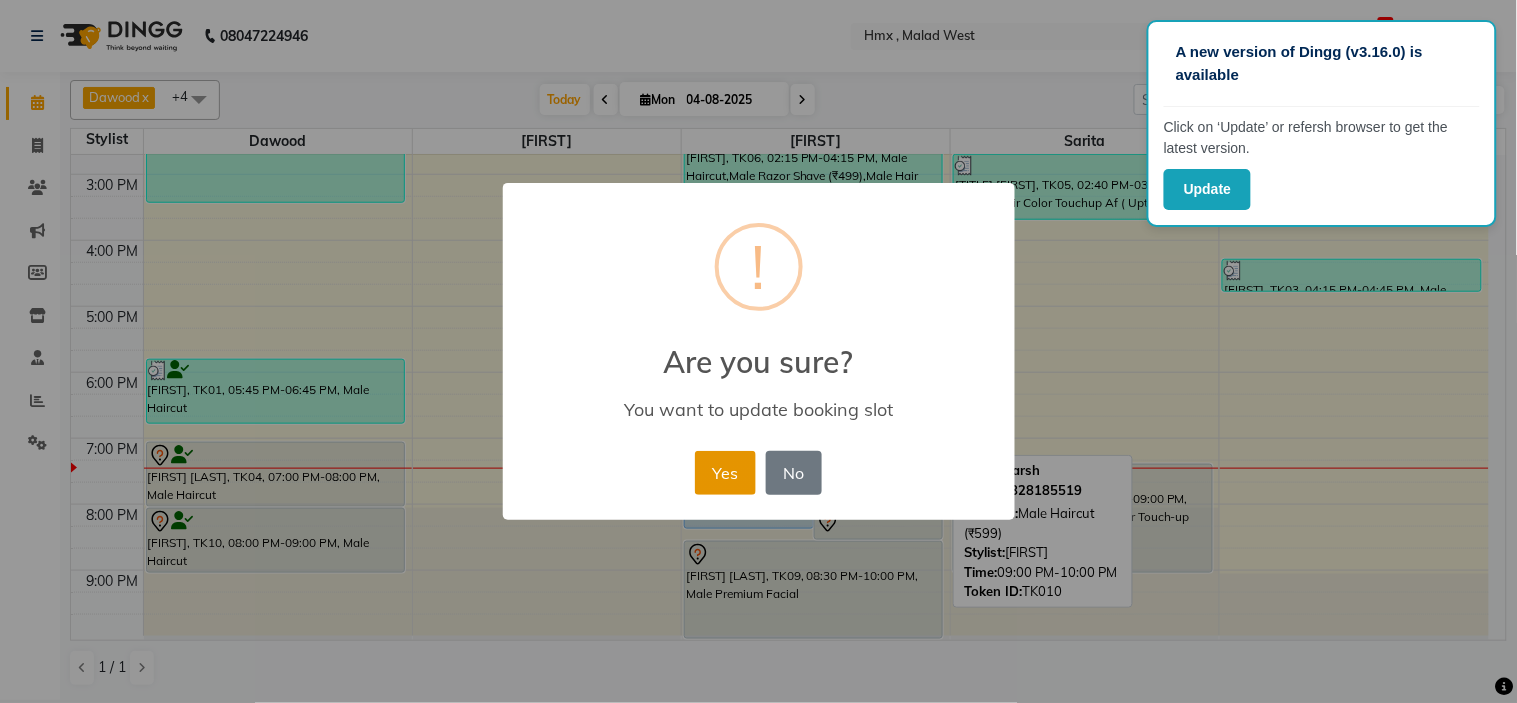 click on "Yes" at bounding box center (725, 473) 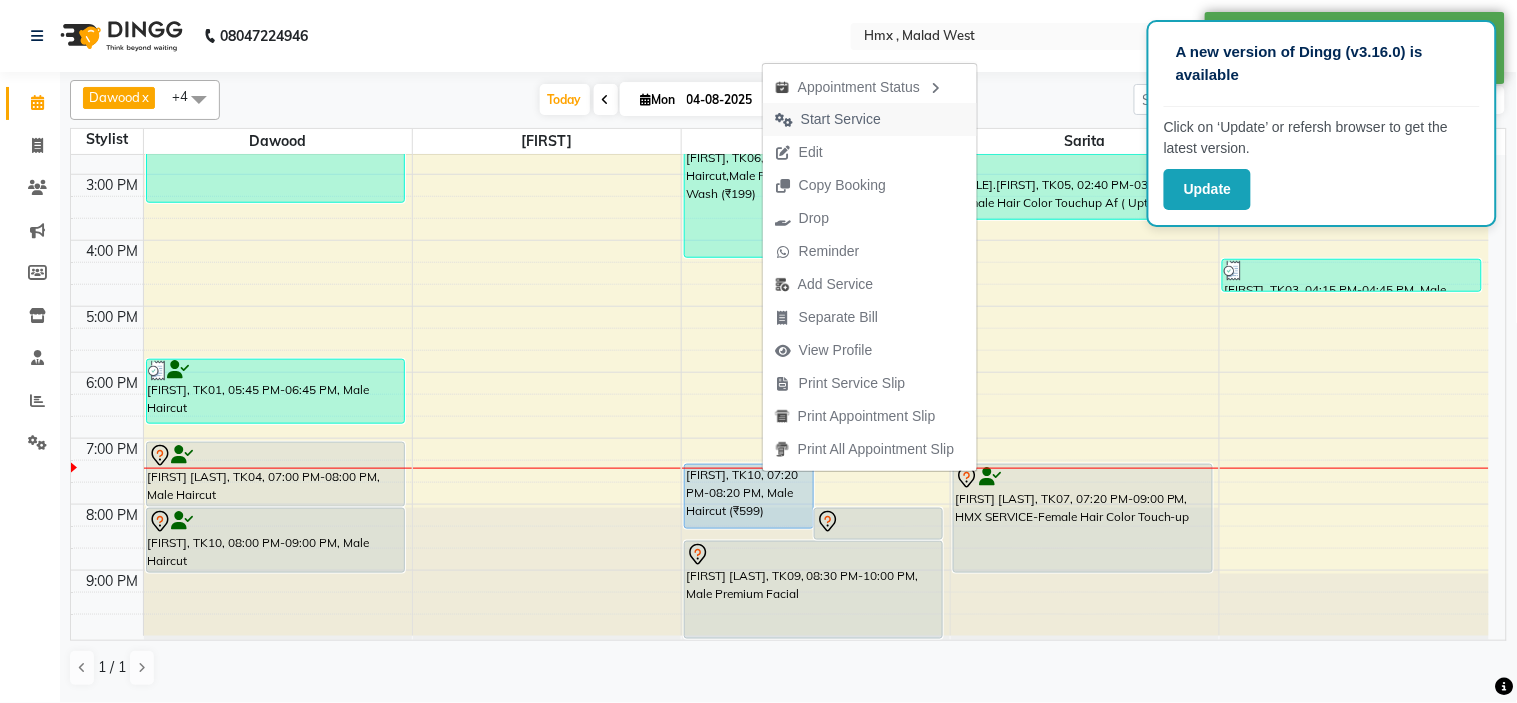 click on "Start Service" at bounding box center [841, 119] 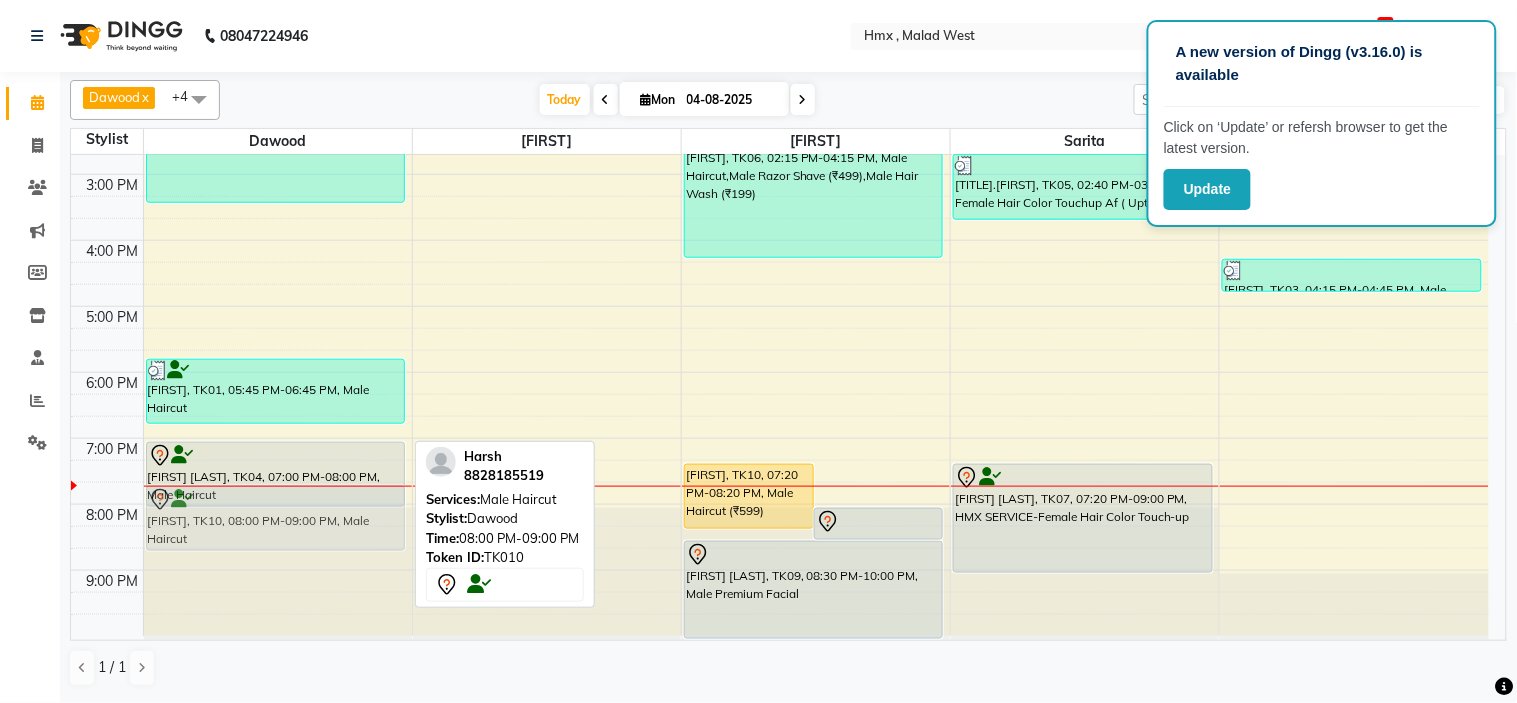 drag, startPoint x: 300, startPoint y: 525, endPoint x: 321, endPoint y: 502, distance: 31.144823 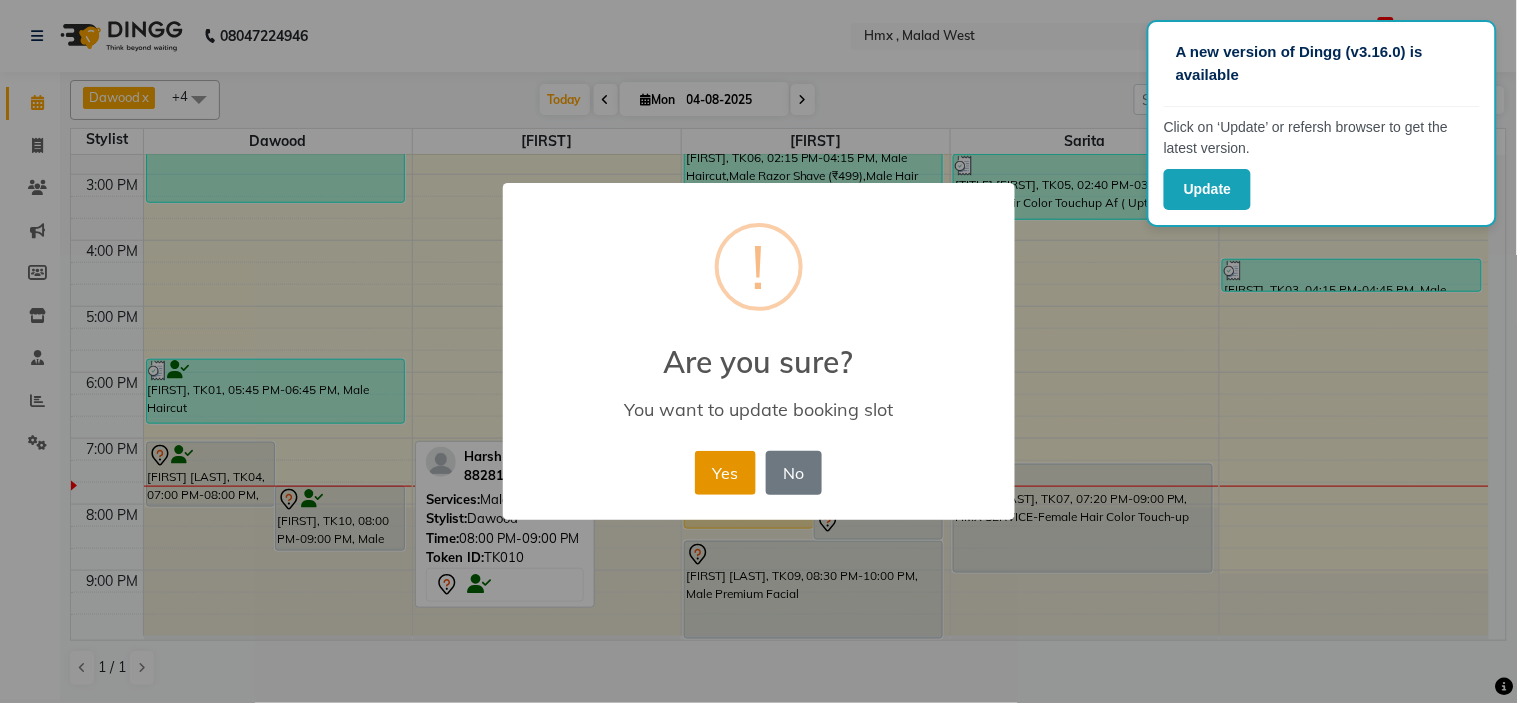 click on "Yes" at bounding box center (725, 473) 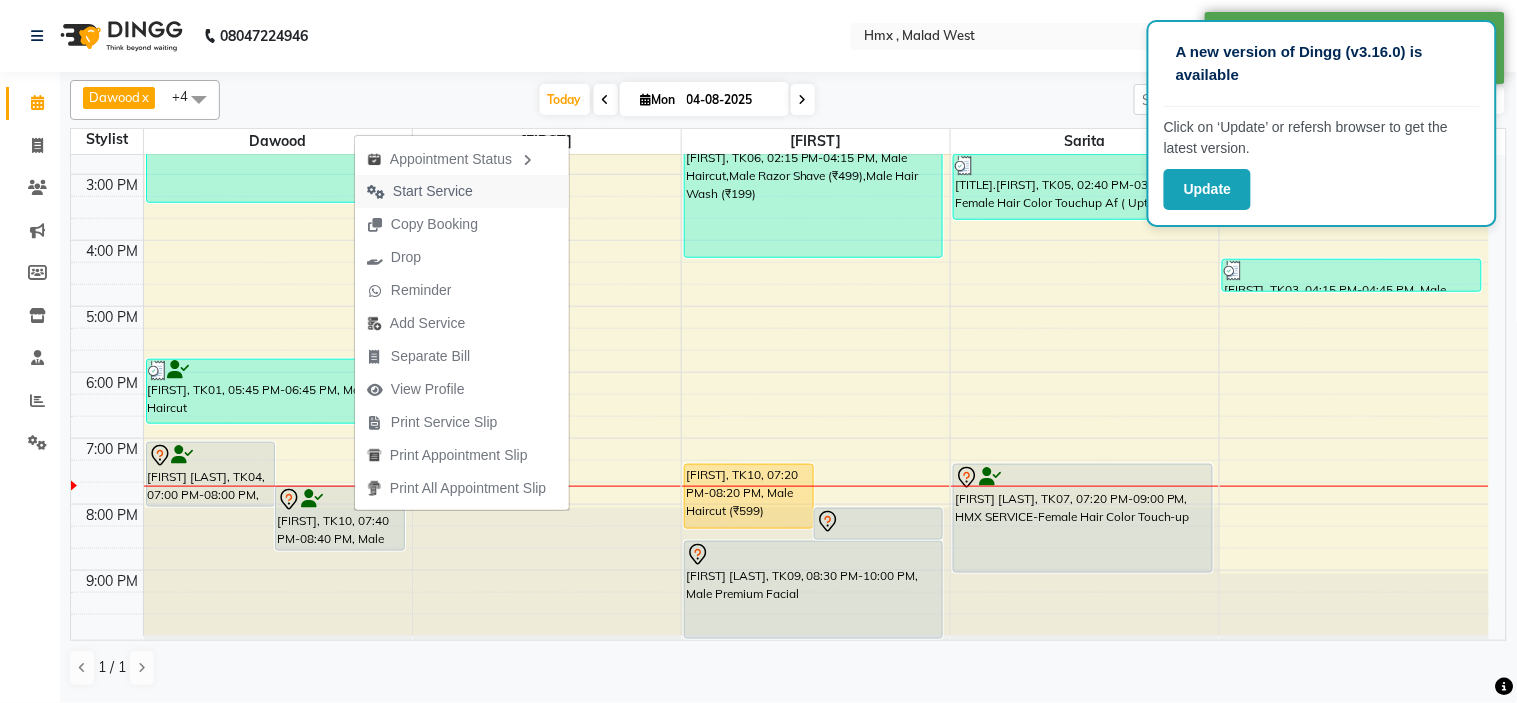 click on "Start Service" at bounding box center (433, 191) 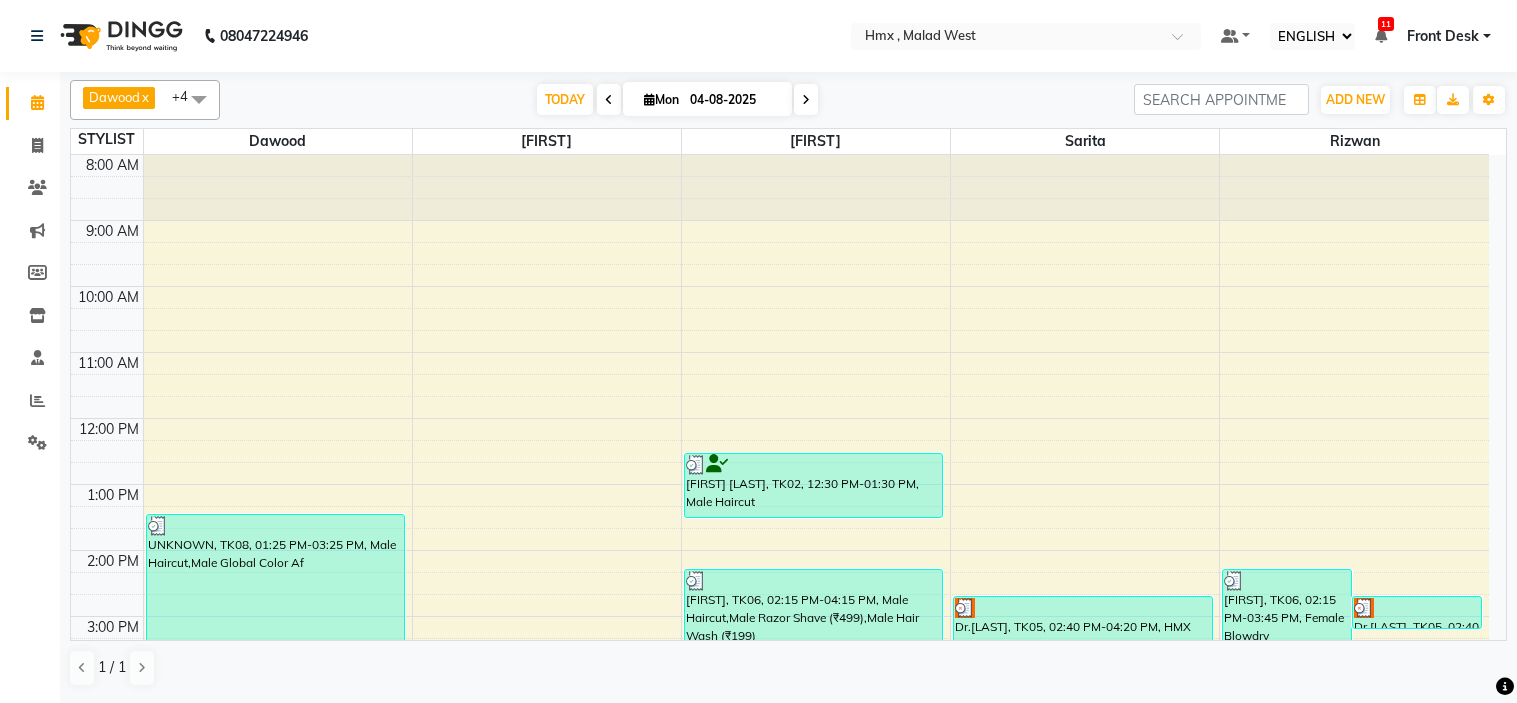 select on "ec" 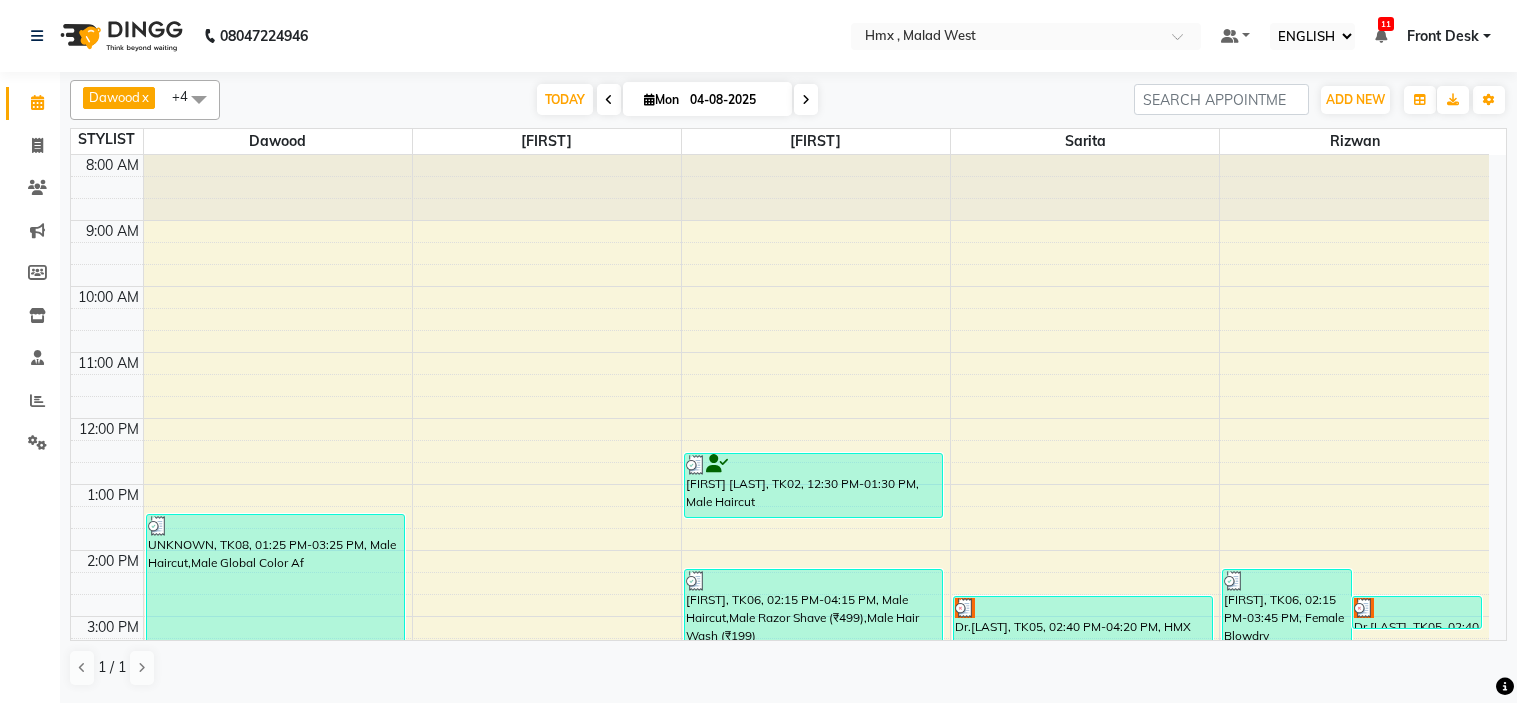 scroll, scrollTop: 0, scrollLeft: 0, axis: both 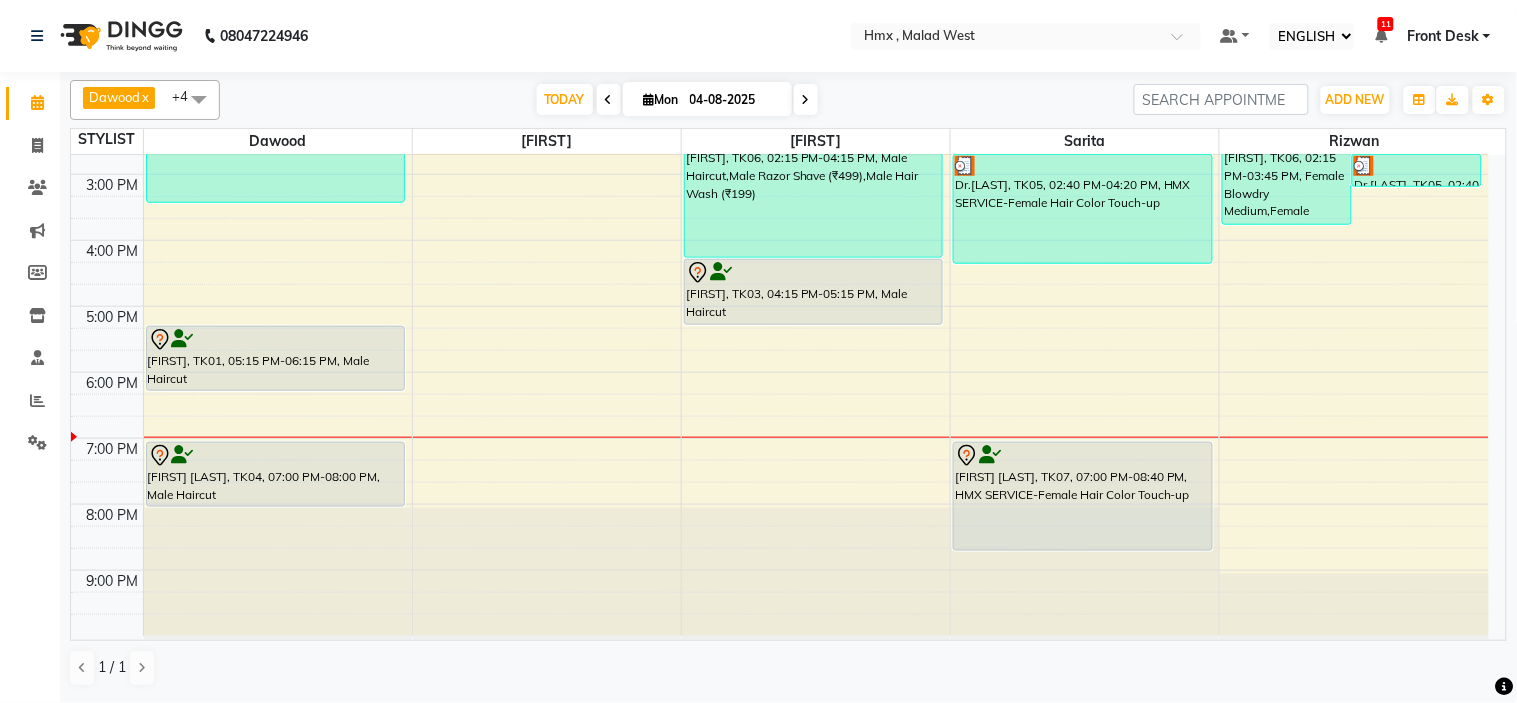 click at bounding box center (278, -287) 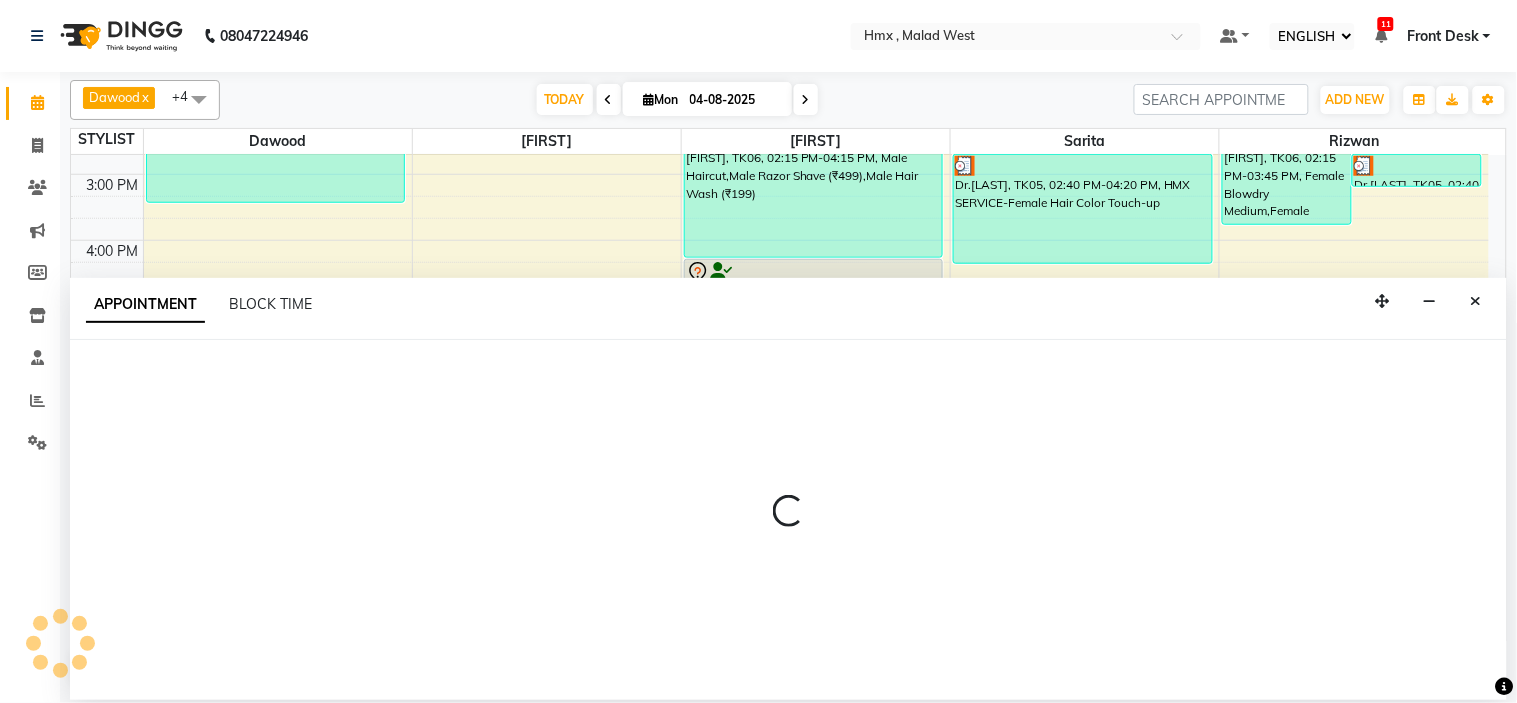 select on "39095" 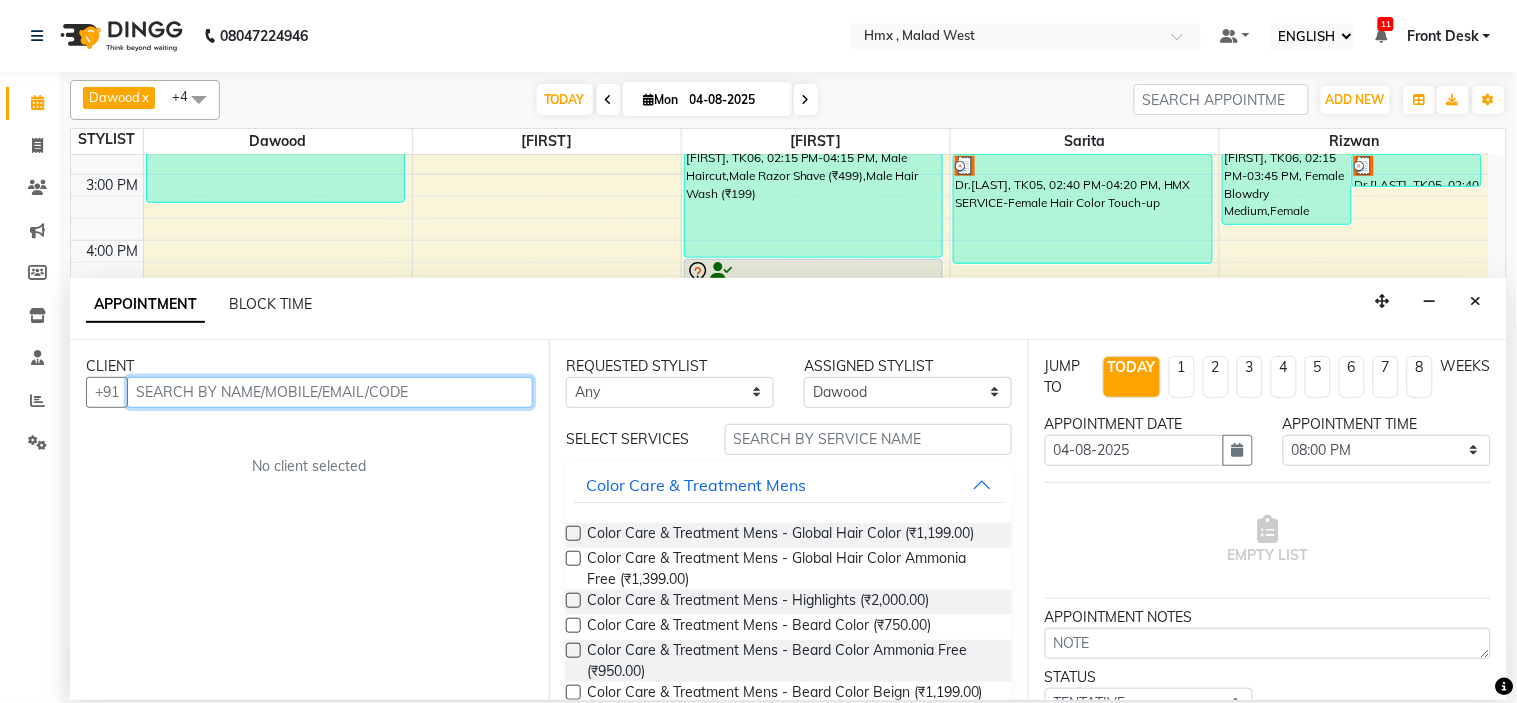 click at bounding box center (330, 392) 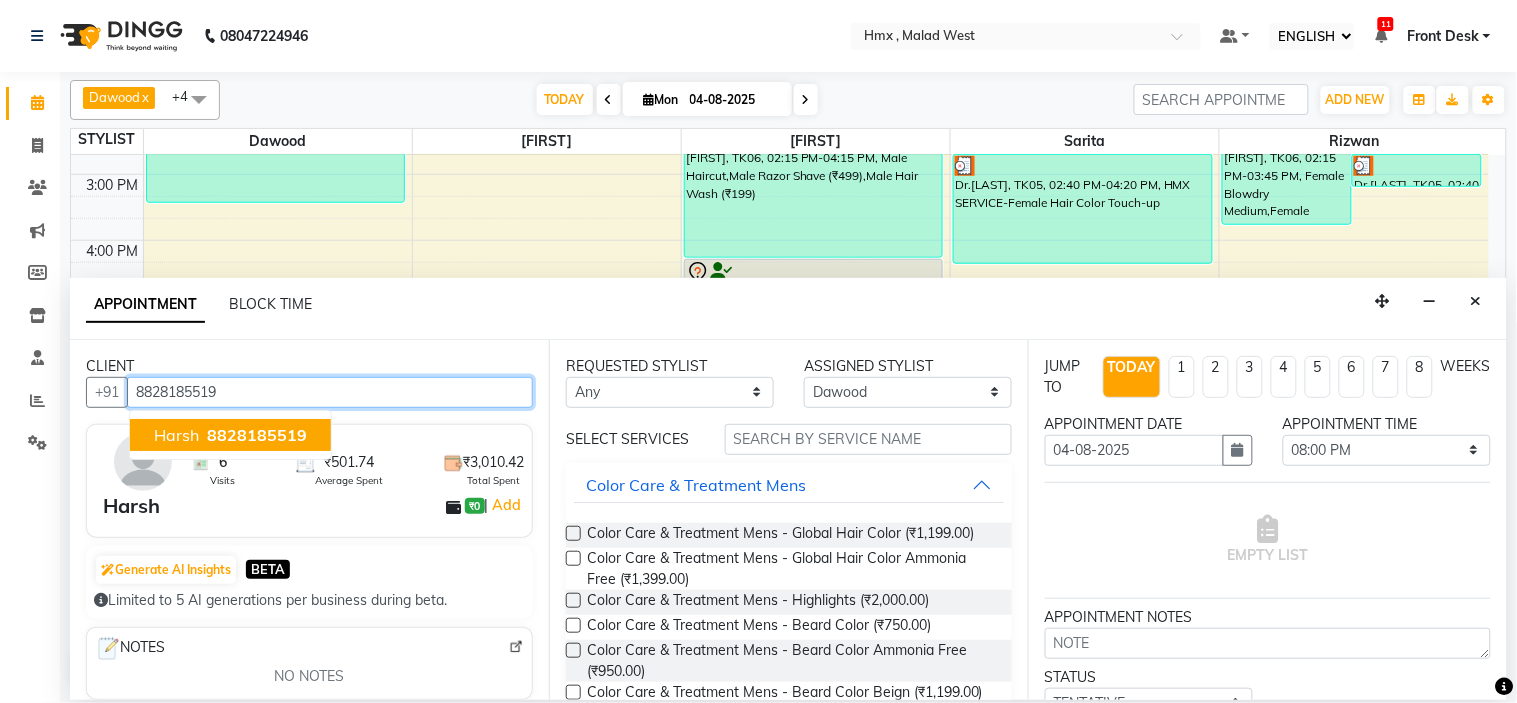 type on "8828185519" 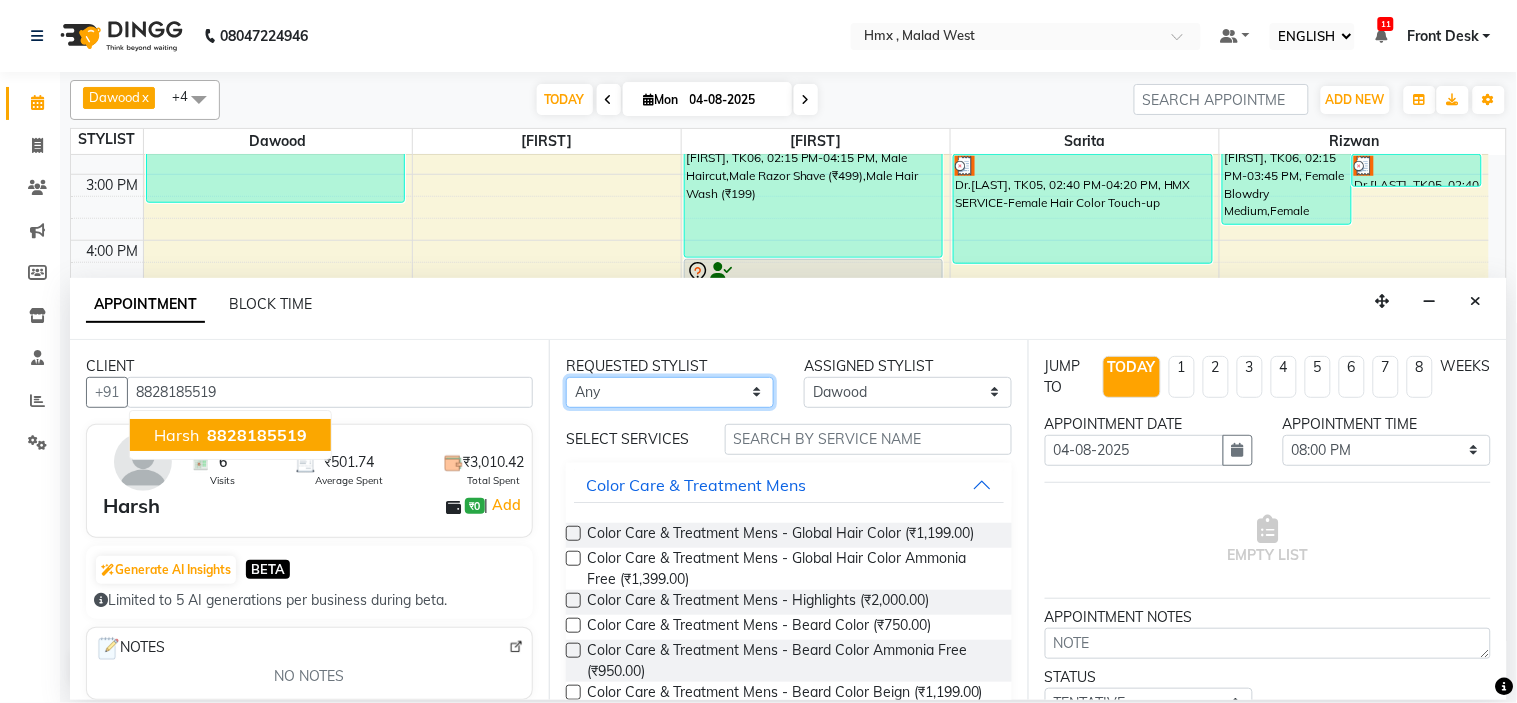 click on "Any [FIRST] [LAST] [FIRST] [LAST] [FIRST] [LAST] [FIRST] [LAST] [FIRST] [LAST] [FIRST] [LAST] [FIRST] [LAST] [FIRST] [LAST] [FIRST] [LAST]" at bounding box center (670, 392) 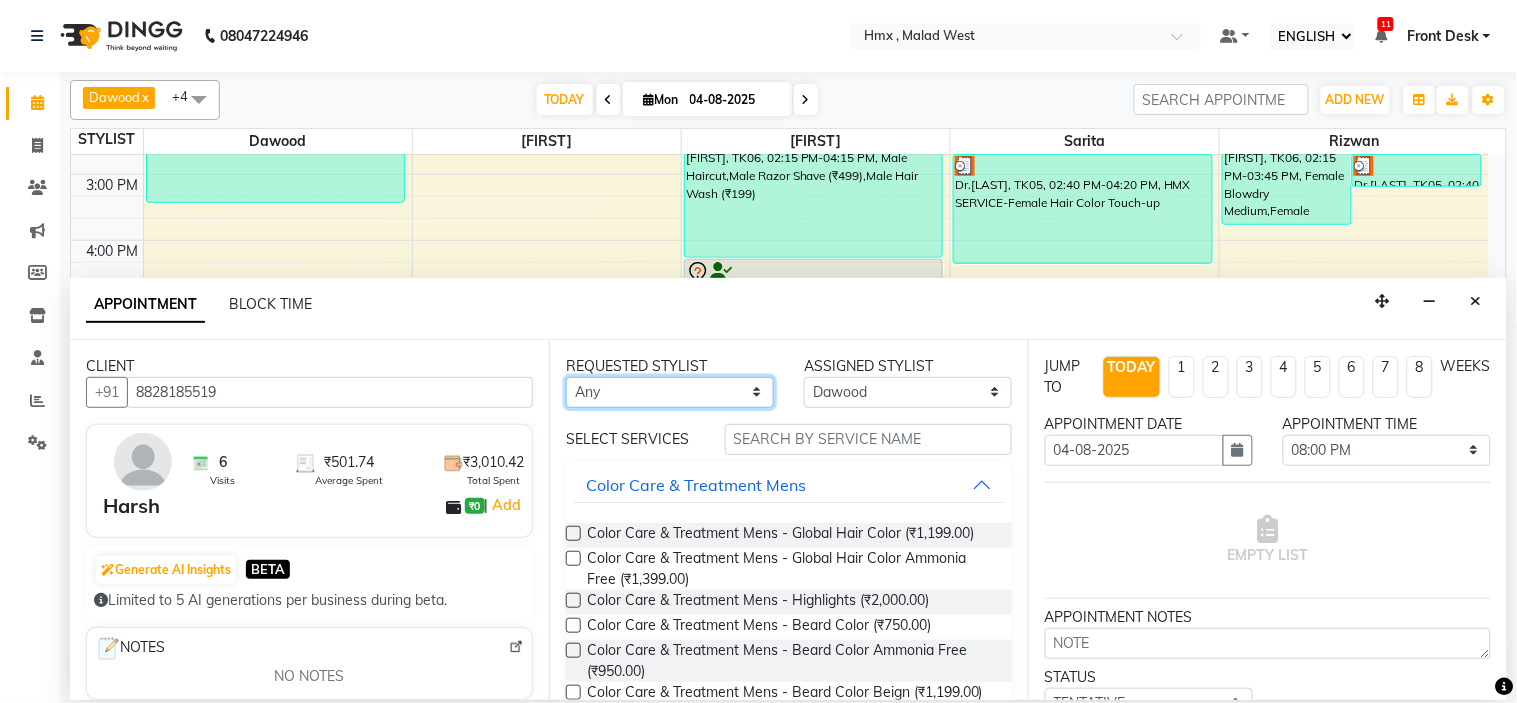 select on "39095" 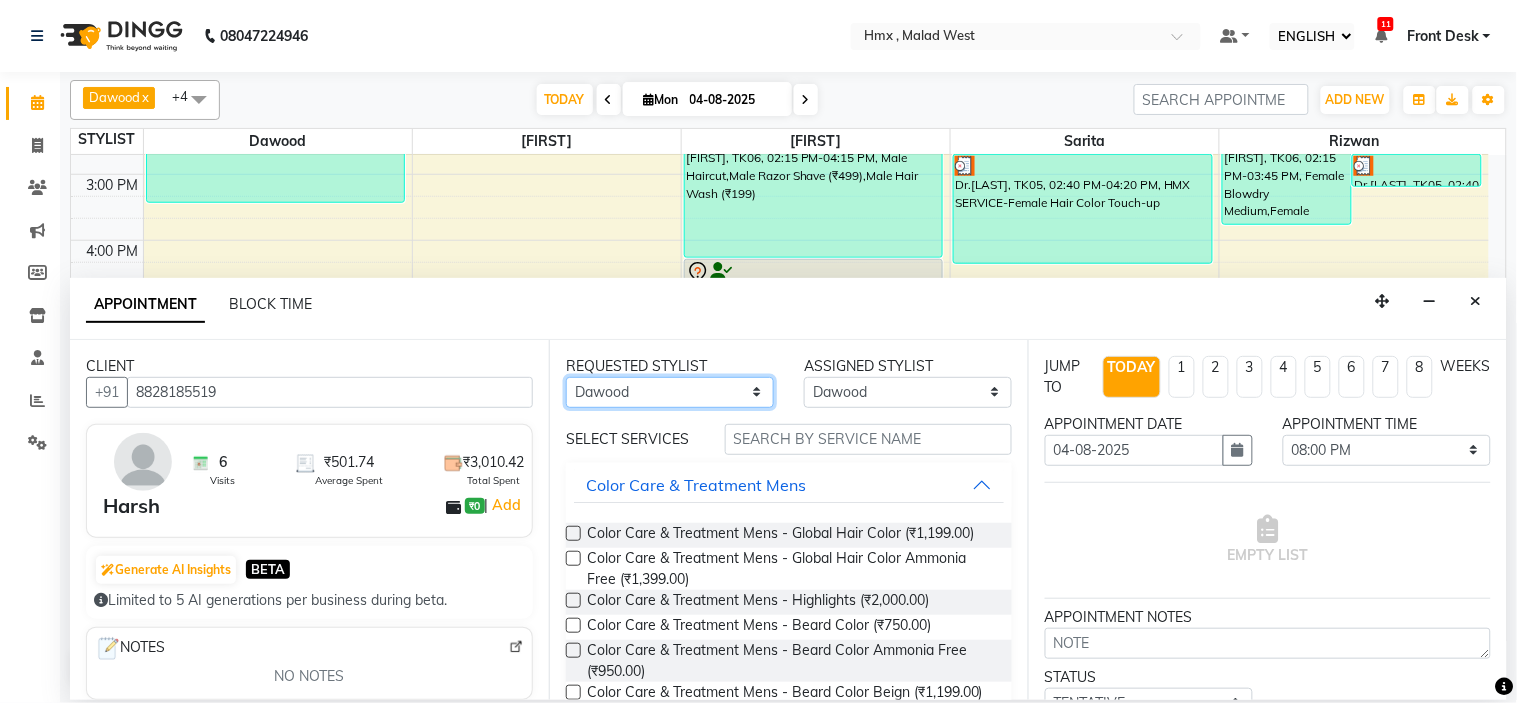 click on "Any [FIRST] [LAST] [FIRST] [LAST] [FIRST] [LAST] [FIRST] [LAST] [FIRST] [LAST] [FIRST] [LAST] [FIRST] [LAST] [FIRST] [LAST] [FIRST] [LAST]" at bounding box center (670, 392) 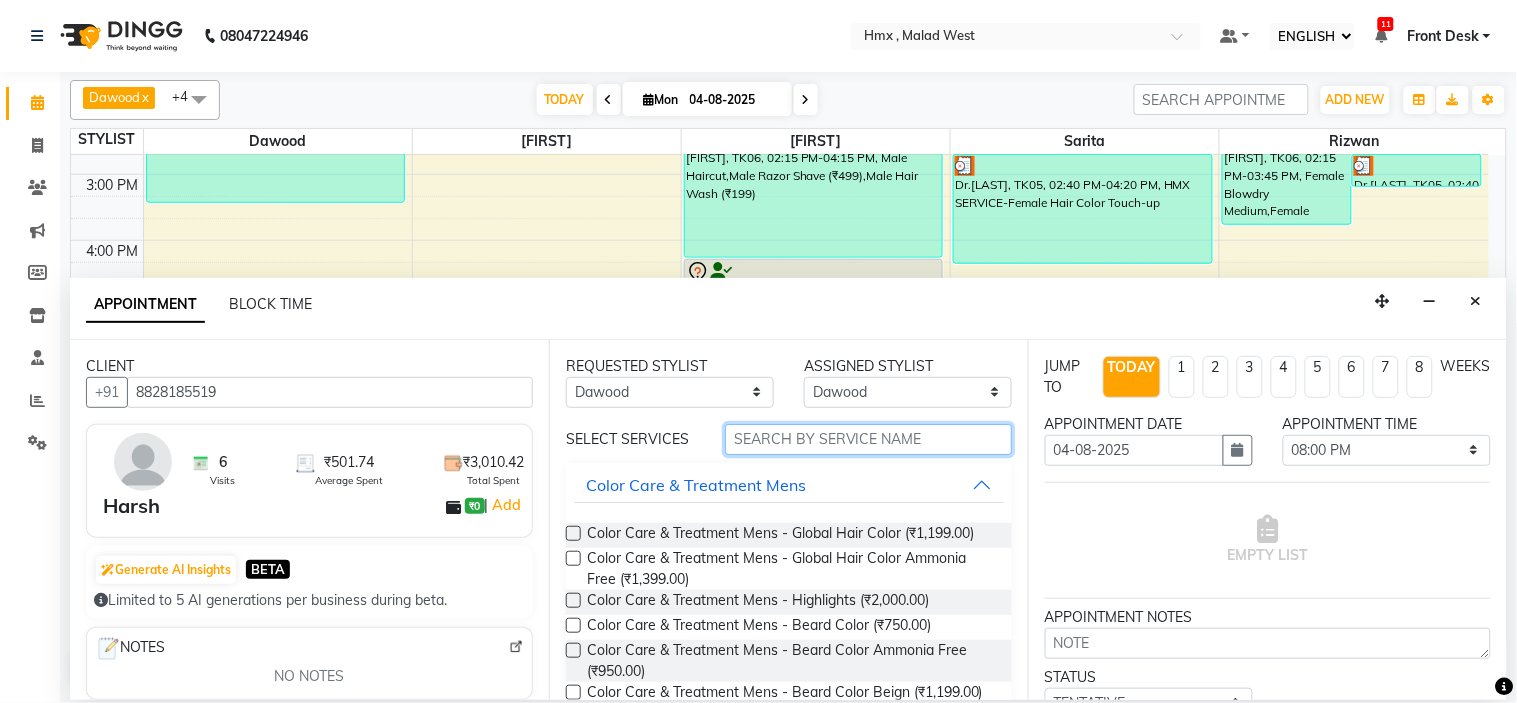 click at bounding box center (868, 439) 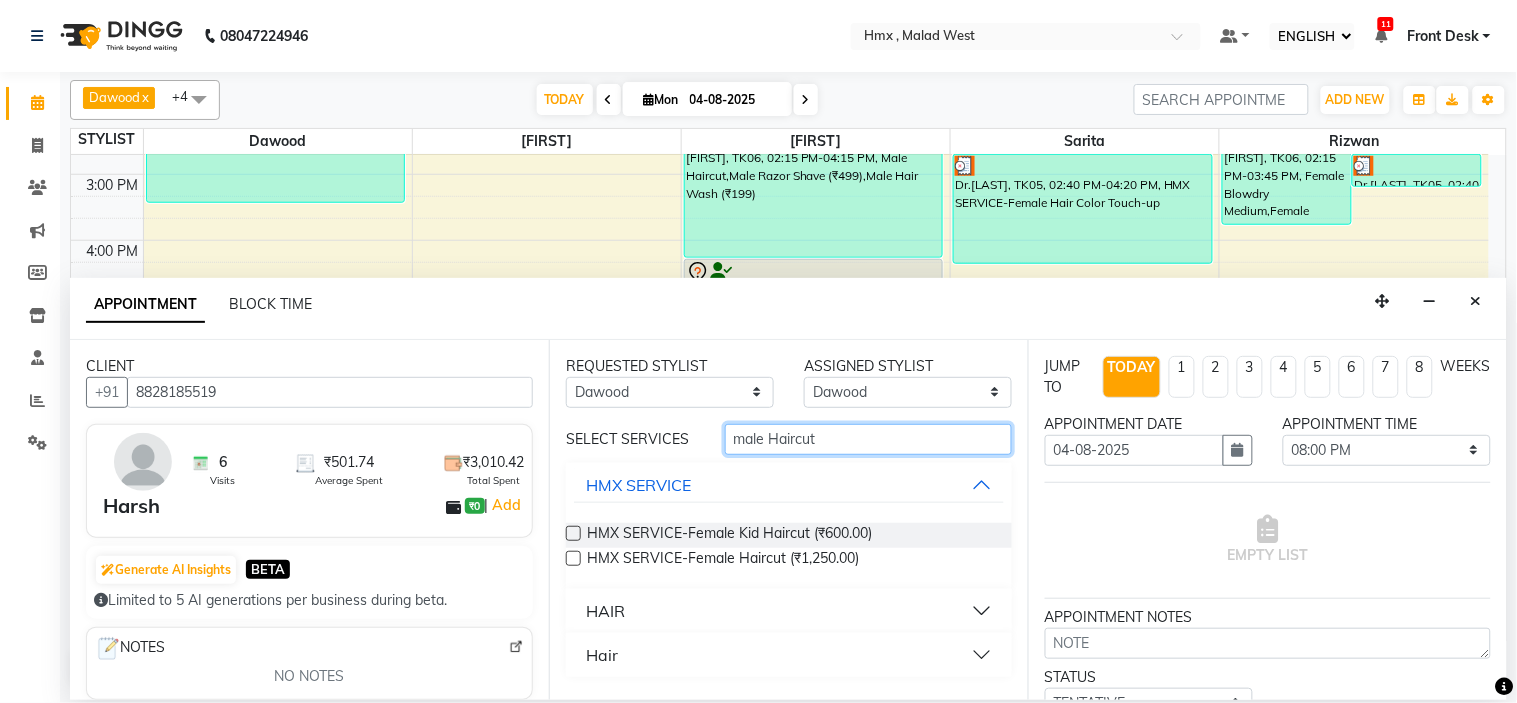 type on "male Haircut" 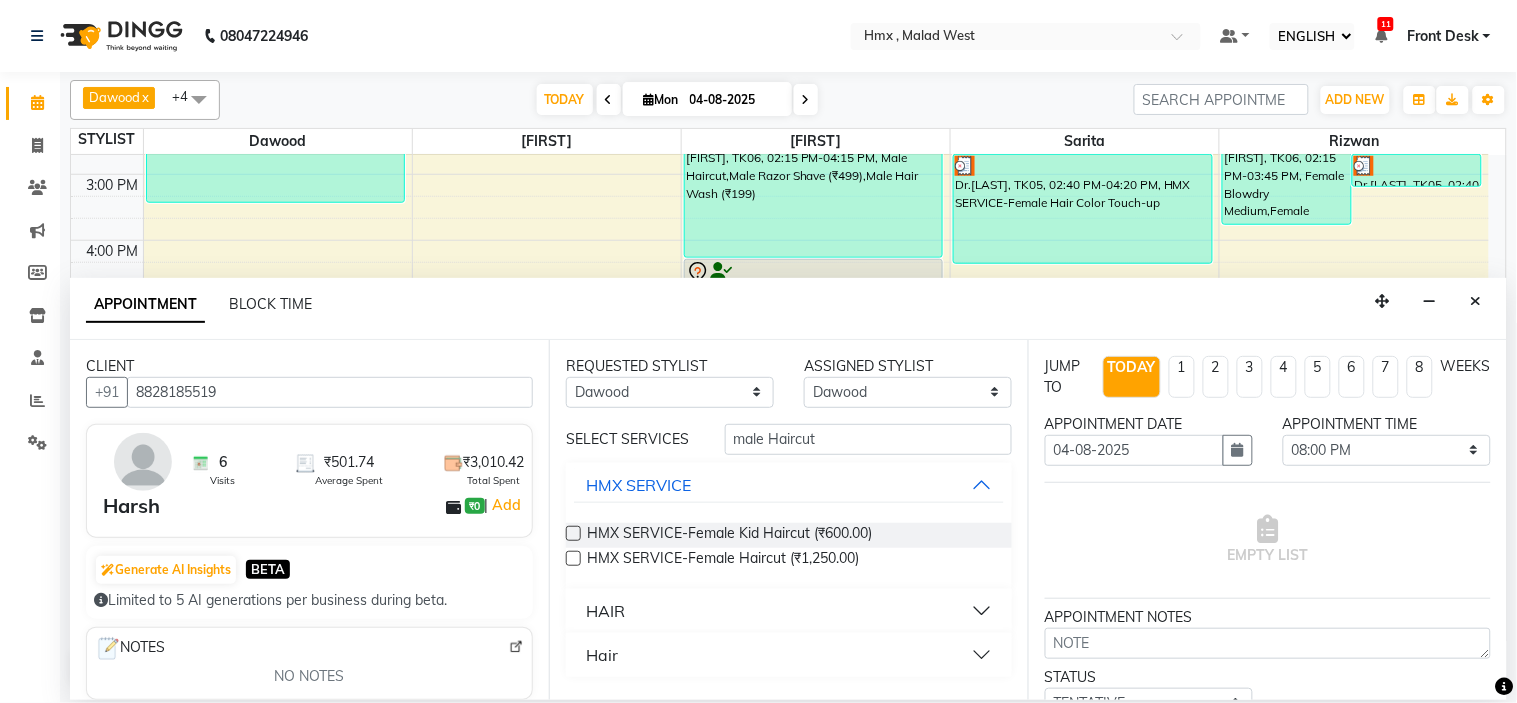 click on "HAIR" at bounding box center [789, 611] 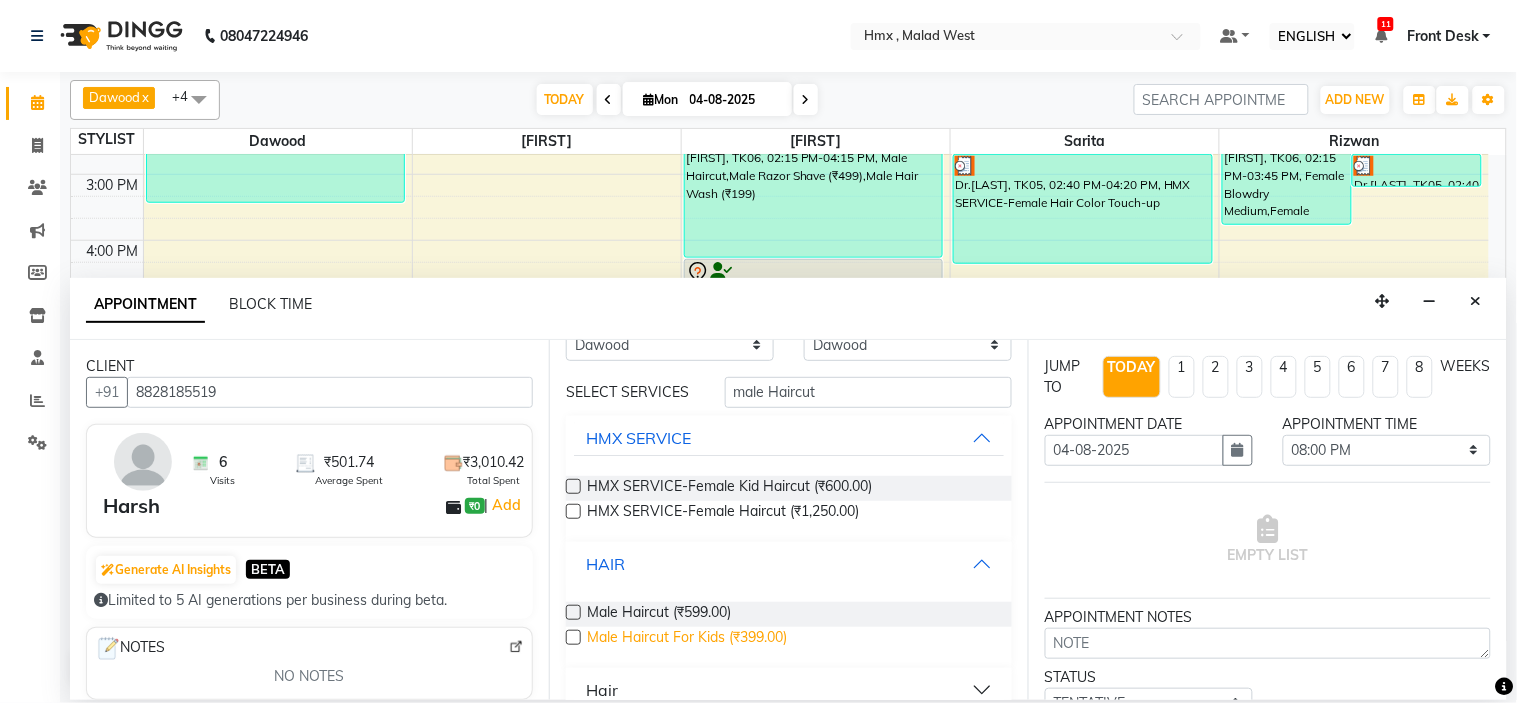 scroll, scrollTop: 73, scrollLeft: 0, axis: vertical 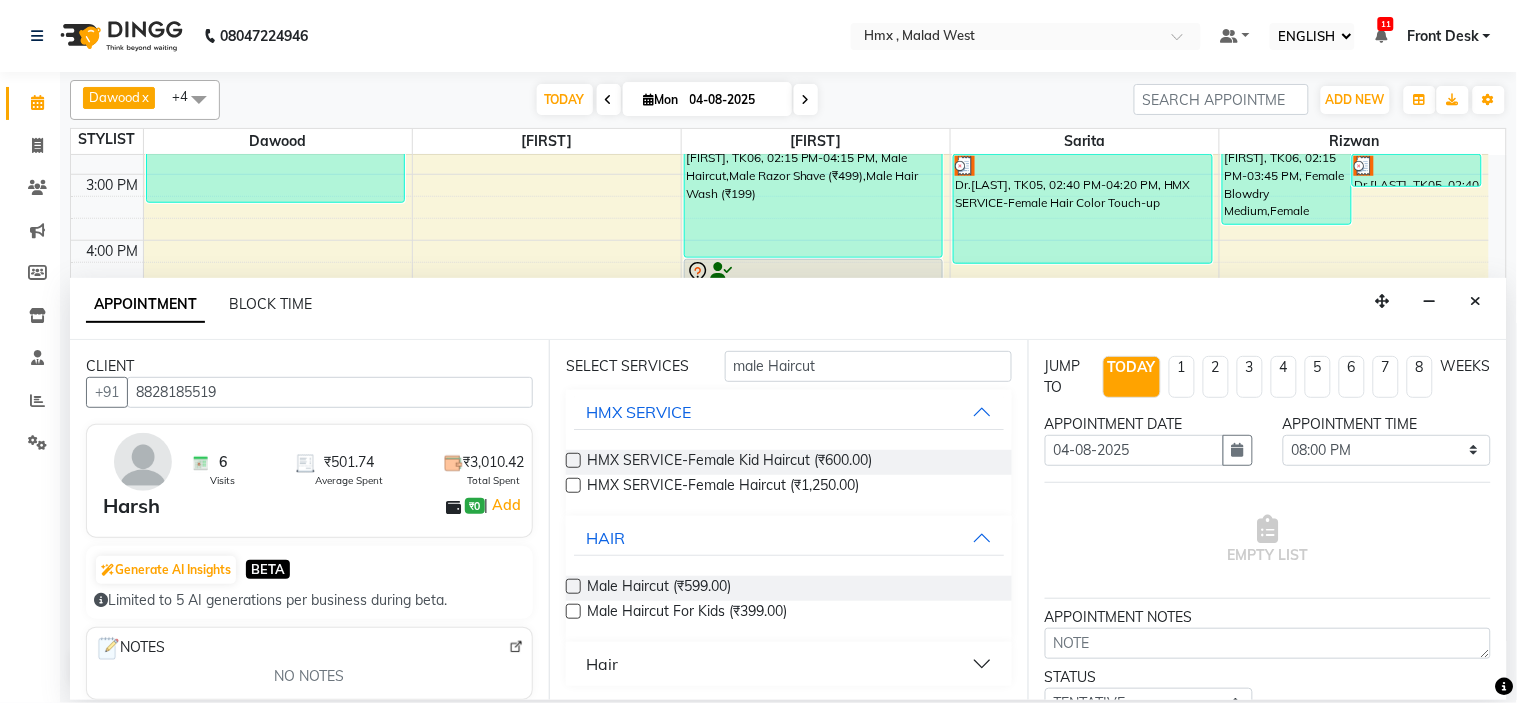 click at bounding box center (573, 586) 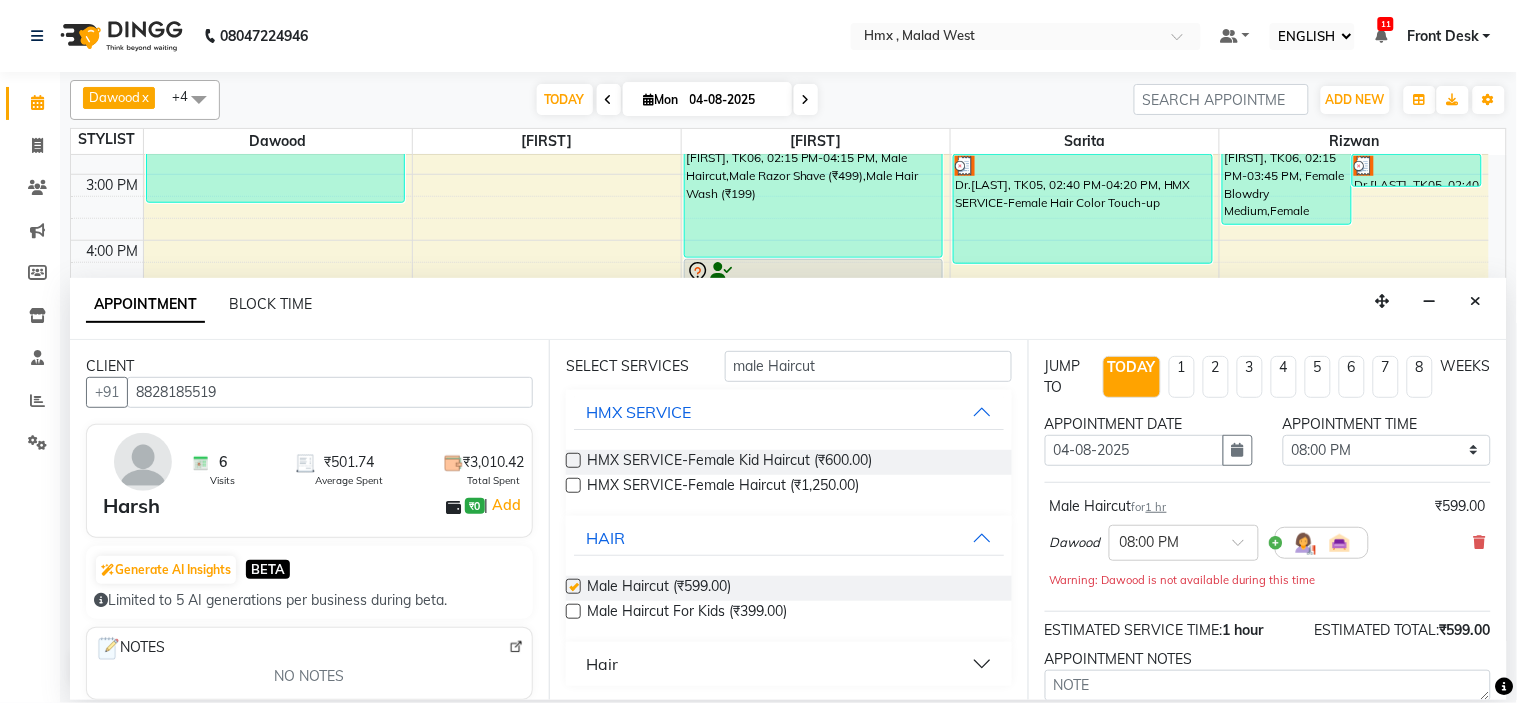 checkbox on "false" 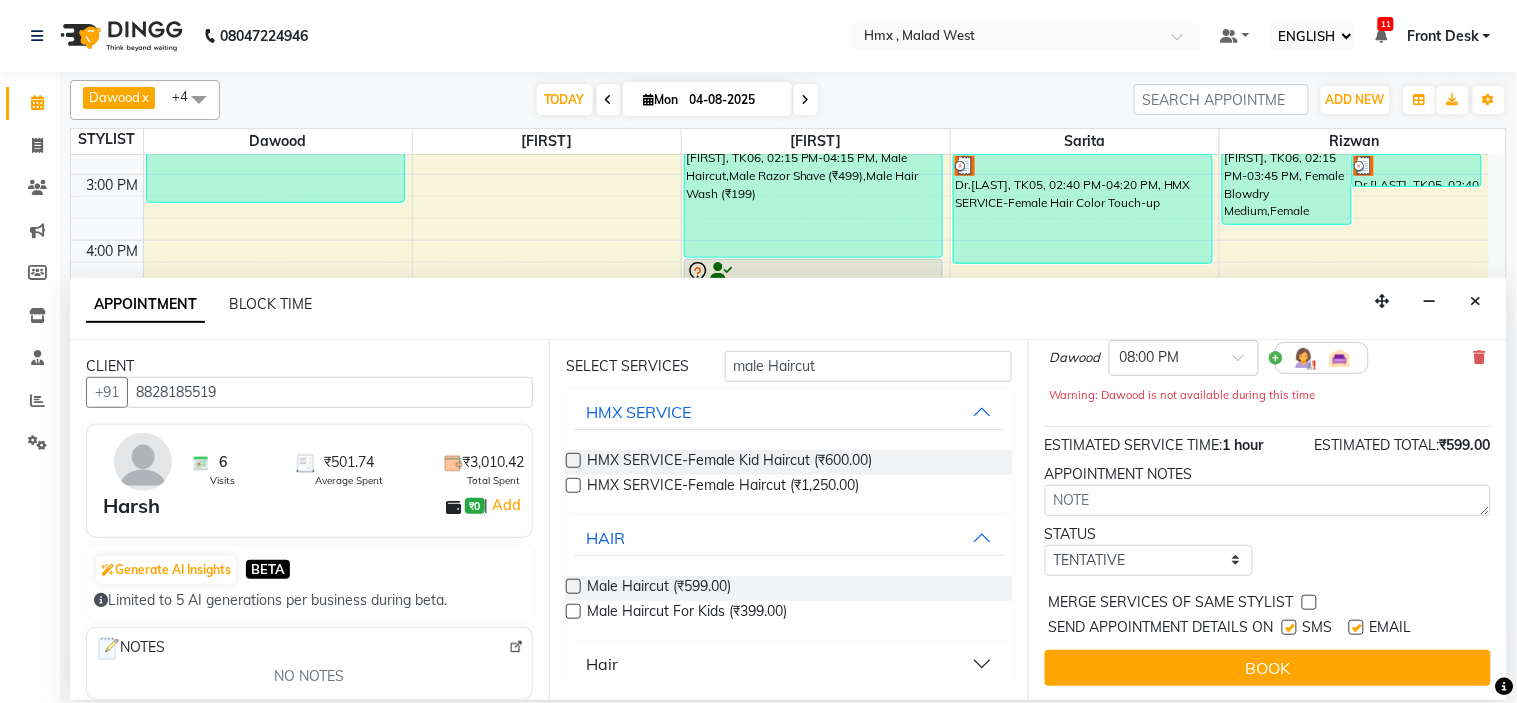 scroll, scrollTop: 187, scrollLeft: 0, axis: vertical 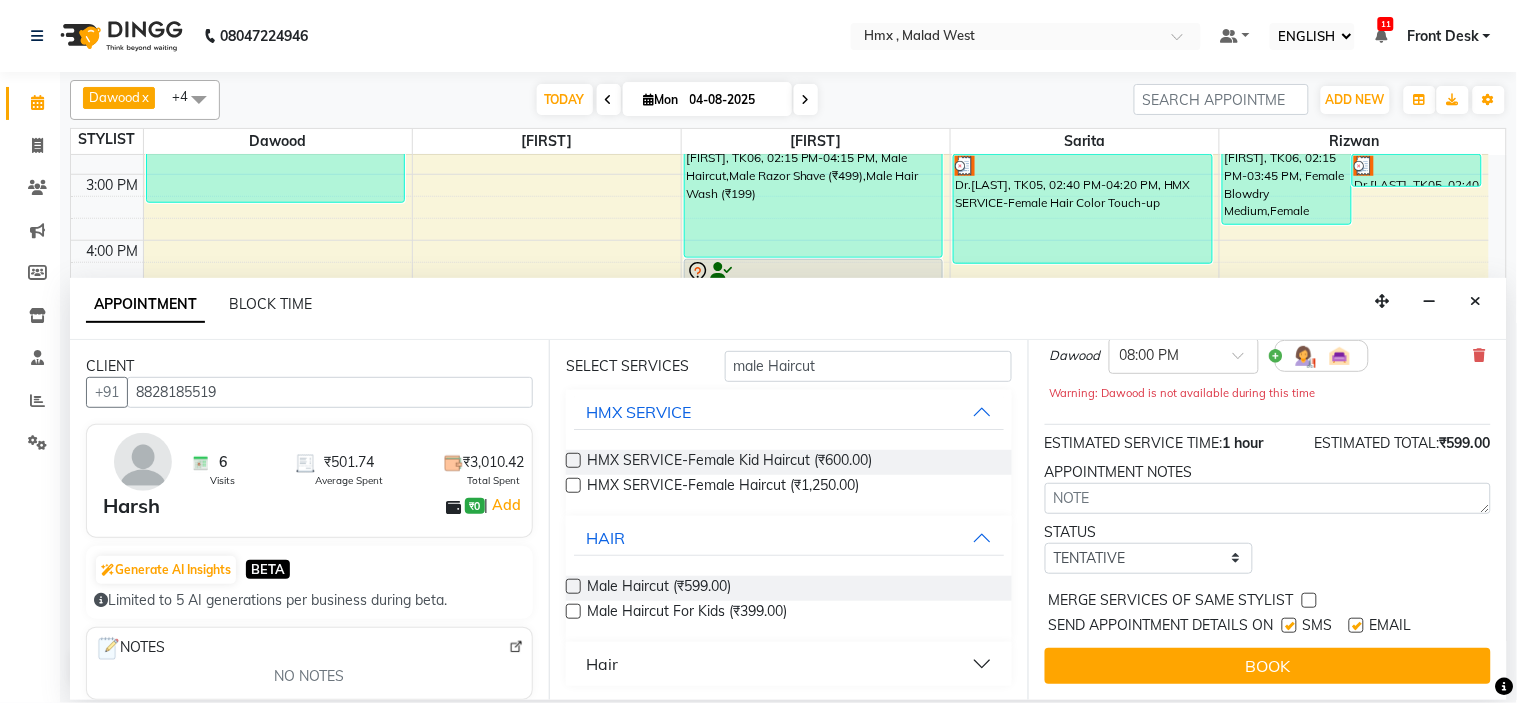 click at bounding box center (1289, 625) 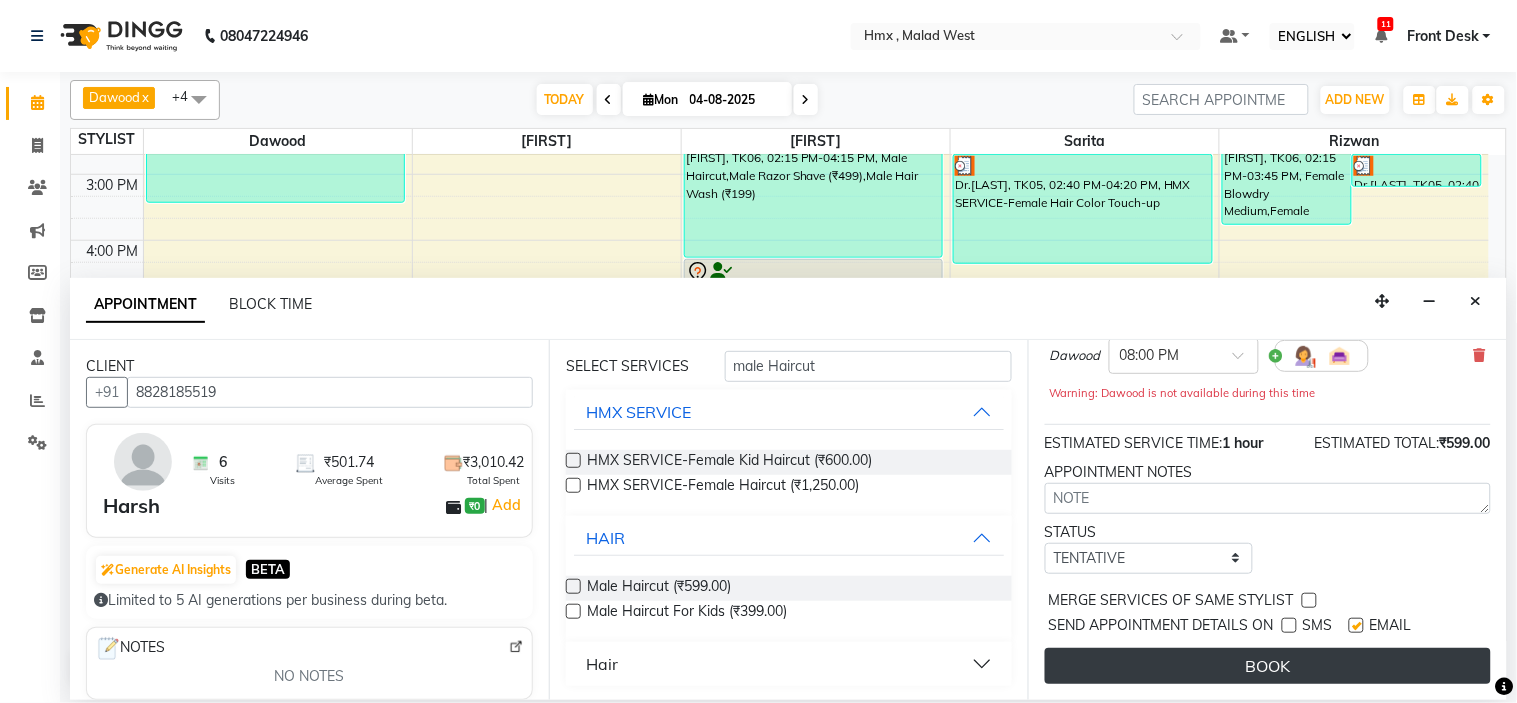 click on "BOOK" at bounding box center (1268, 666) 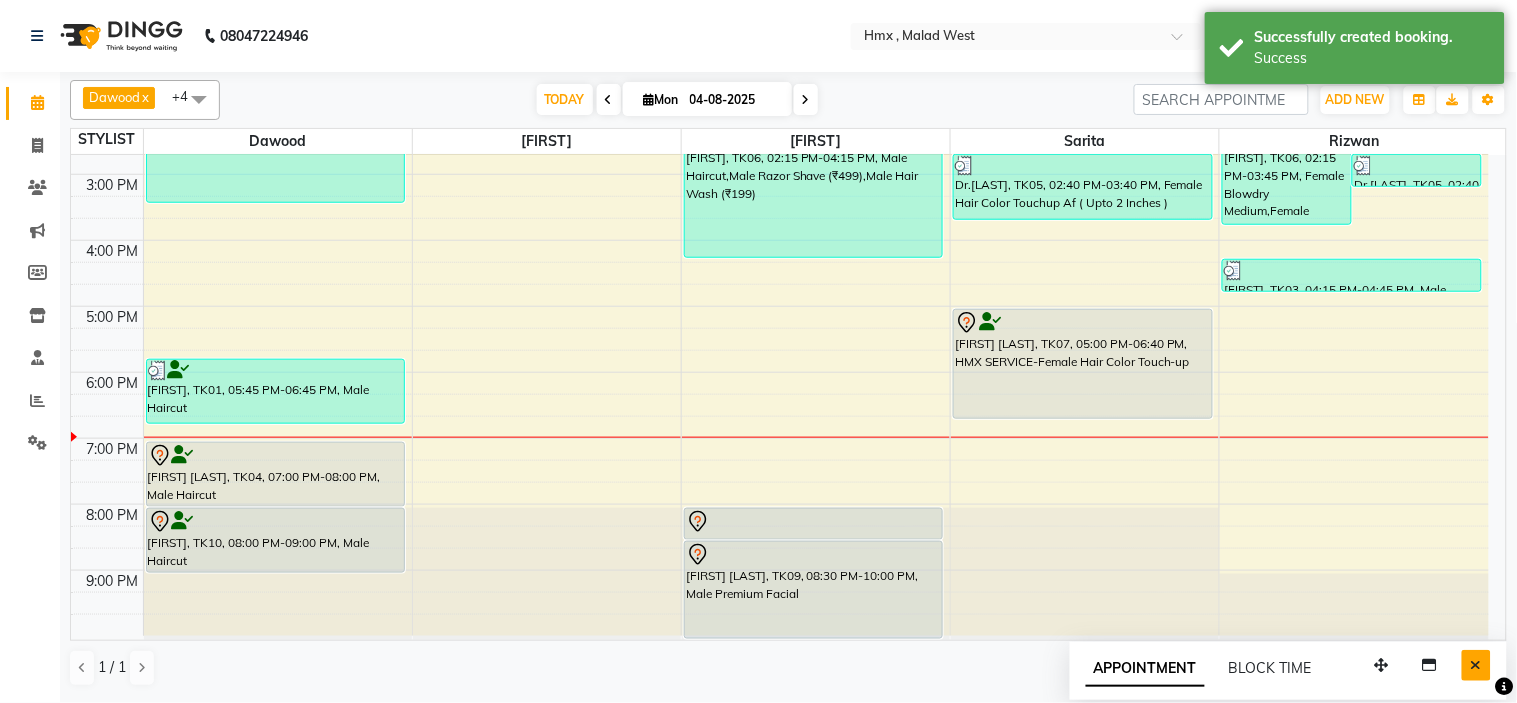 click at bounding box center [1476, 665] 